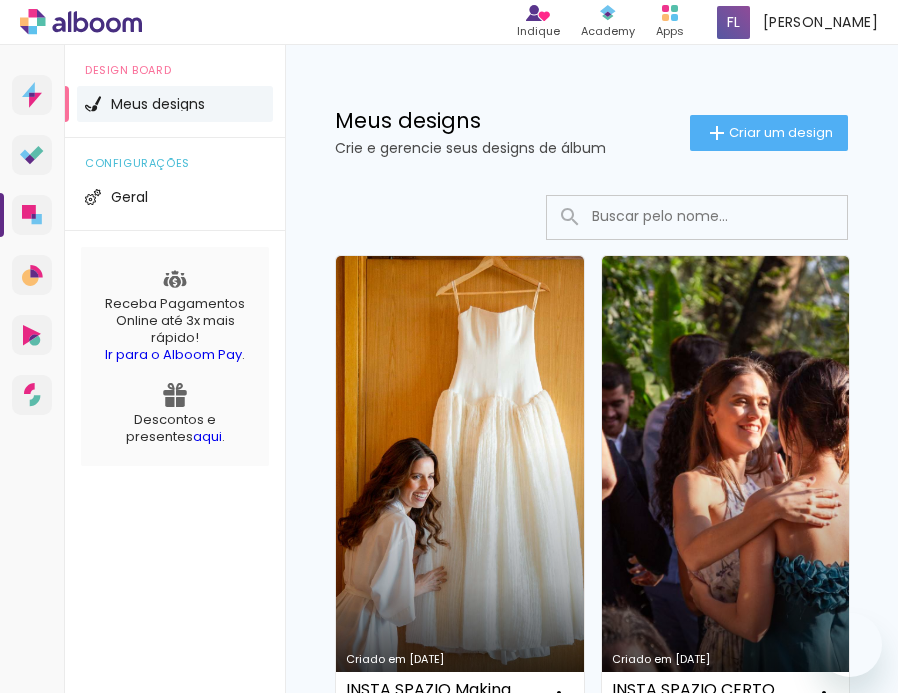 scroll, scrollTop: 0, scrollLeft: 0, axis: both 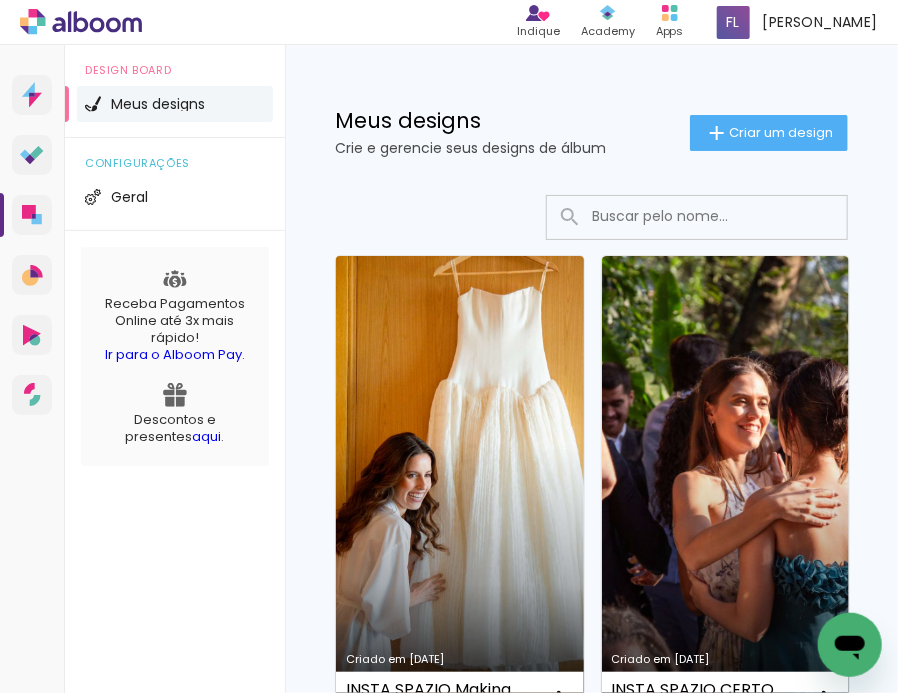 click on "Criado em [DATE]" at bounding box center [460, 490] 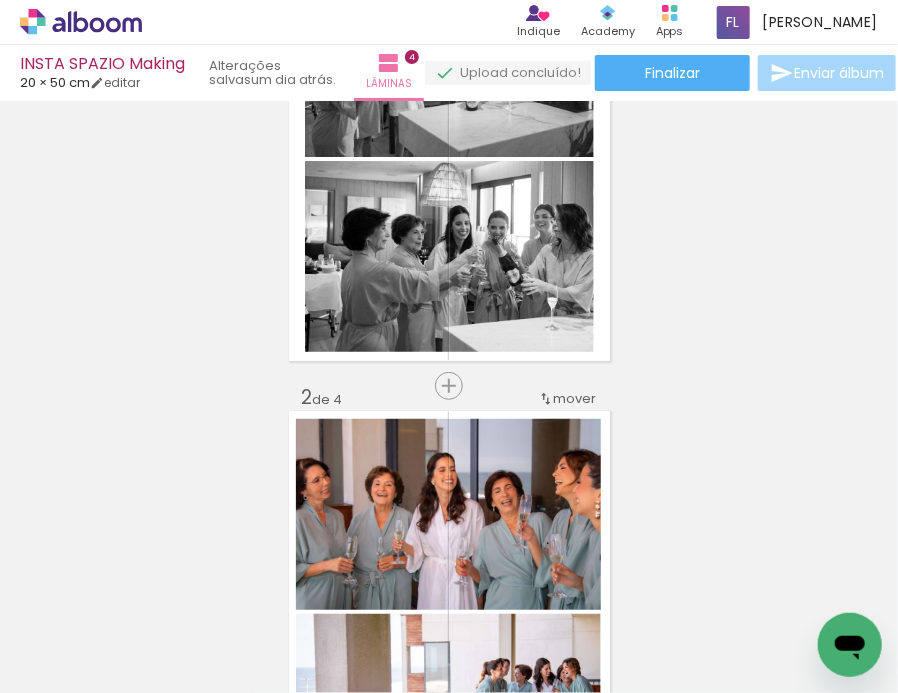 scroll, scrollTop: 0, scrollLeft: 0, axis: both 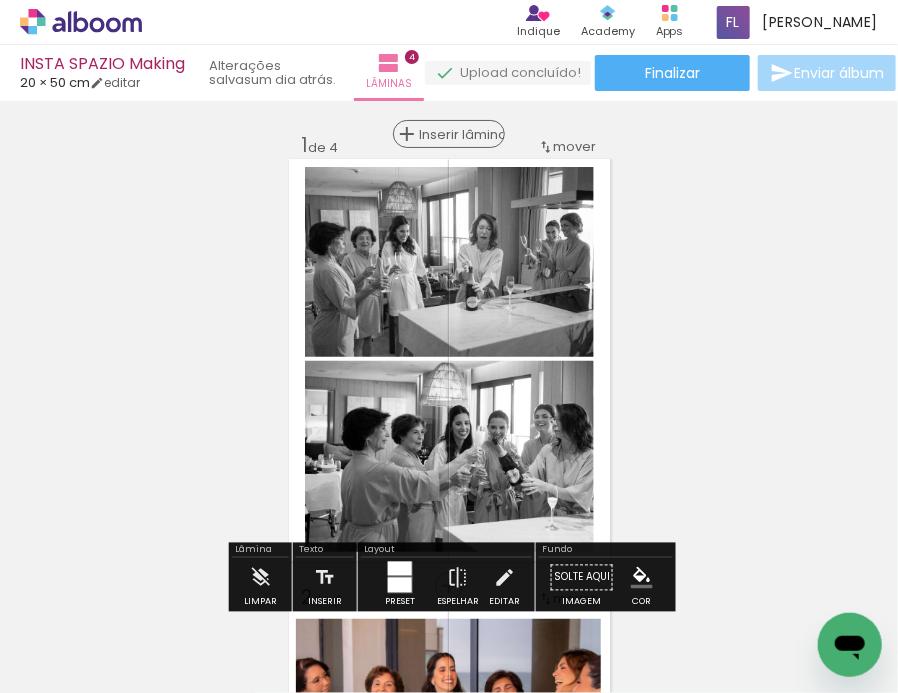 click on "Inserir lâmina" at bounding box center (458, 134) 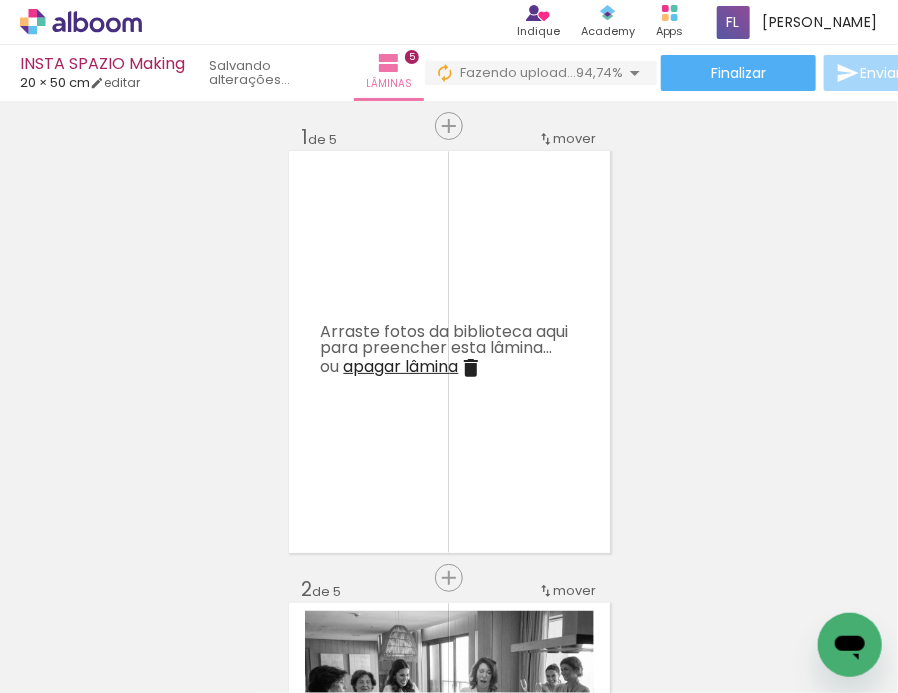 scroll, scrollTop: 0, scrollLeft: 0, axis: both 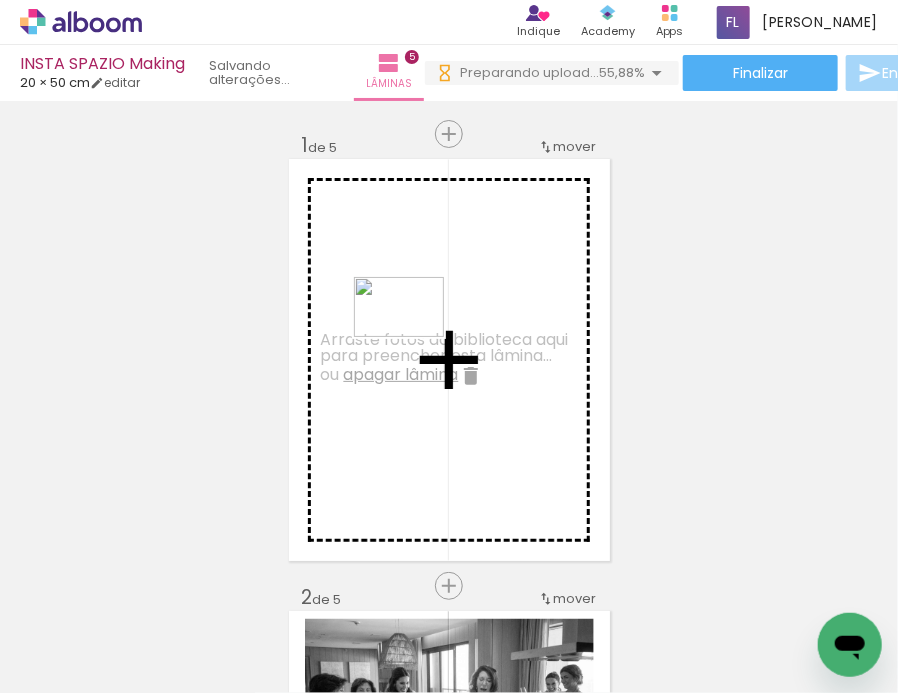 drag, startPoint x: 431, startPoint y: 638, endPoint x: 415, endPoint y: 336, distance: 302.42355 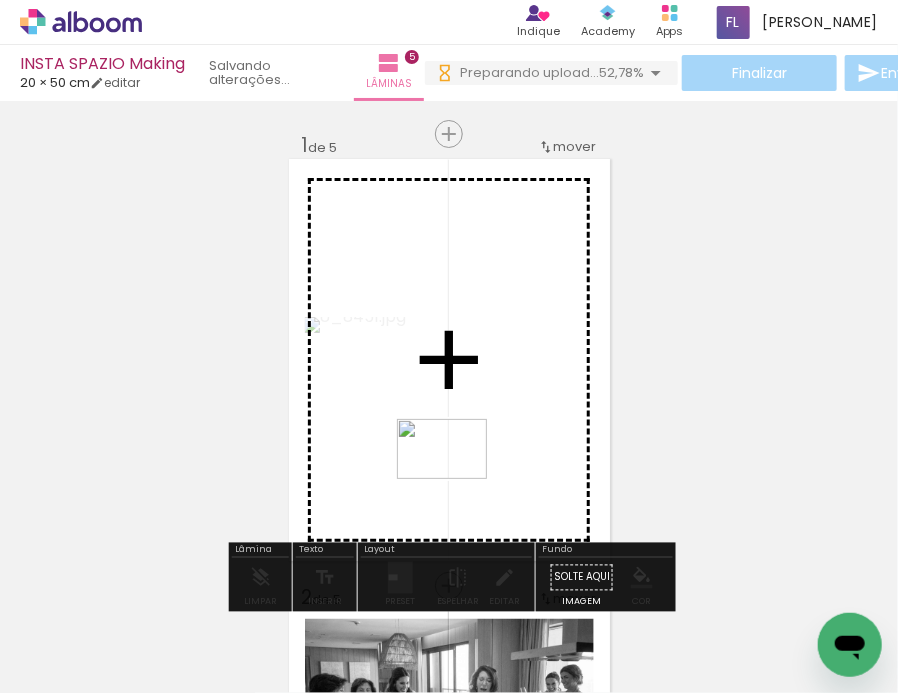 drag, startPoint x: 655, startPoint y: 624, endPoint x: 457, endPoint y: 479, distance: 245.41597 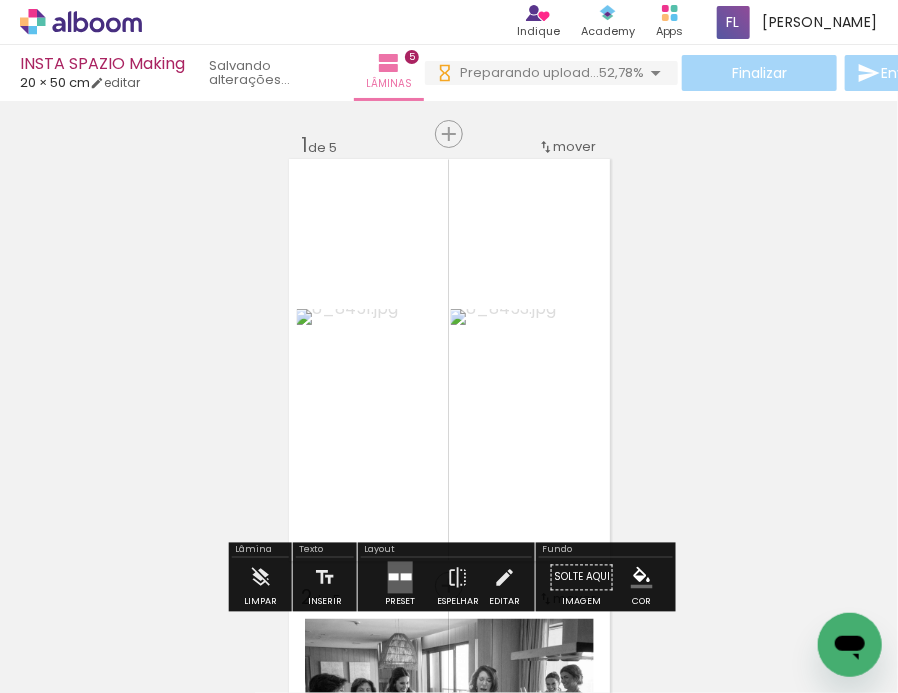 click on "Inserir lâmina 1  de 5  Inserir lâmina 2  de 5  Inserir lâmina 3  de 5  Inserir lâmina 4  de 5  Inserir lâmina 5  de 5" at bounding box center [449, 1464] 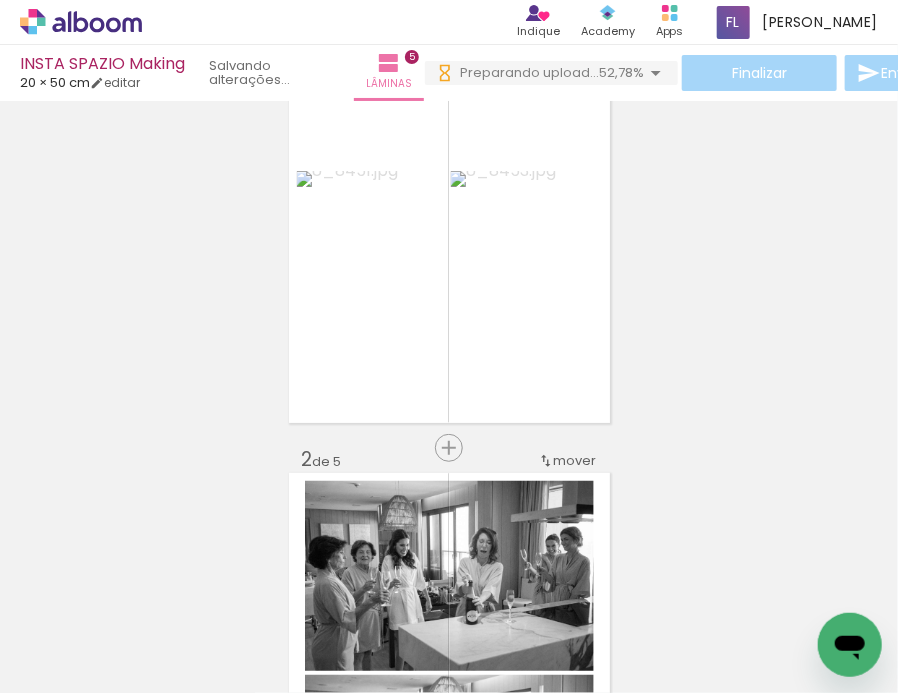 scroll, scrollTop: 130, scrollLeft: 0, axis: vertical 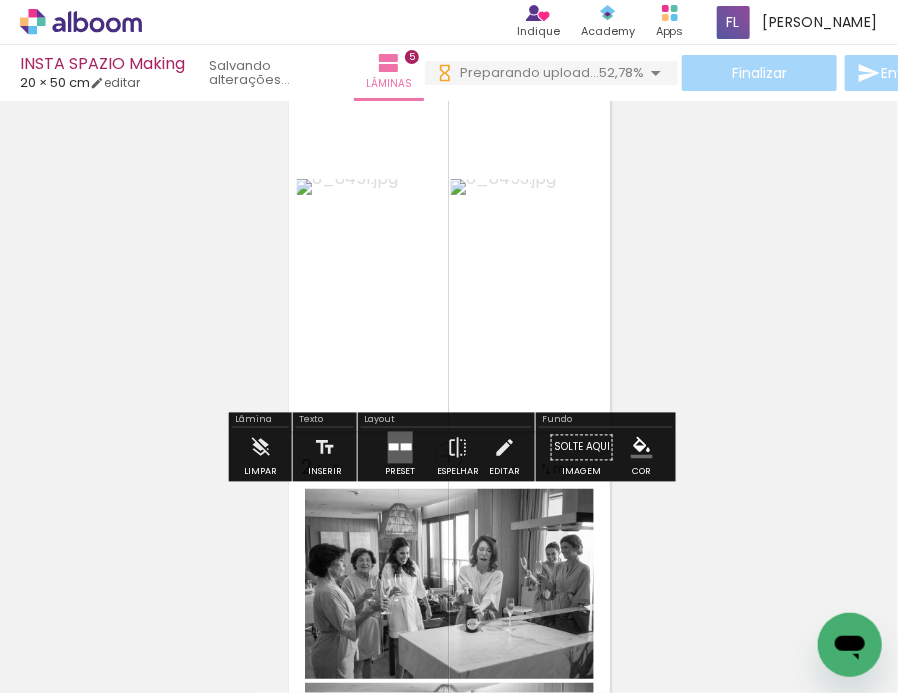 click at bounding box center [405, 447] 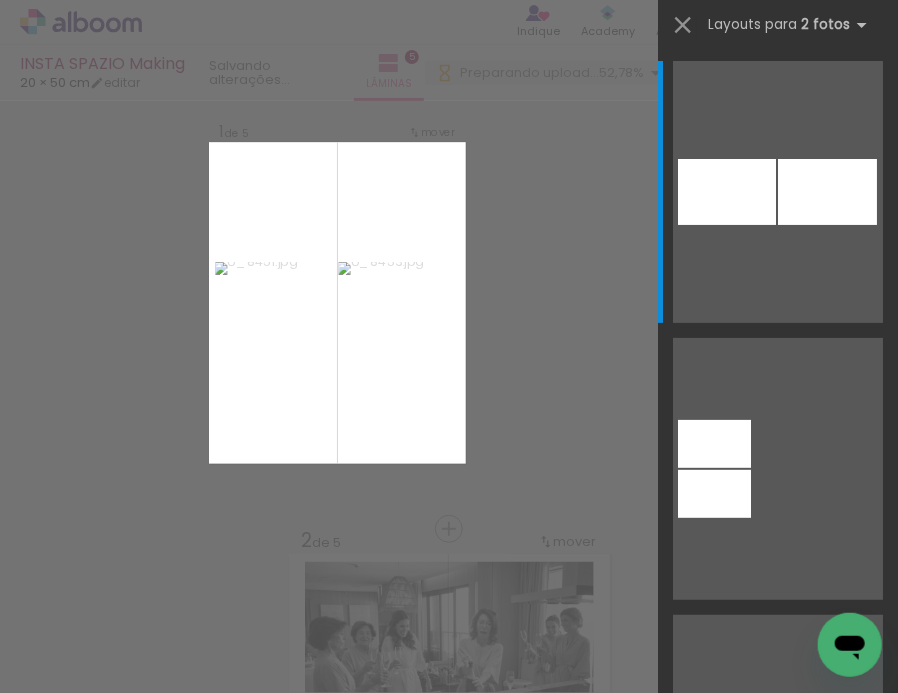 scroll, scrollTop: 25, scrollLeft: 0, axis: vertical 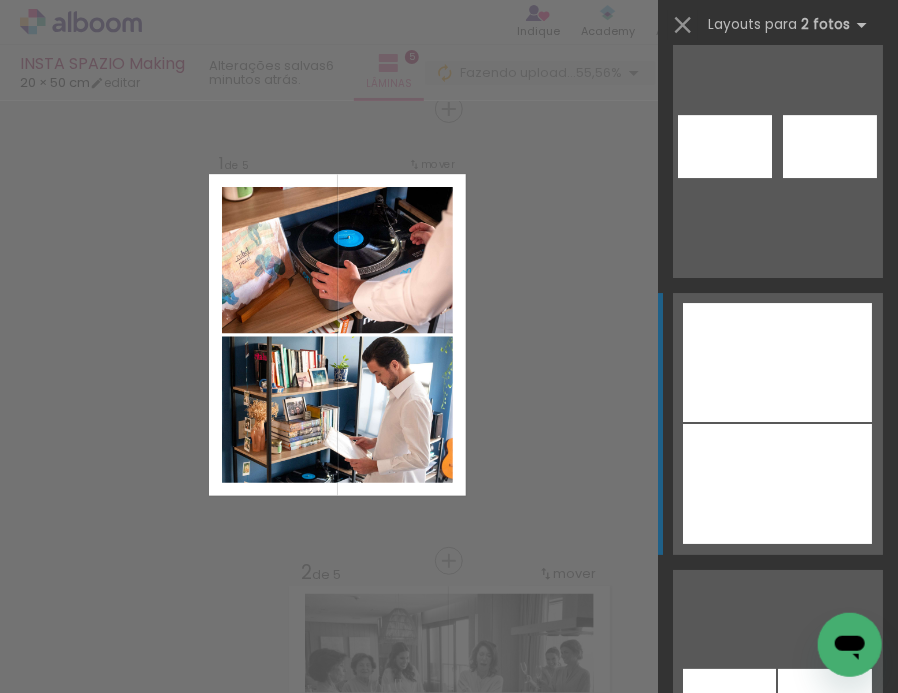 click at bounding box center [777, 484] 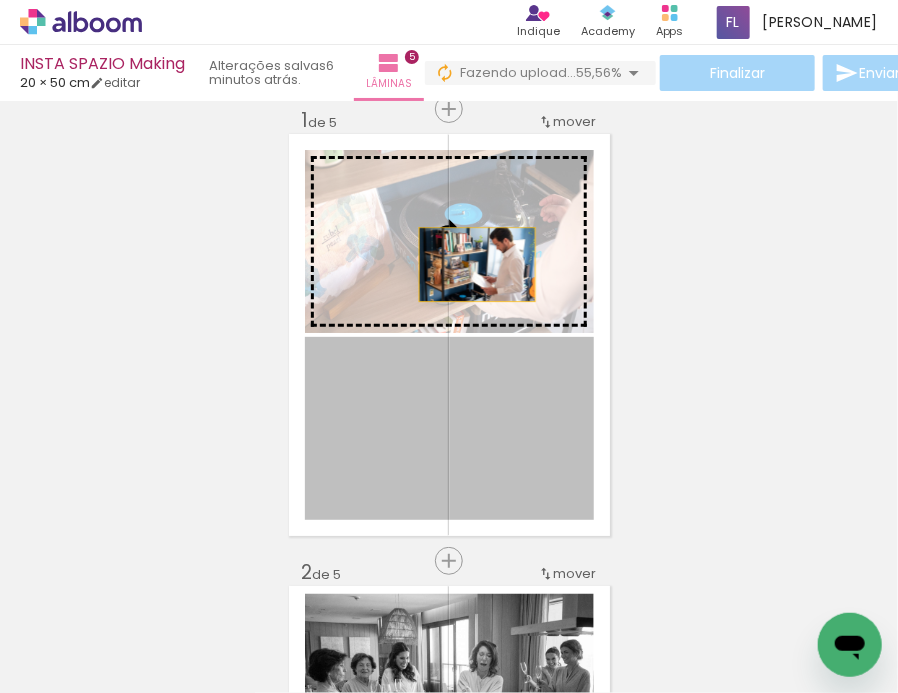 drag, startPoint x: 477, startPoint y: 420, endPoint x: 477, endPoint y: 262, distance: 158 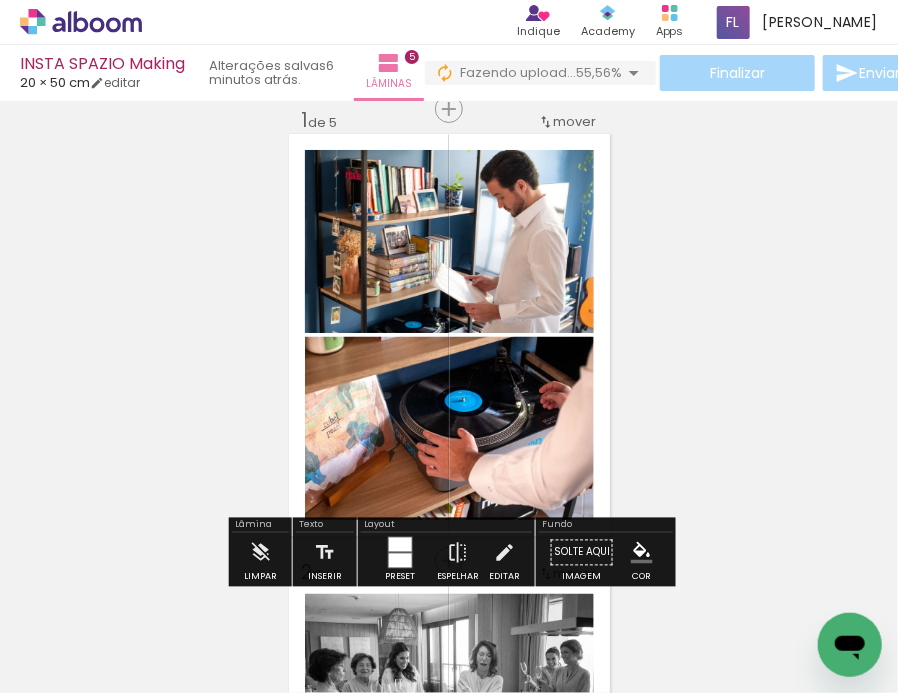 scroll, scrollTop: 0, scrollLeft: 0, axis: both 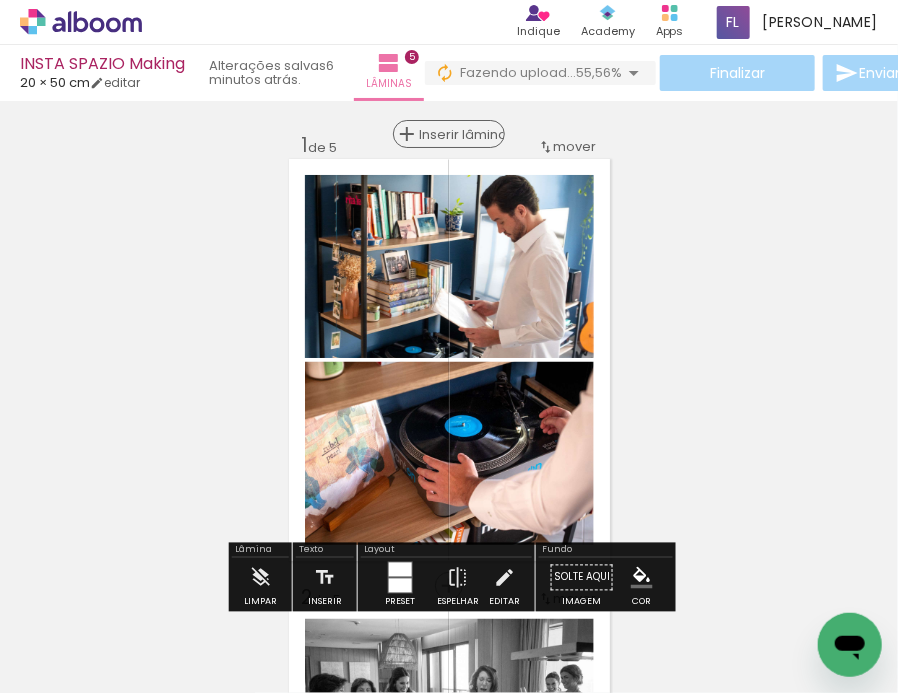 click on "Inserir lâmina" at bounding box center [458, 134] 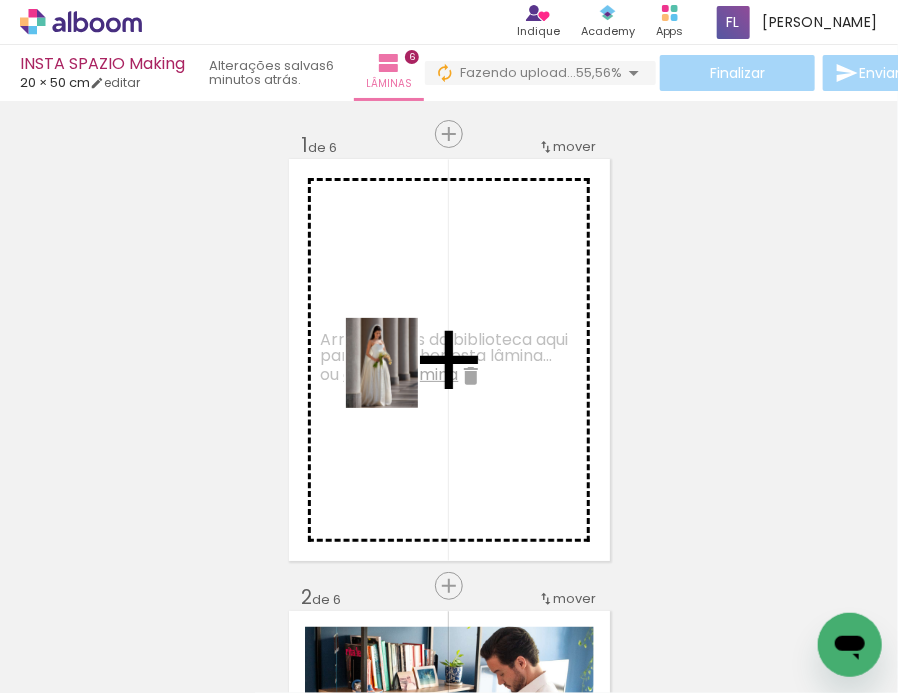 drag, startPoint x: 203, startPoint y: 609, endPoint x: 406, endPoint y: 378, distance: 307.52237 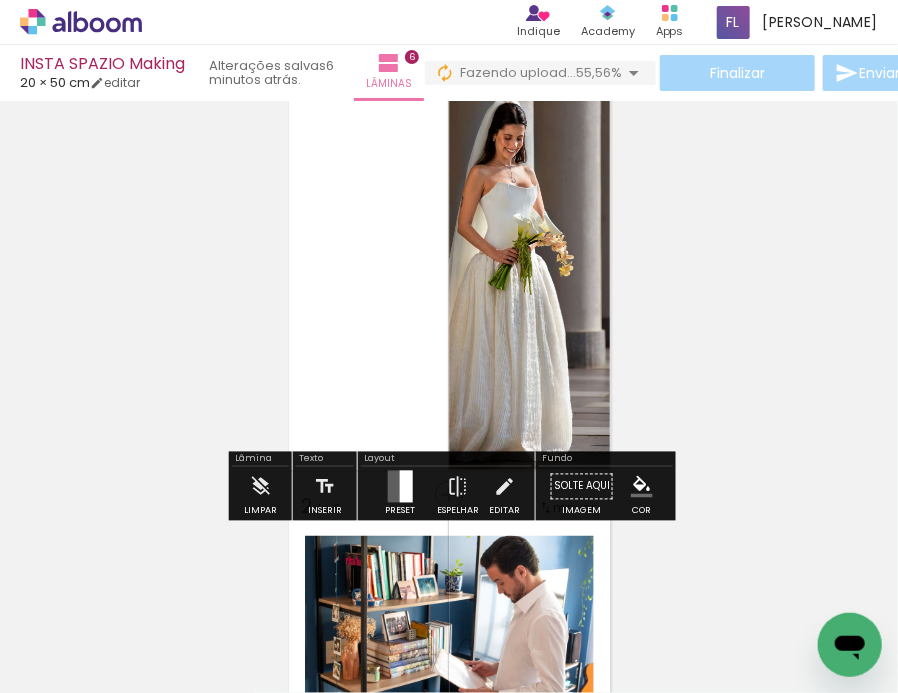 scroll, scrollTop: 96, scrollLeft: 0, axis: vertical 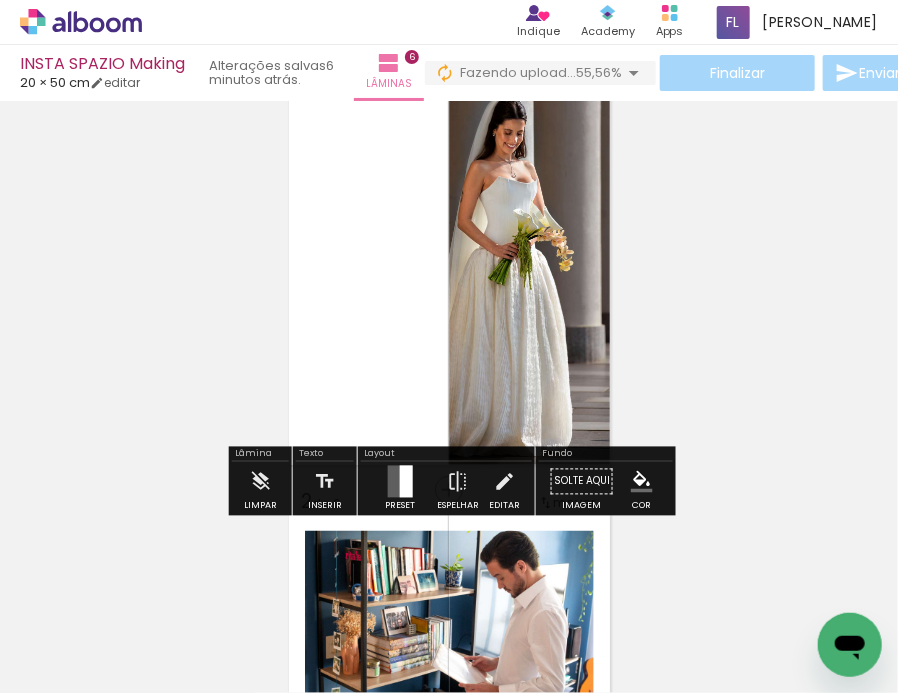 click at bounding box center [405, 482] 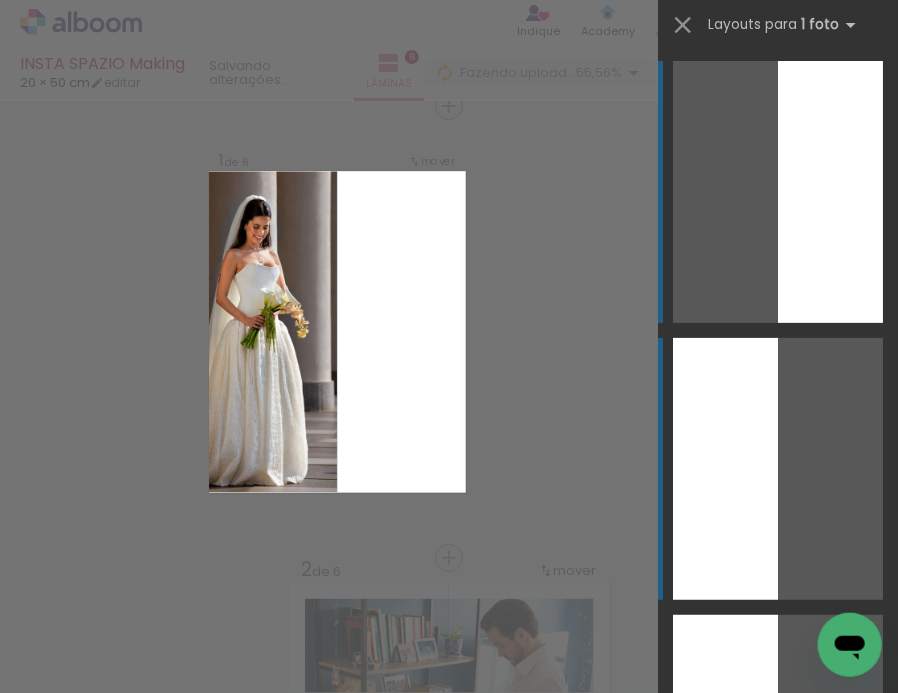 scroll, scrollTop: 25, scrollLeft: 0, axis: vertical 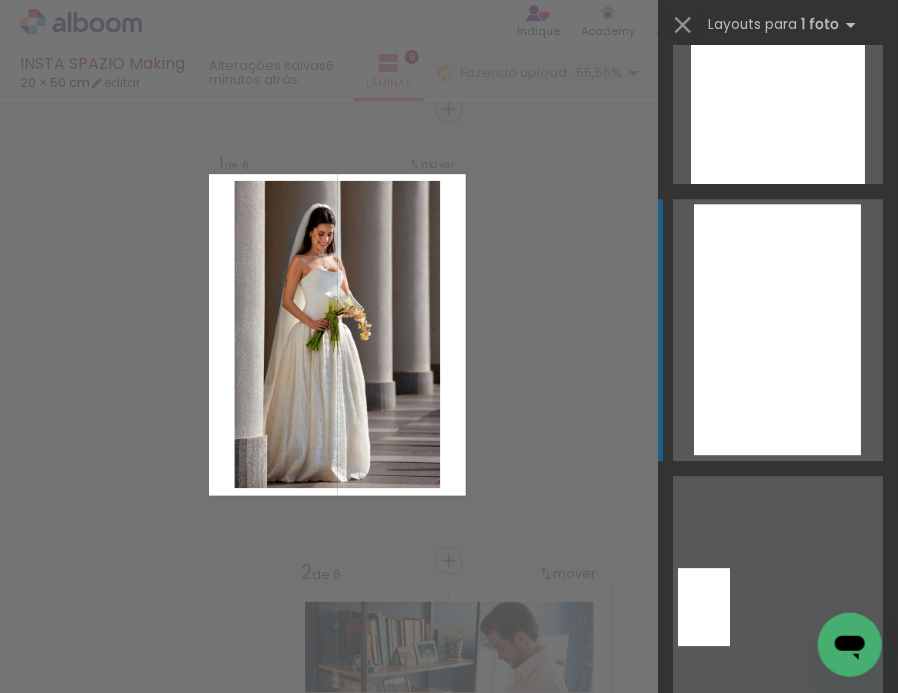 click at bounding box center (820, 884) 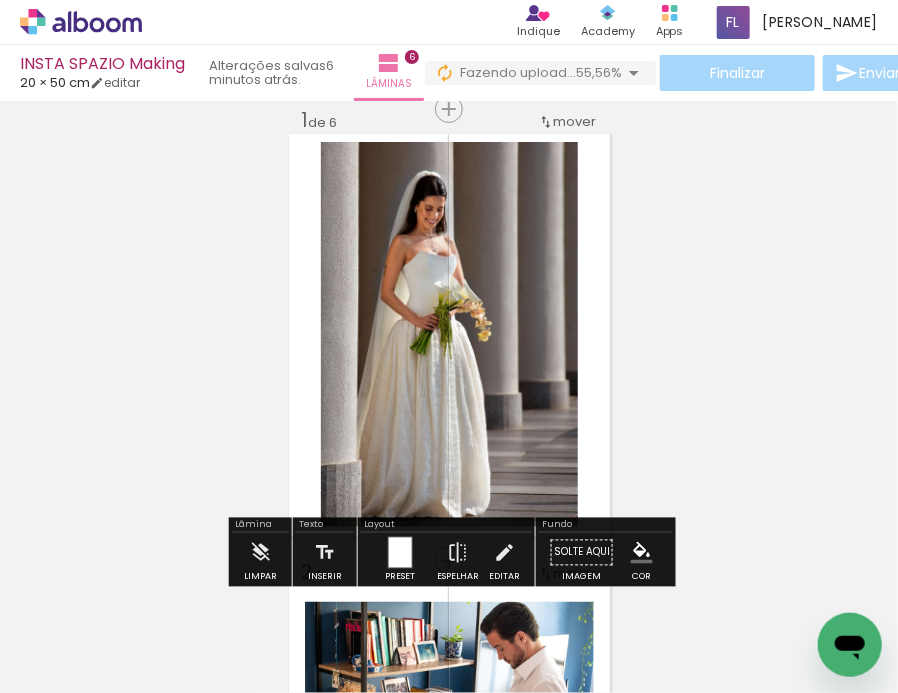 click 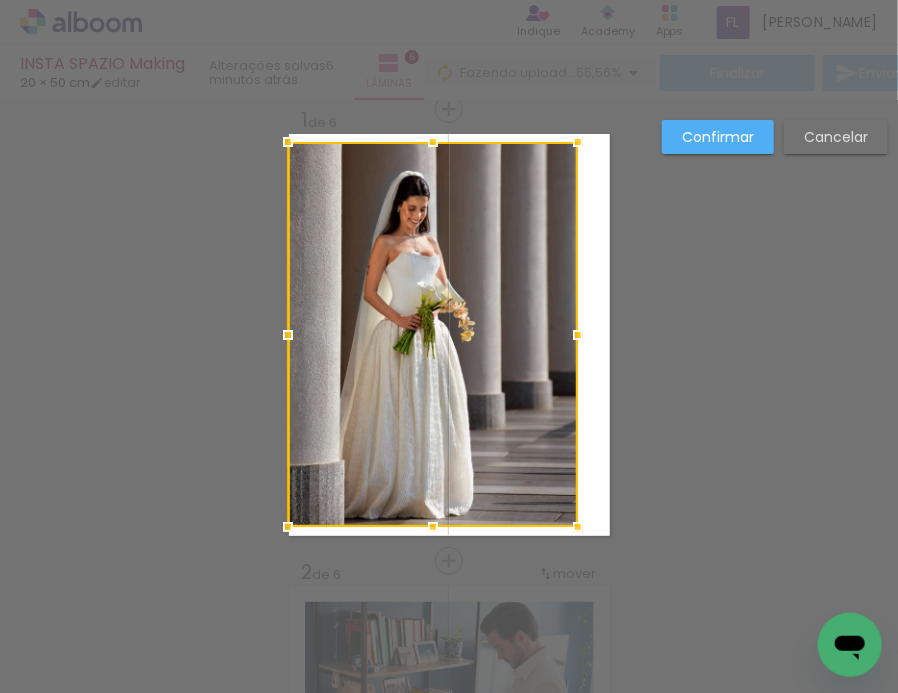 drag, startPoint x: 321, startPoint y: 332, endPoint x: 244, endPoint y: 335, distance: 77.05842 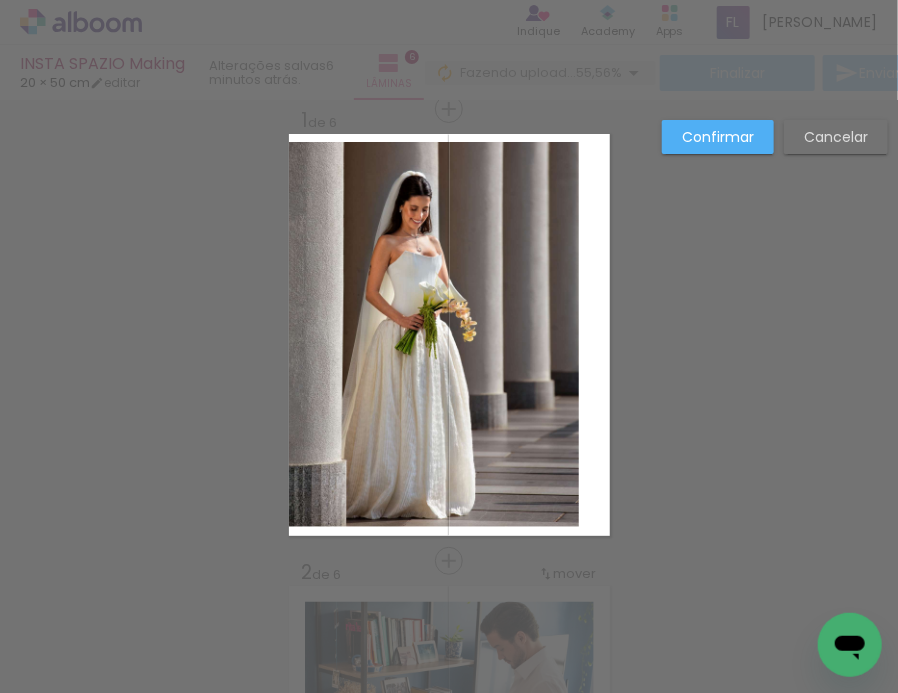 click 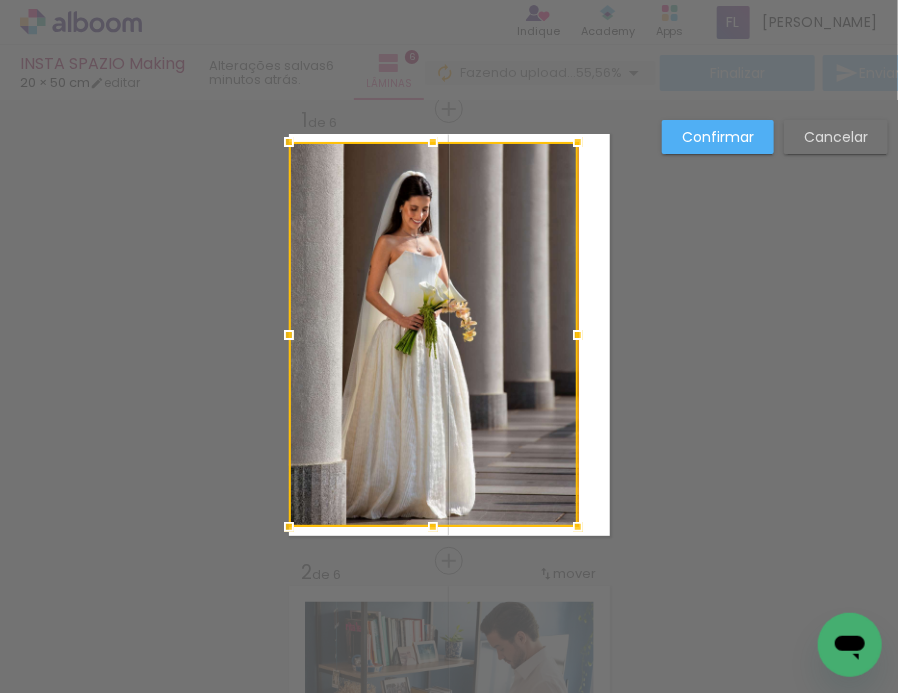 click at bounding box center (433, 334) 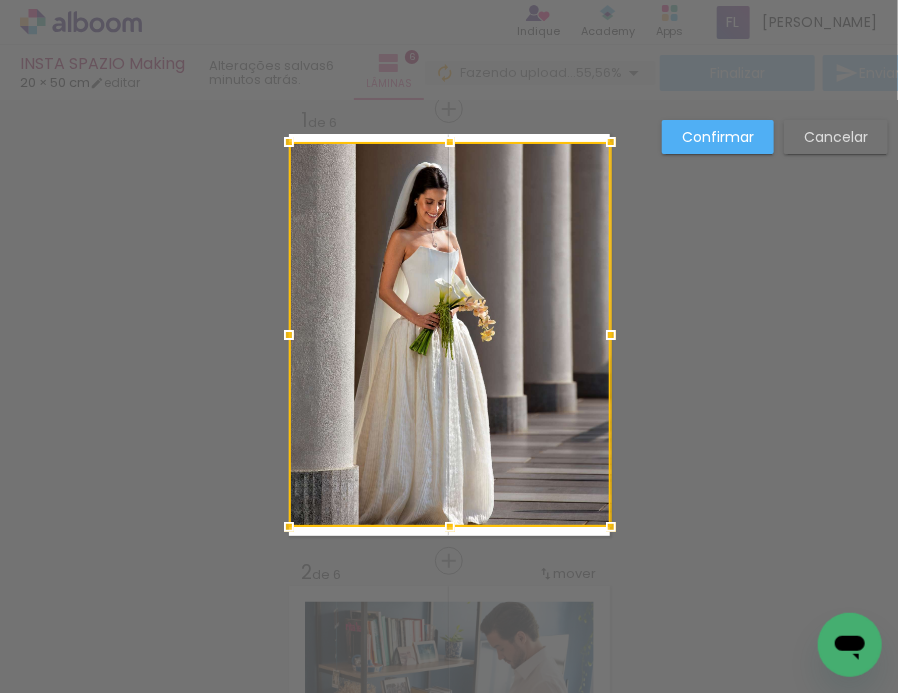 drag, startPoint x: 582, startPoint y: 337, endPoint x: 976, endPoint y: 345, distance: 394.0812 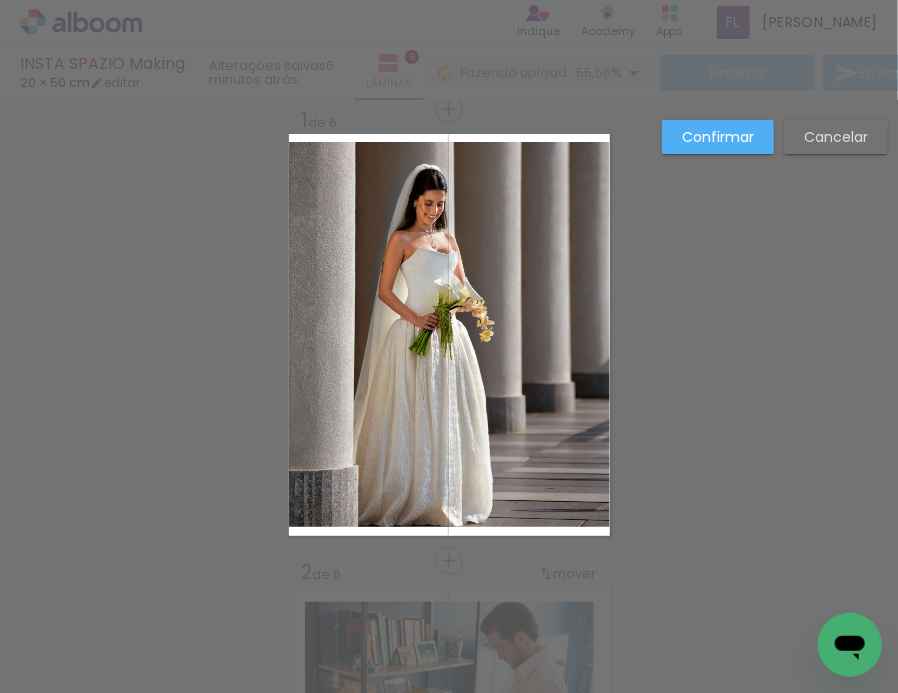 click 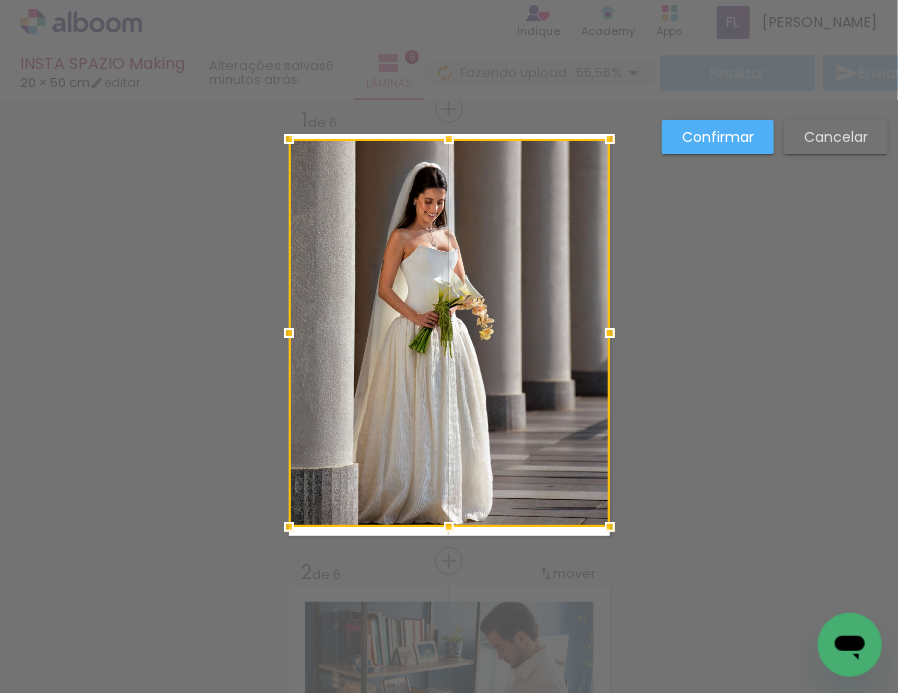 drag, startPoint x: 451, startPoint y: 136, endPoint x: 452, endPoint y: 96, distance: 40.012497 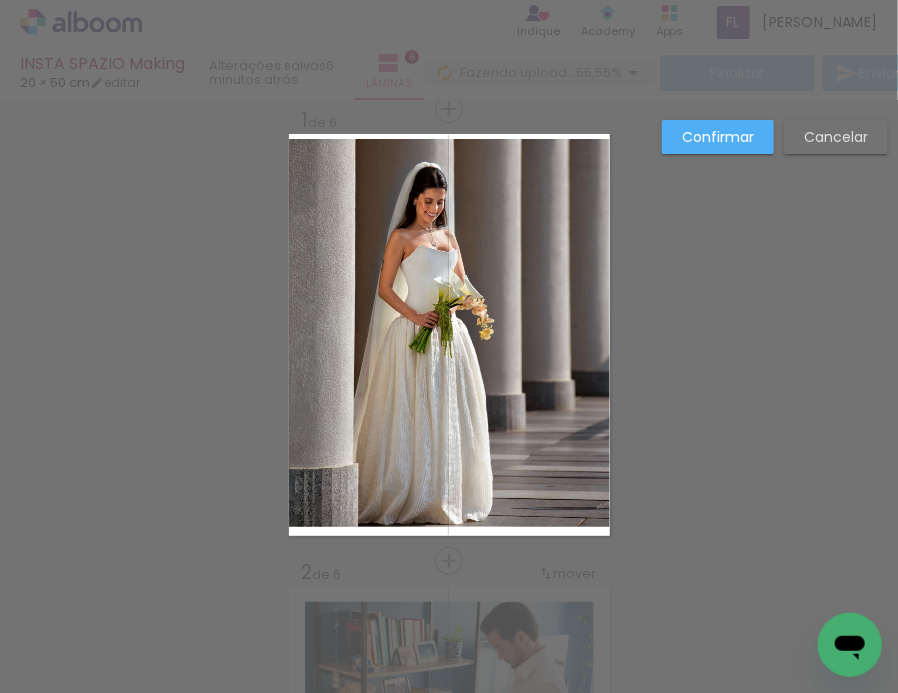 click 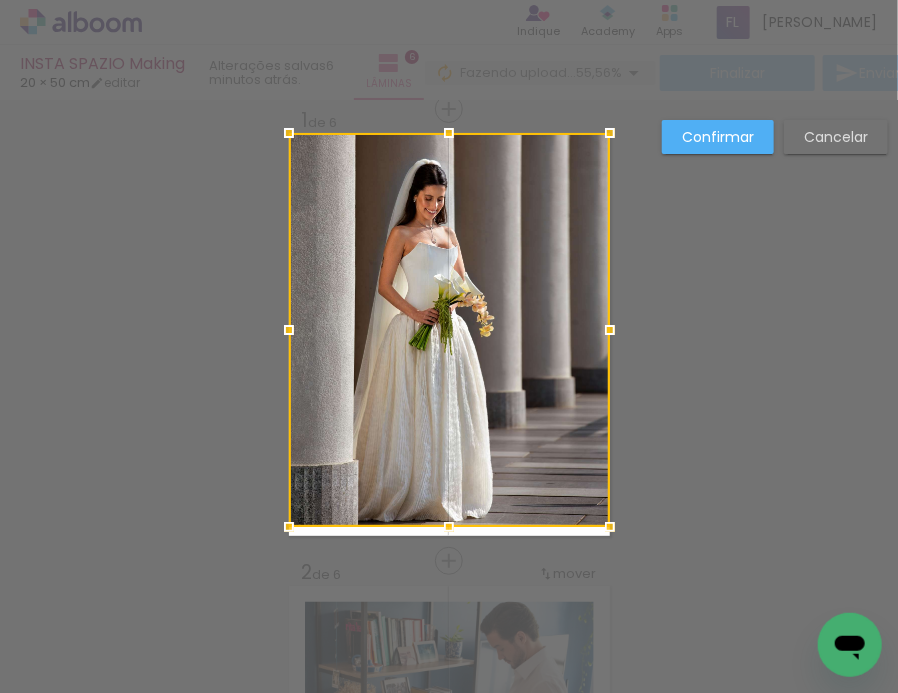 drag, startPoint x: 448, startPoint y: 134, endPoint x: 451, endPoint y: 166, distance: 32.140316 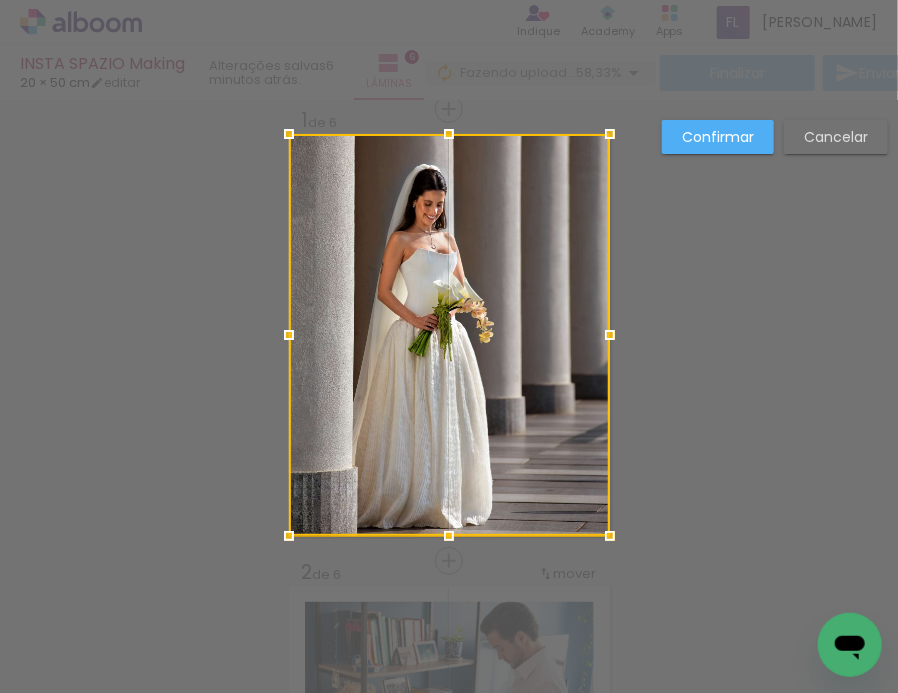 drag, startPoint x: 448, startPoint y: 529, endPoint x: 448, endPoint y: 549, distance: 20 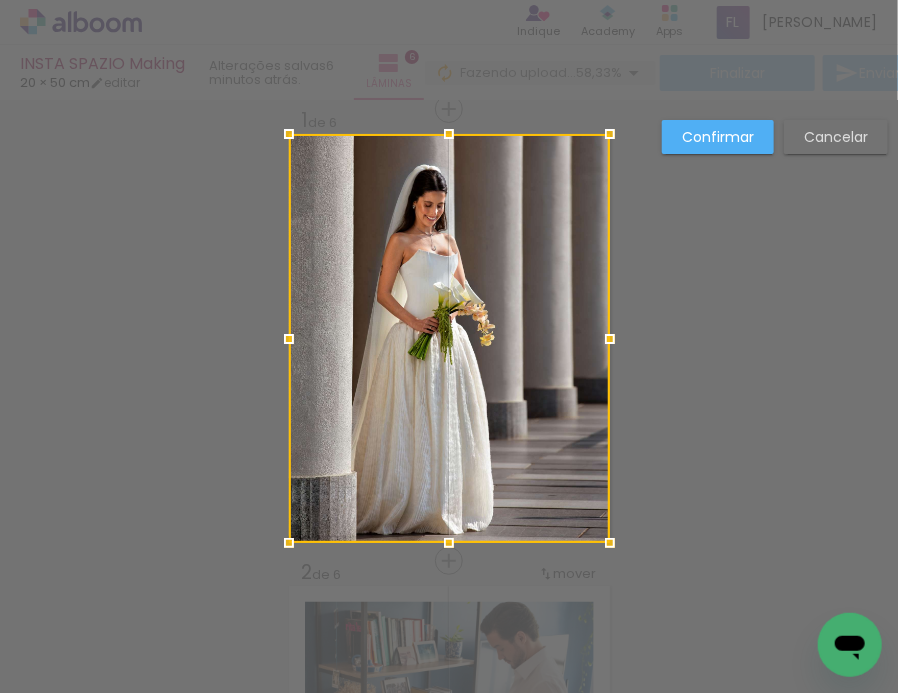 drag, startPoint x: 450, startPoint y: 540, endPoint x: 449, endPoint y: 555, distance: 15.033297 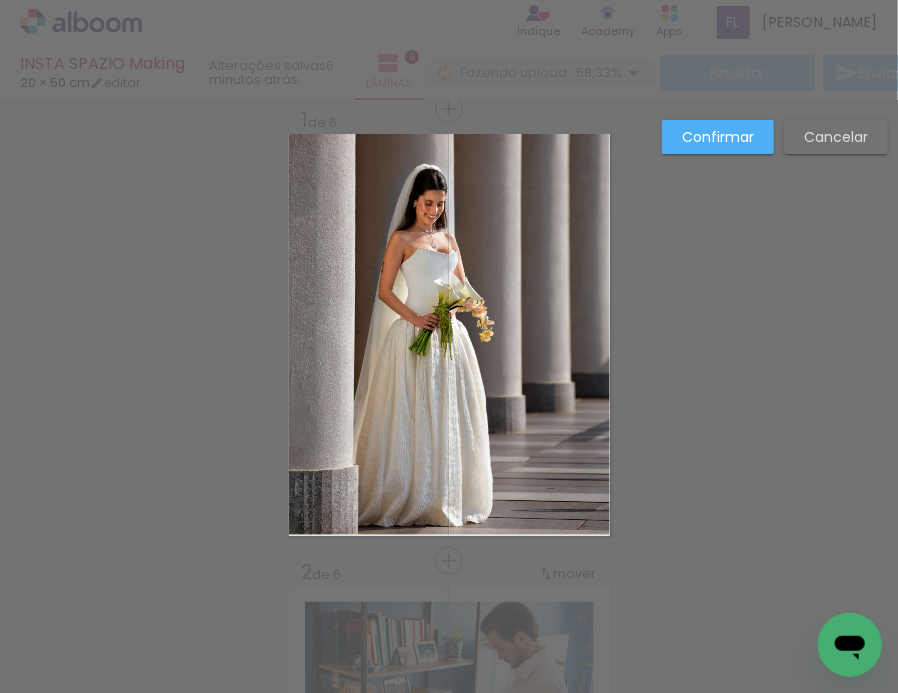 click 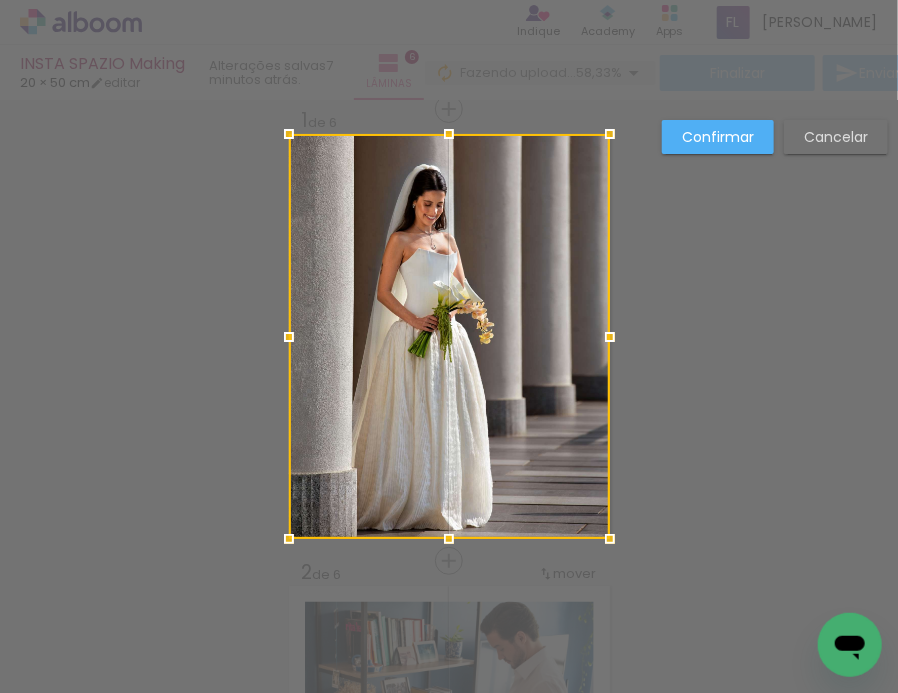 drag, startPoint x: 450, startPoint y: 530, endPoint x: 450, endPoint y: 516, distance: 14 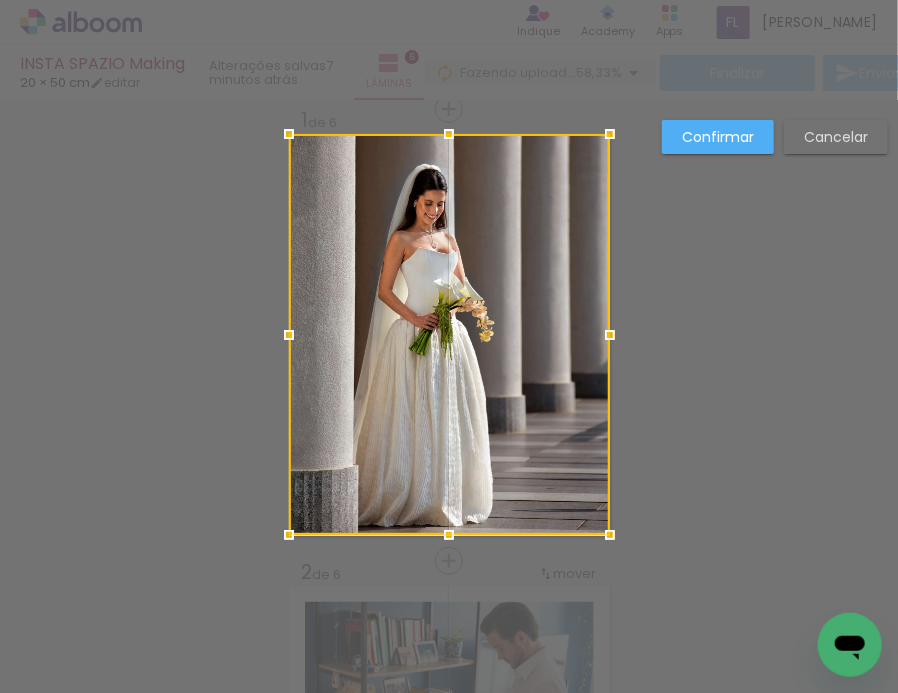 click on "Confirmar Cancelar" at bounding box center [449, 1682] 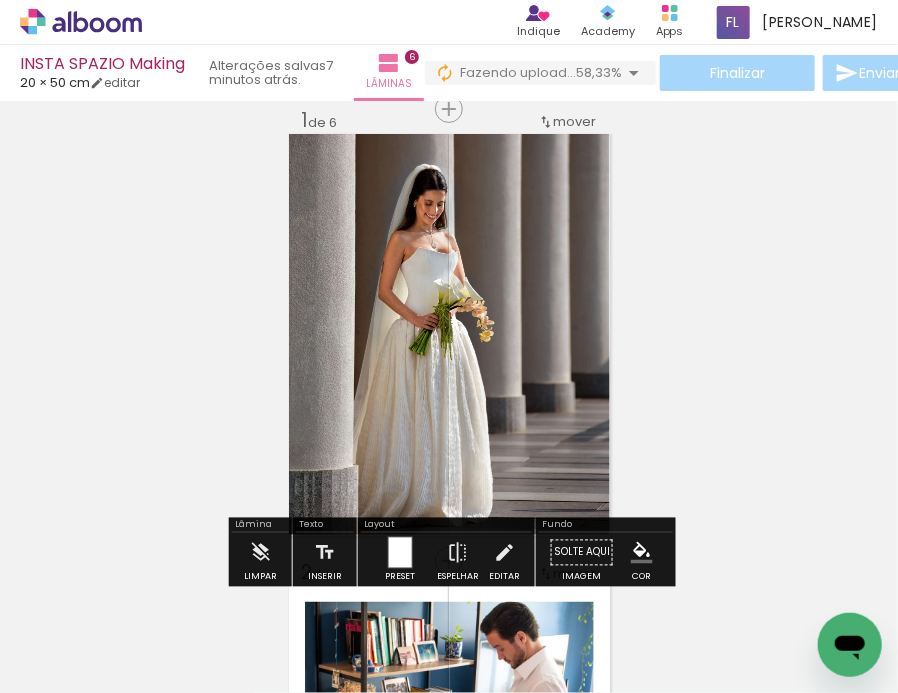 click on "Inserir lâmina 1  de 6  Inserir lâmina 2  de 6  Inserir lâmina 3  de 6  Inserir lâmina 4  de 6  Inserir lâmina 5  de 6  Inserir lâmina 6  de 6" at bounding box center (449, 1665) 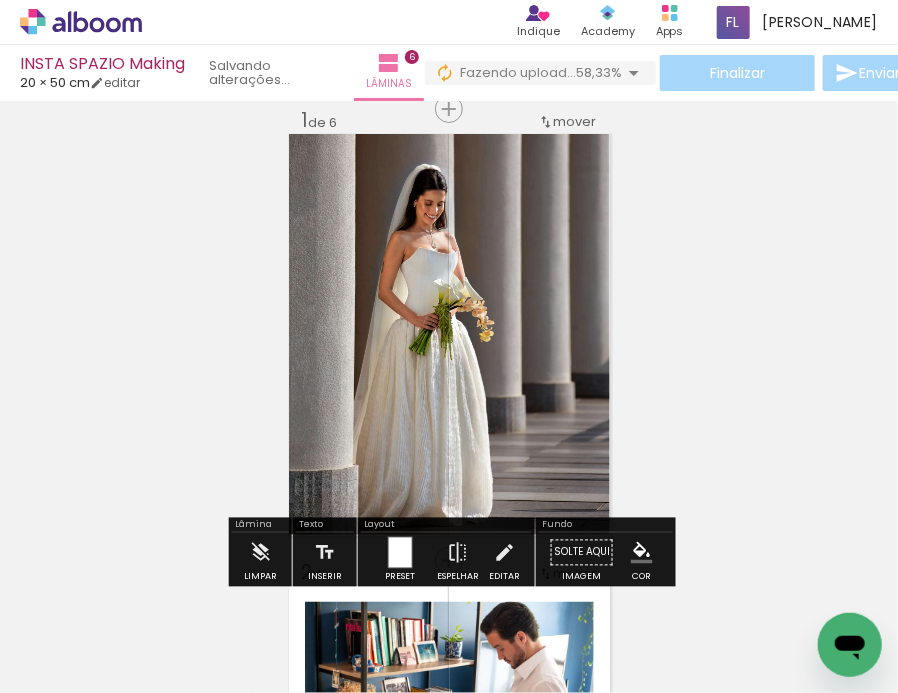 click on "Inserir lâmina 1  de 6  Inserir lâmina 2  de 6  Inserir lâmina 3  de 6  Inserir lâmina 4  de 6  Inserir lâmina 5  de 6  Inserir lâmina 6  de 6" at bounding box center [449, 1665] 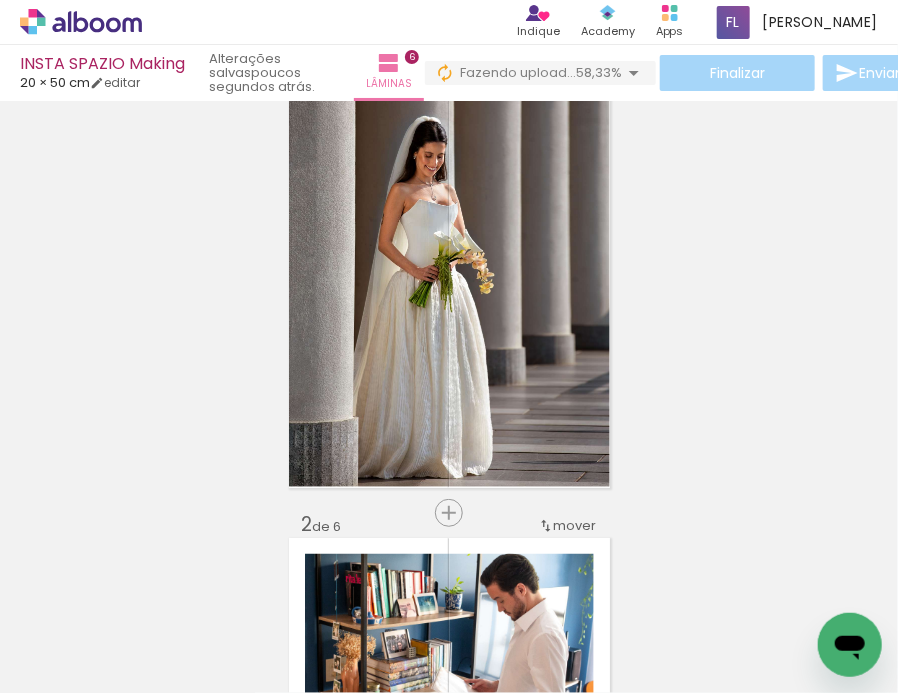 scroll, scrollTop: 80, scrollLeft: 0, axis: vertical 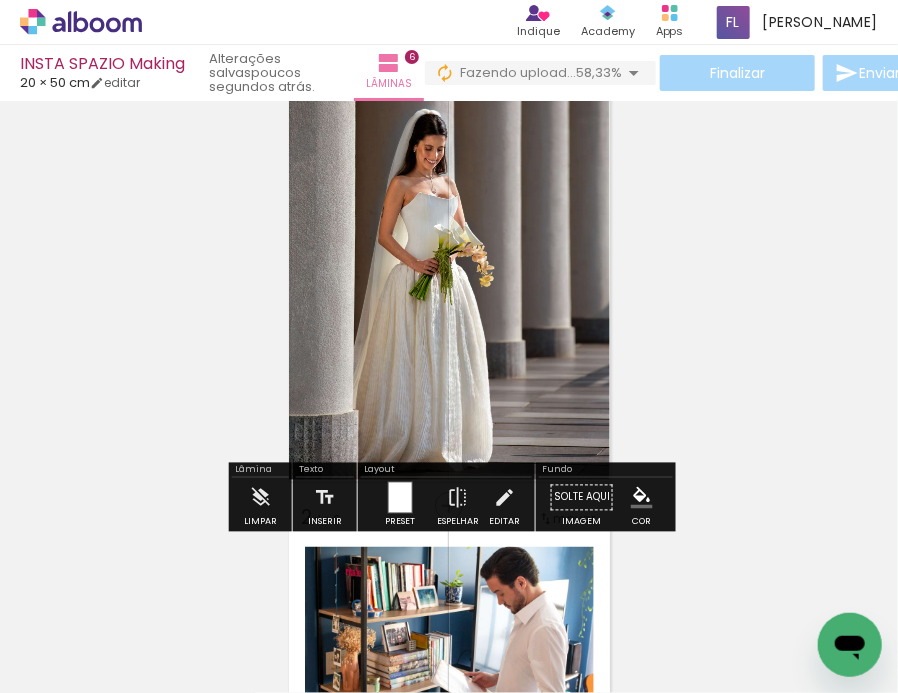 click 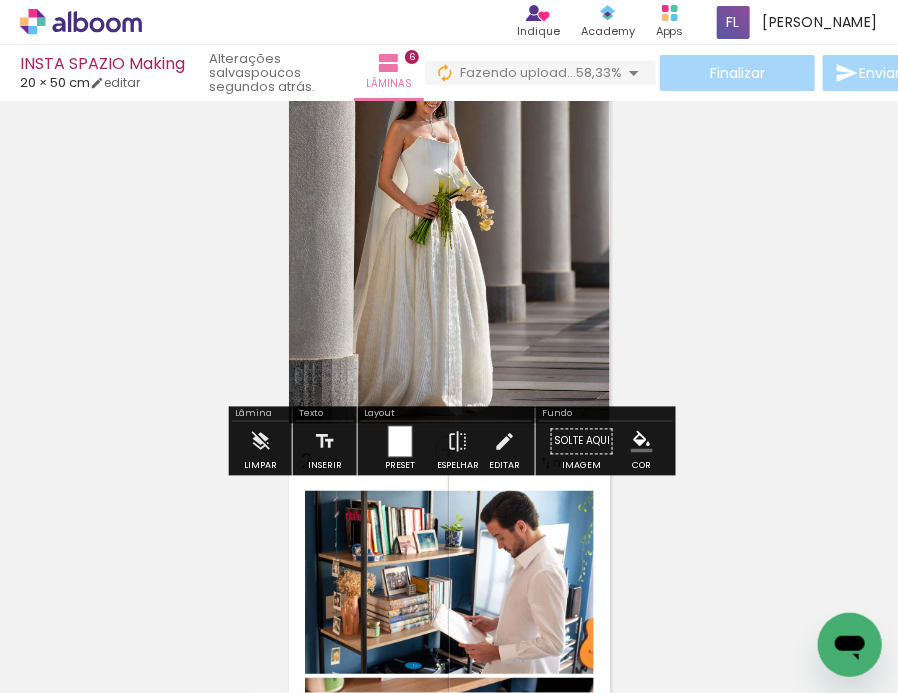click 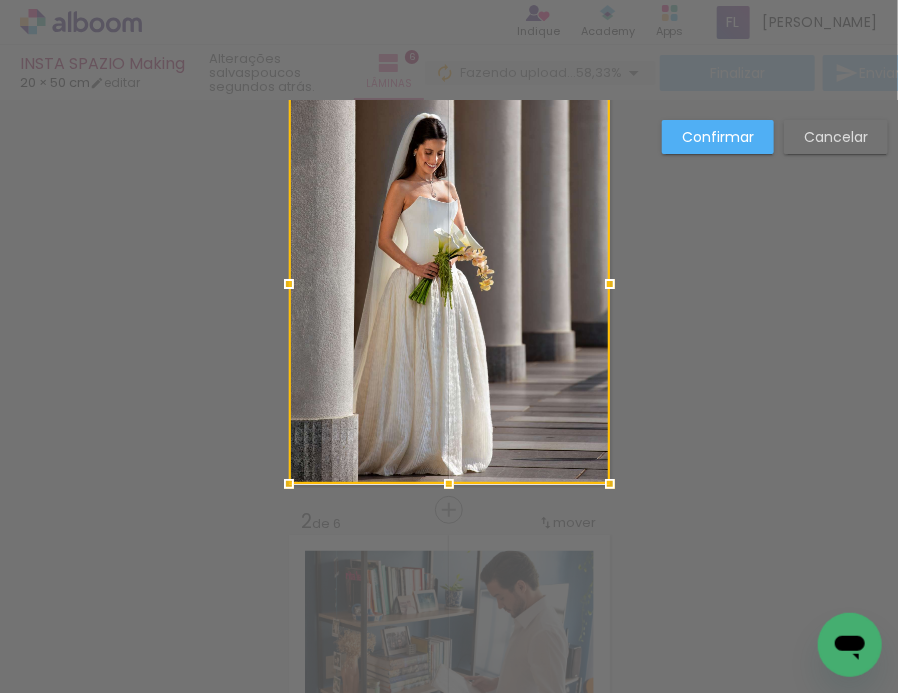 scroll, scrollTop: 25, scrollLeft: 0, axis: vertical 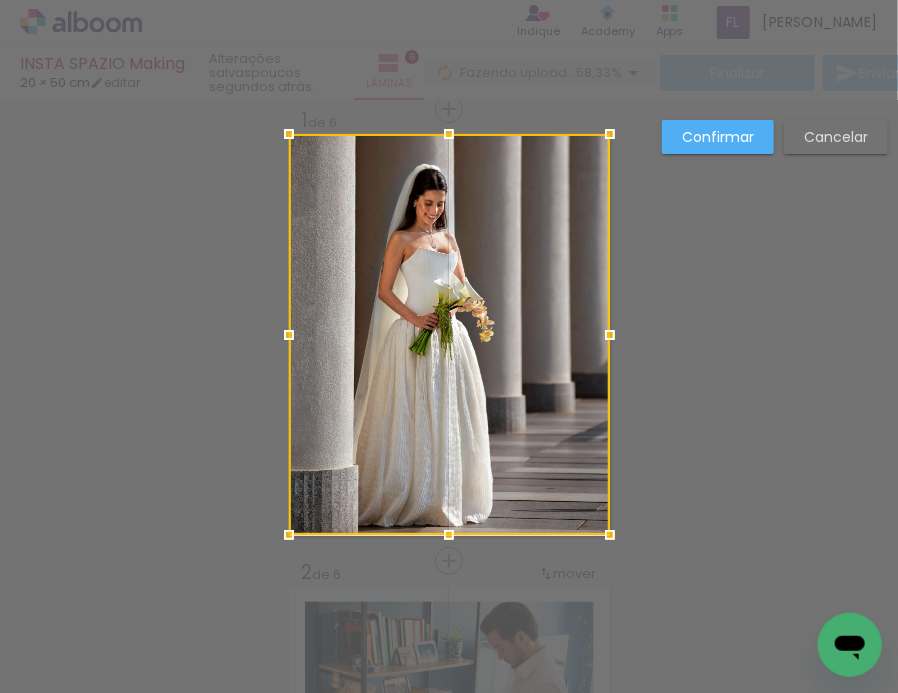 drag, startPoint x: 447, startPoint y: 536, endPoint x: 448, endPoint y: 549, distance: 13.038404 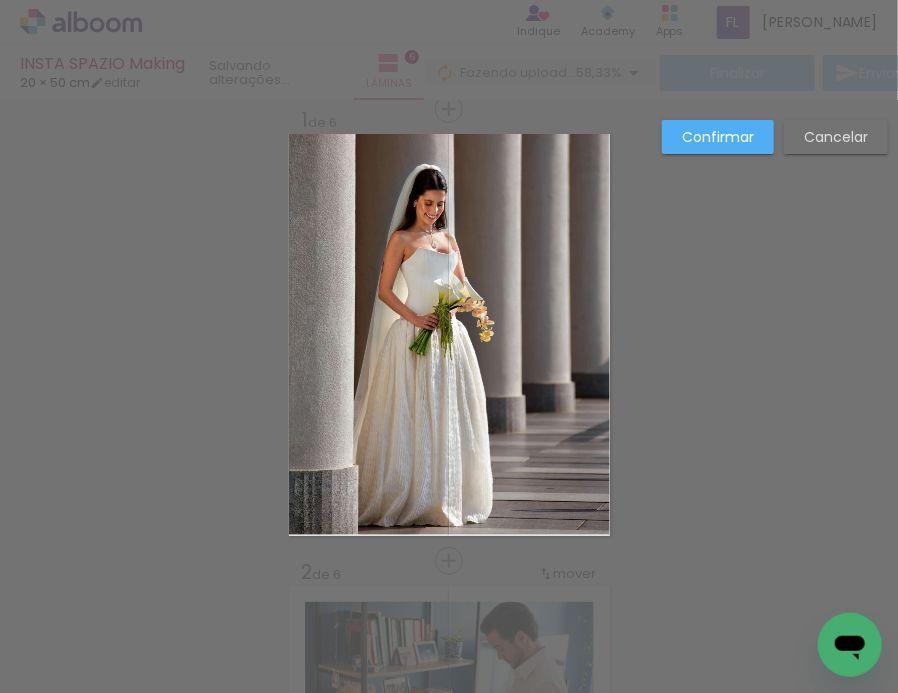 click 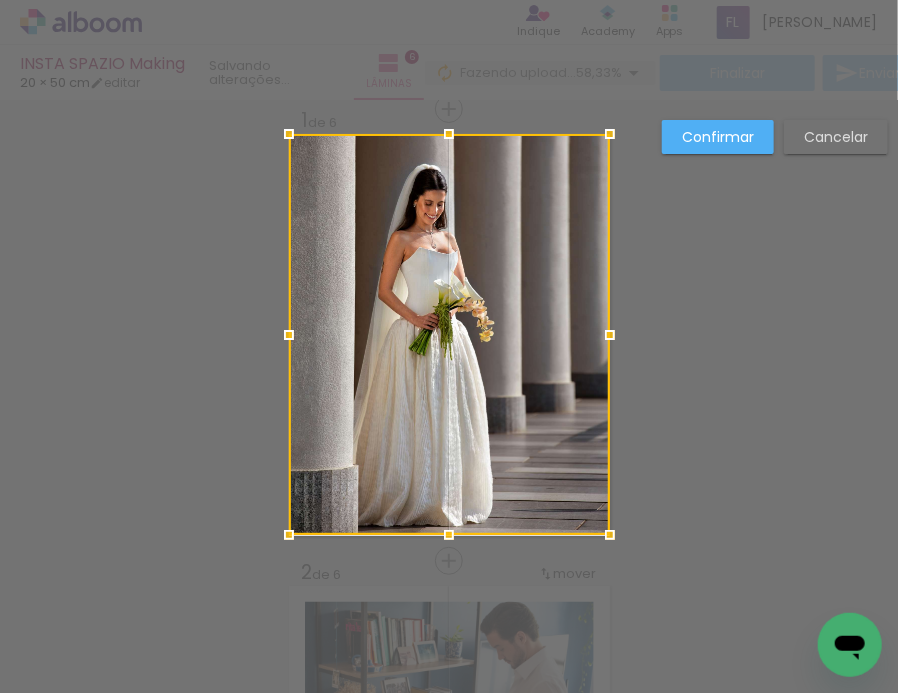 click at bounding box center (449, 334) 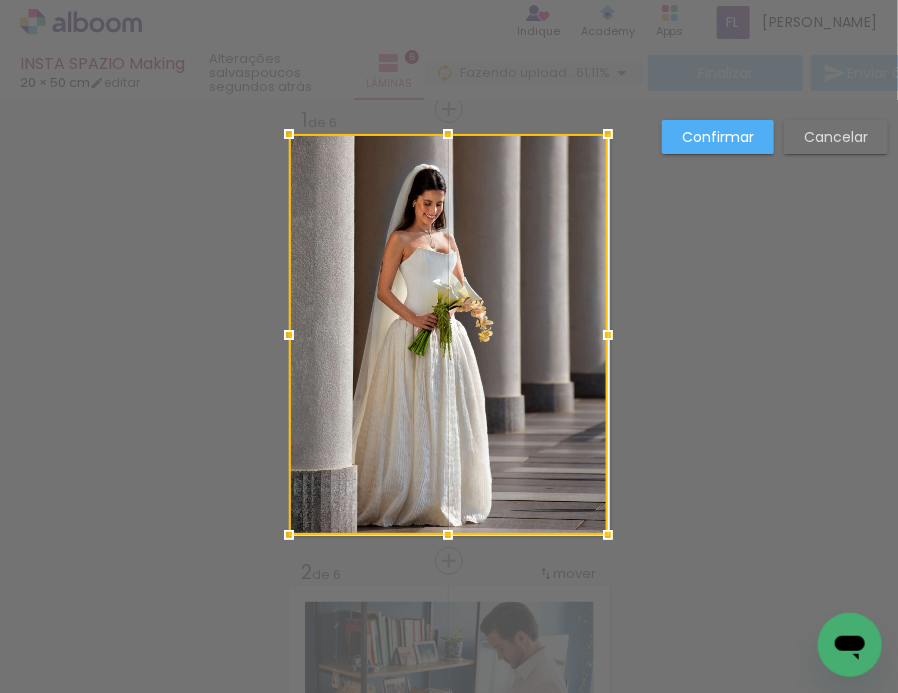drag, startPoint x: 611, startPoint y: 332, endPoint x: 645, endPoint y: 330, distance: 34.058773 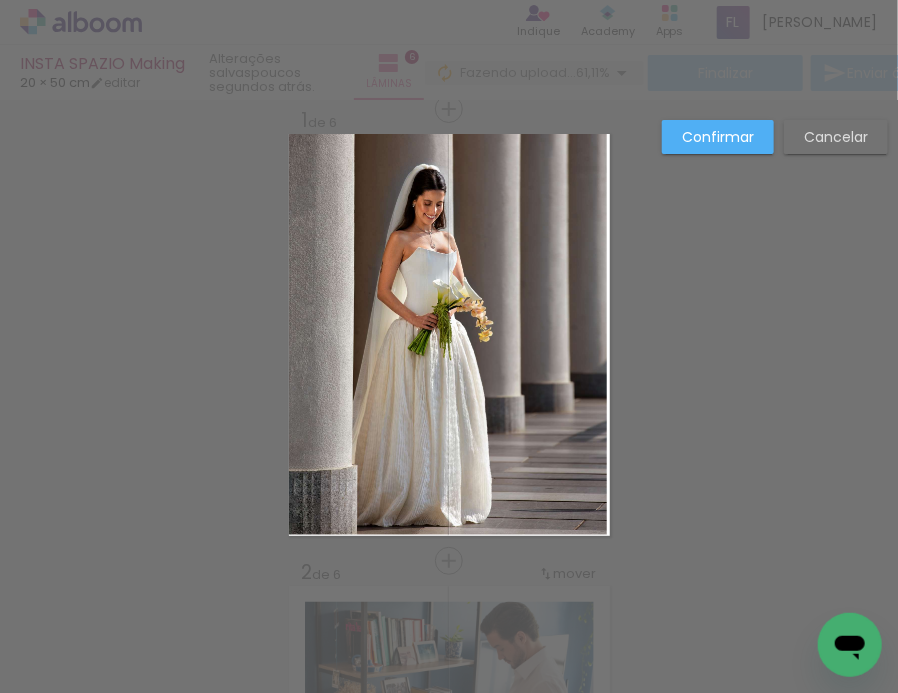 click 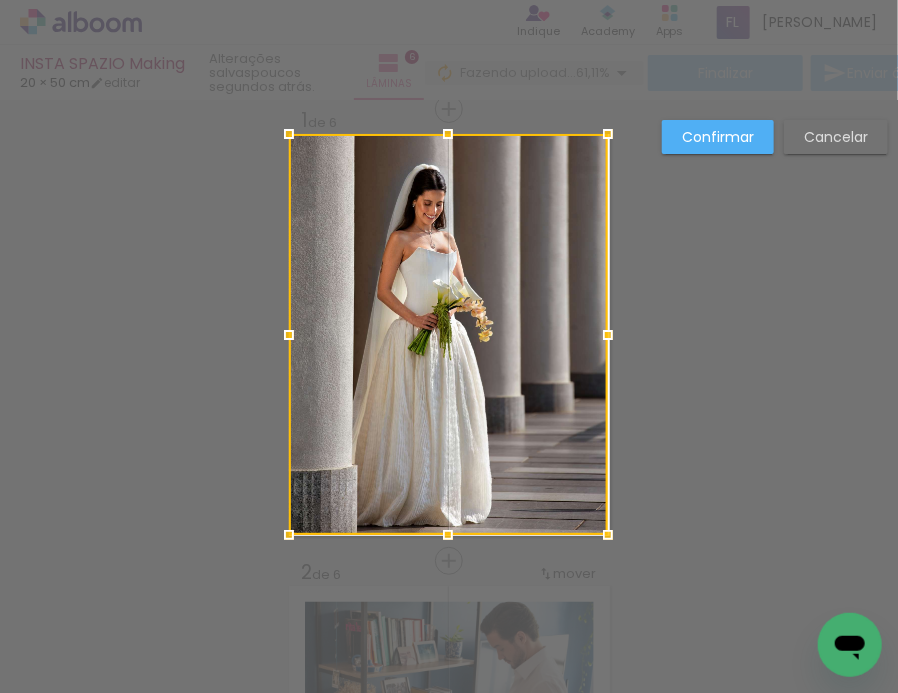 click at bounding box center [448, 334] 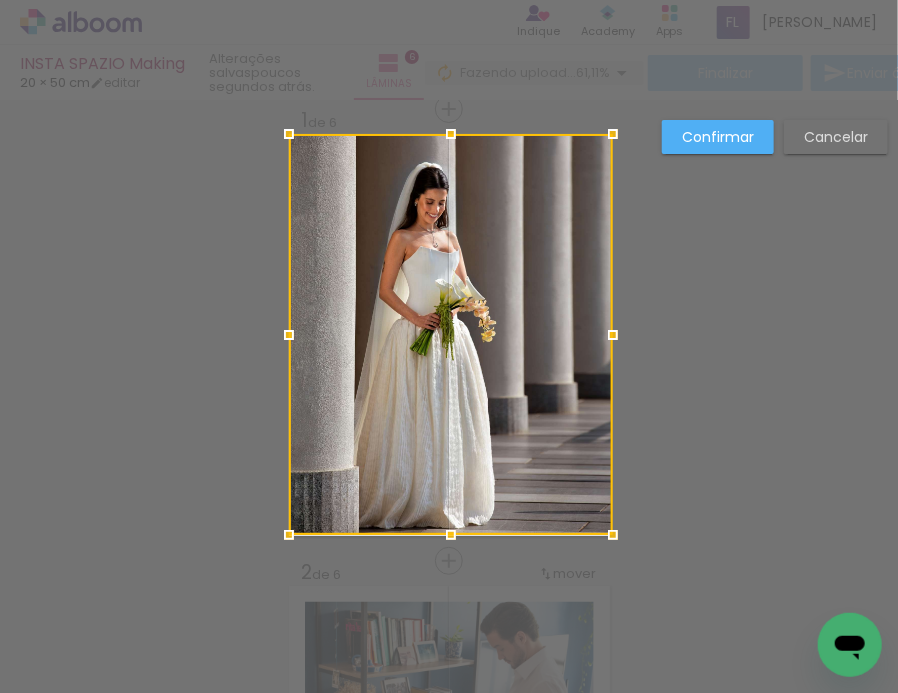 drag, startPoint x: 609, startPoint y: 535, endPoint x: 579, endPoint y: 565, distance: 42.426407 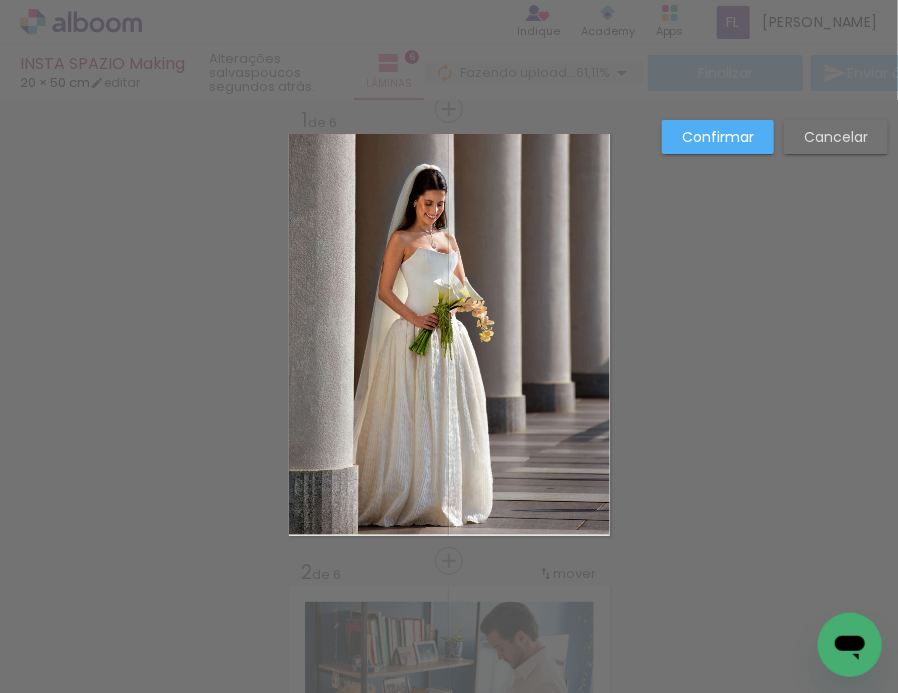 click 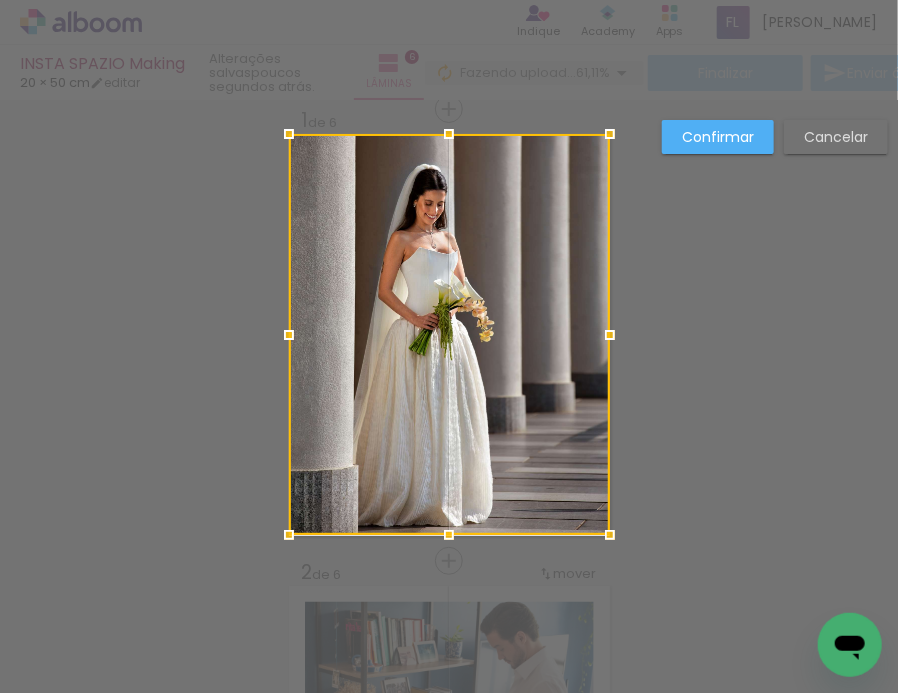 click at bounding box center [449, 334] 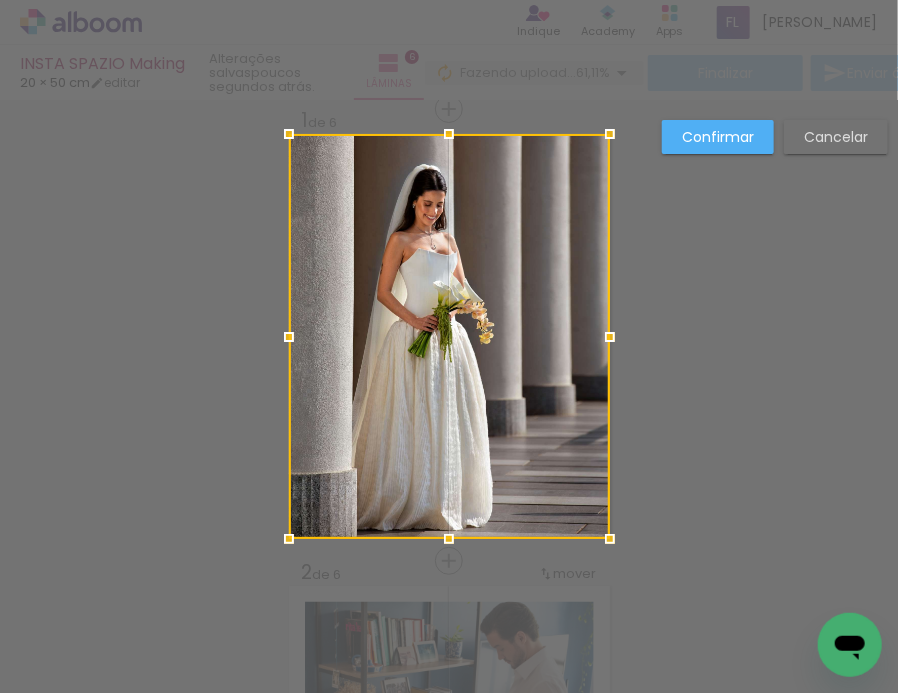 drag, startPoint x: 449, startPoint y: 530, endPoint x: 442, endPoint y: 504, distance: 26.925823 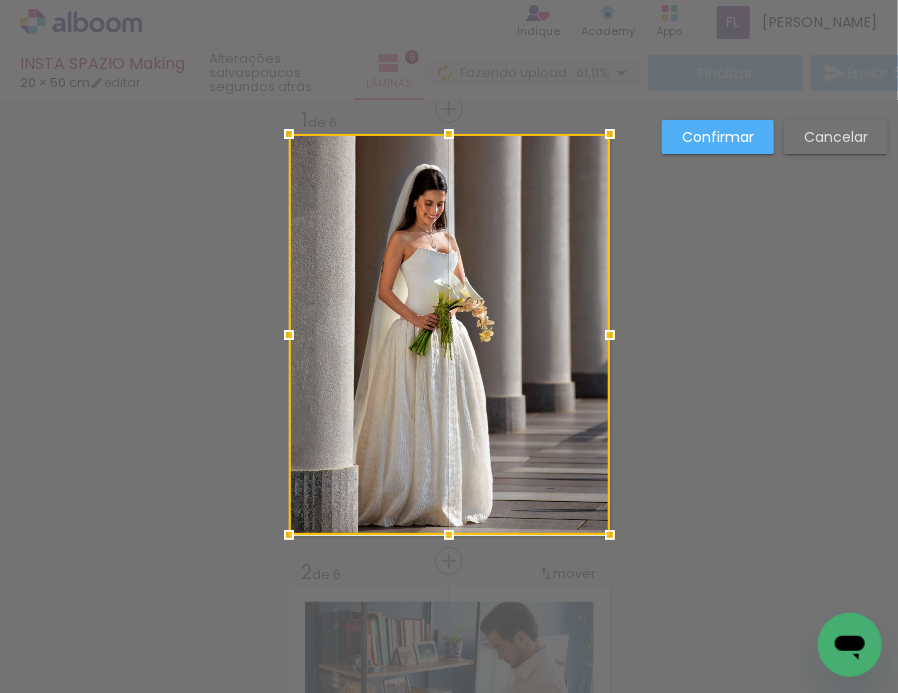 click on "Confirmar Cancelar" at bounding box center [449, 1682] 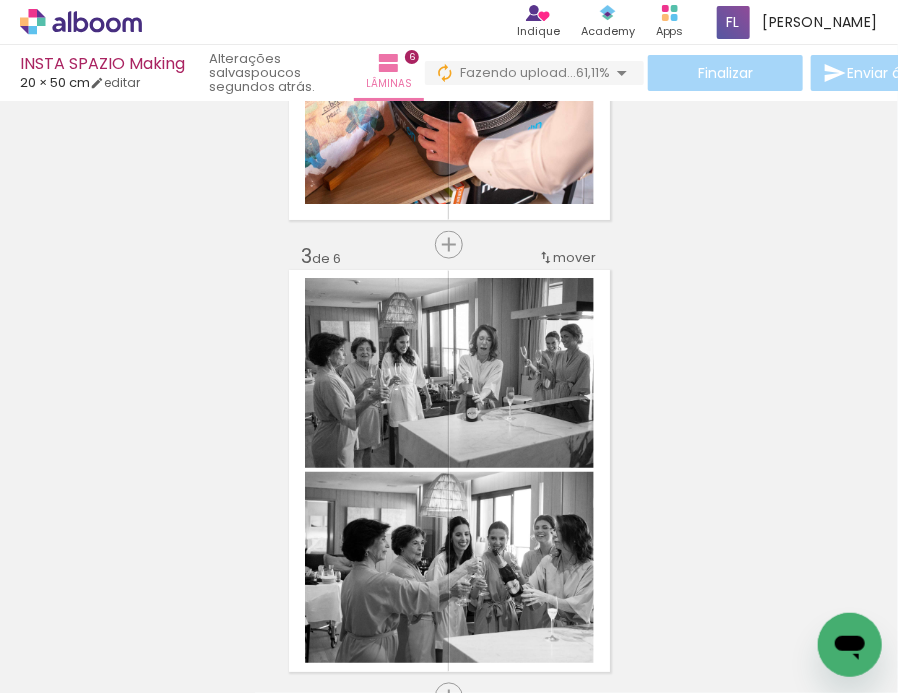 scroll, scrollTop: 804, scrollLeft: 0, axis: vertical 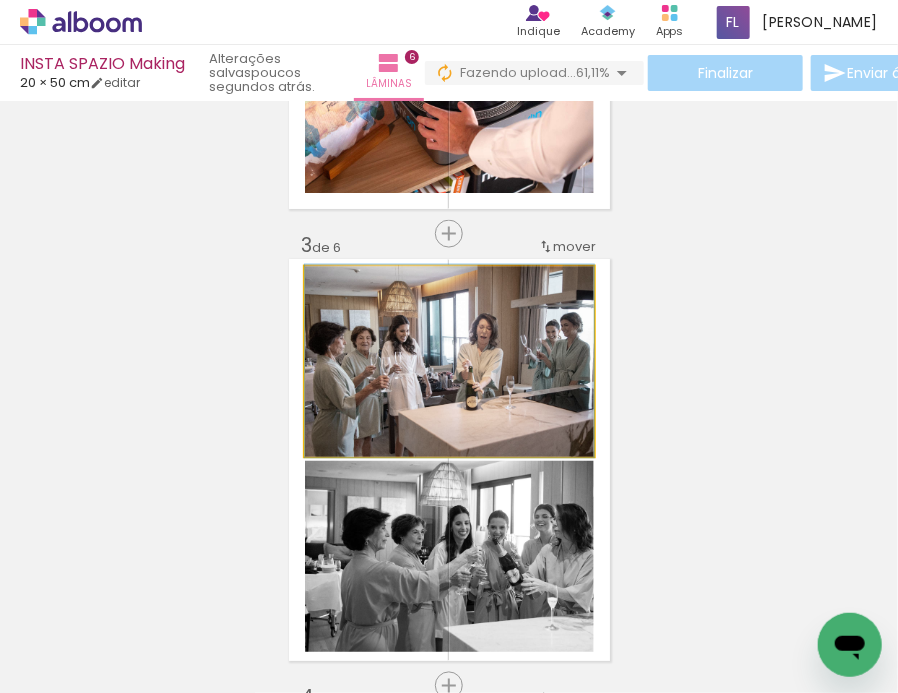 click 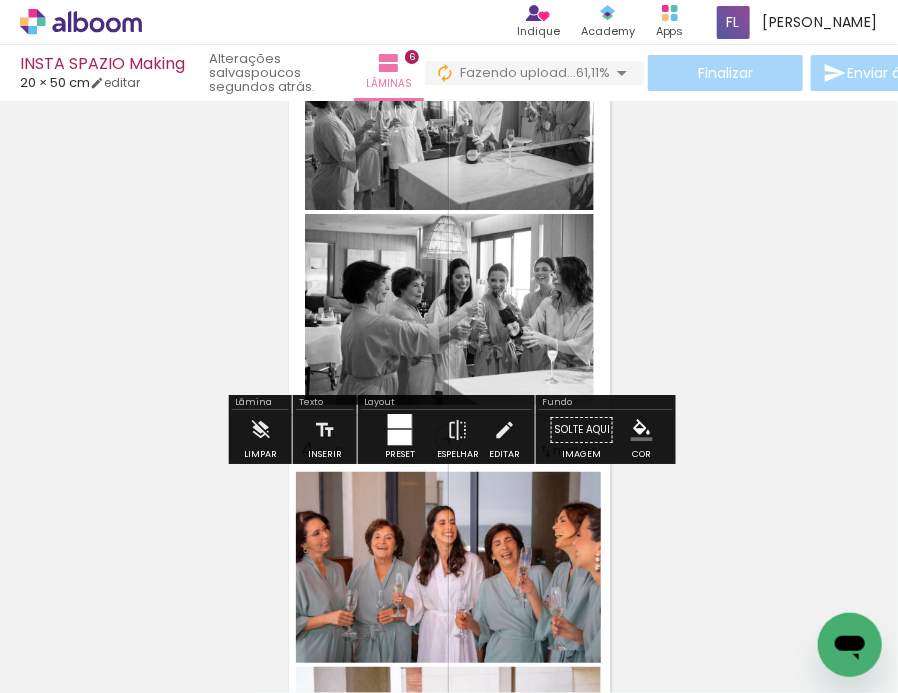 scroll, scrollTop: 1052, scrollLeft: 0, axis: vertical 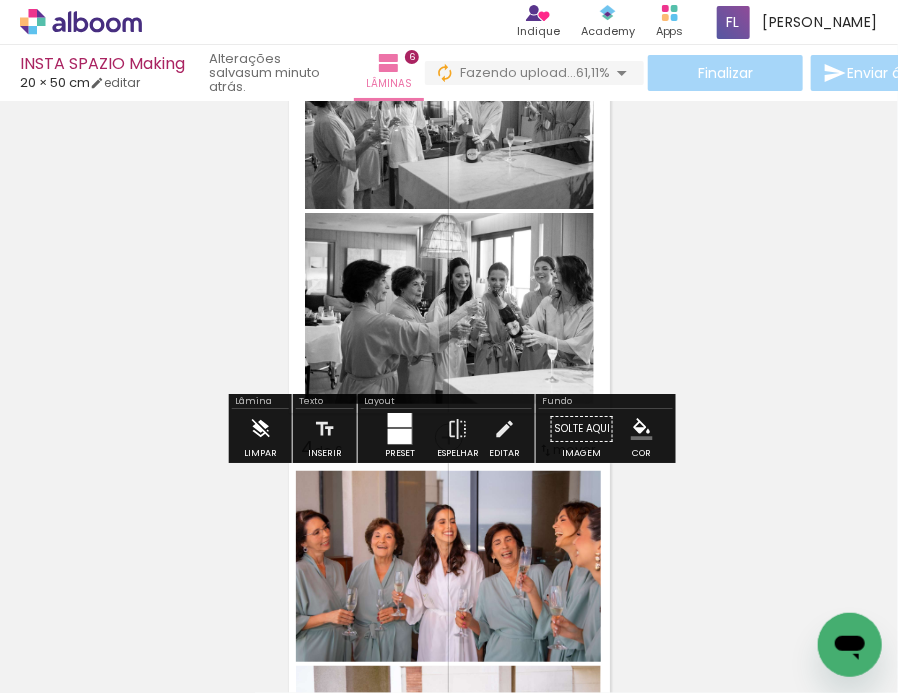 click at bounding box center [260, 430] 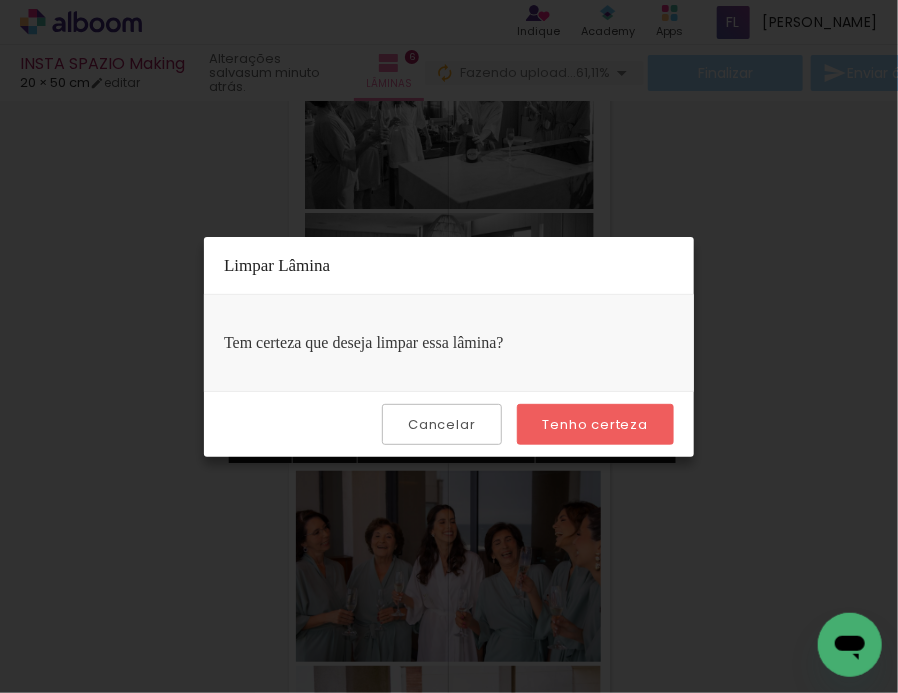click on "Tenho certeza" at bounding box center (0, 0) 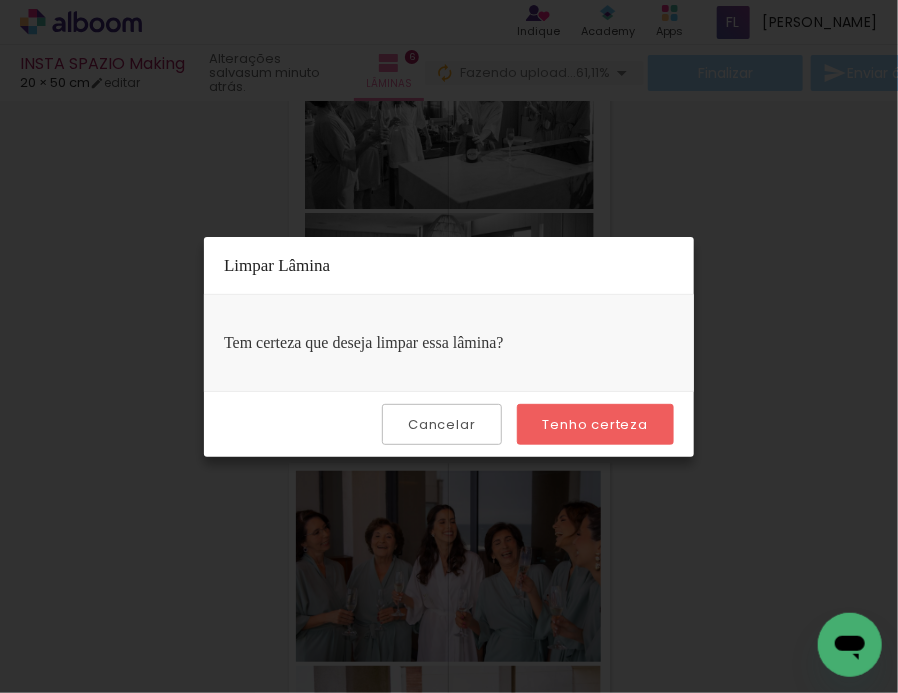click on "Tenho certeza" at bounding box center [0, 0] 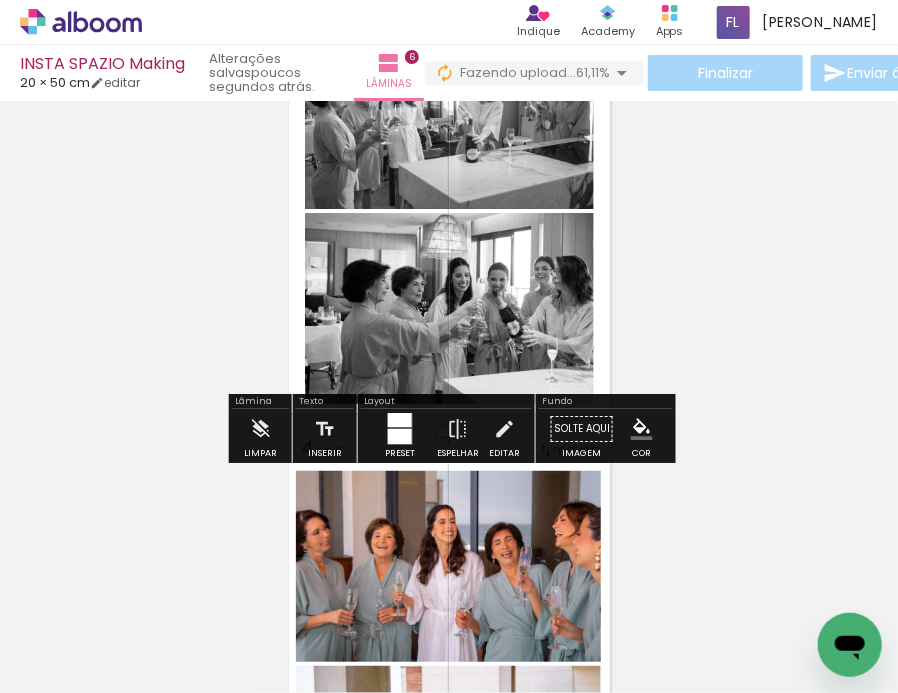 click 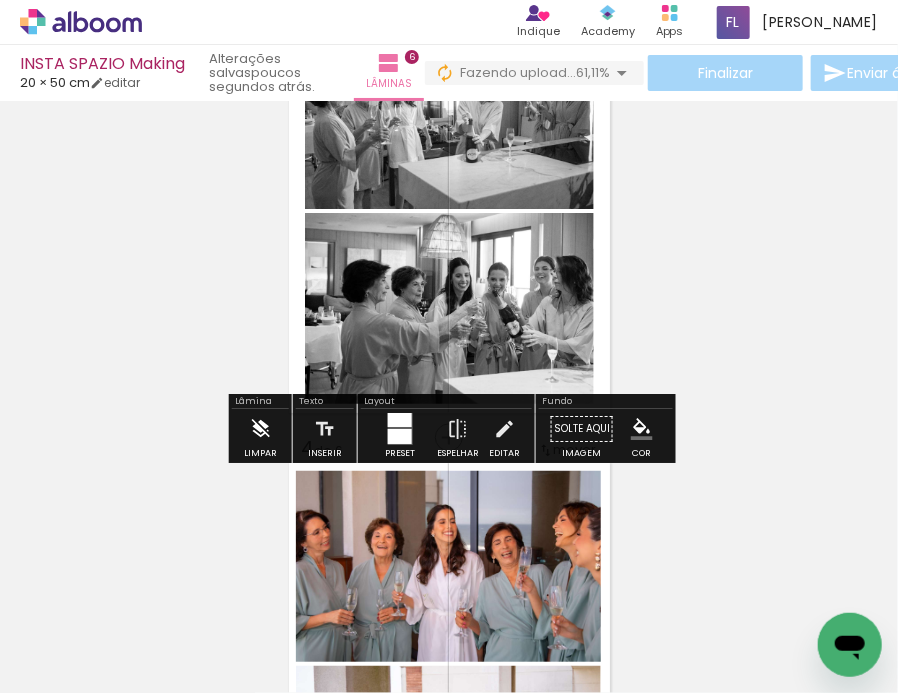 click at bounding box center [260, 430] 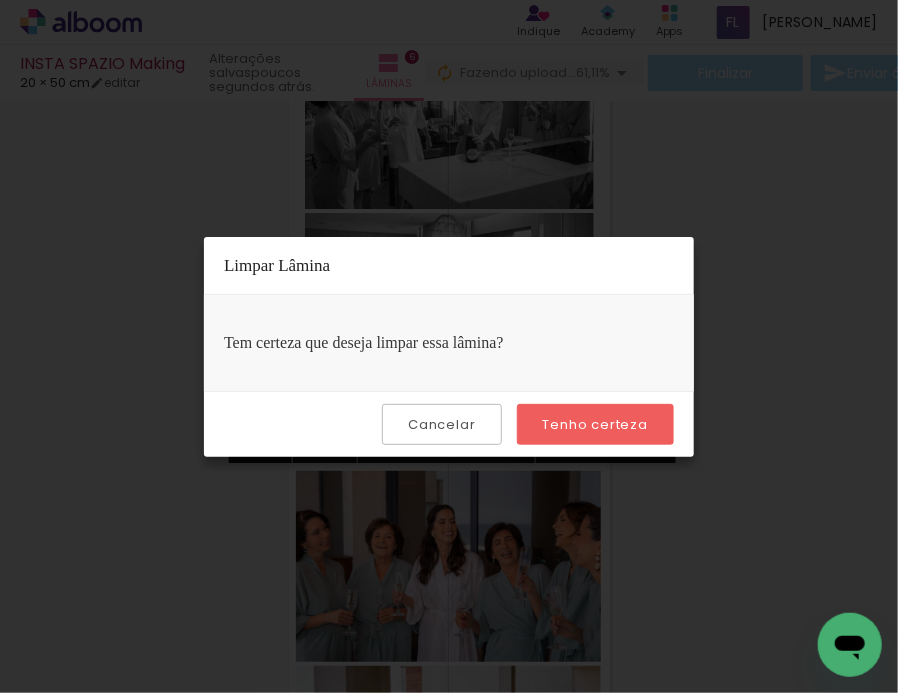 click on "Tenho certeza" at bounding box center [0, 0] 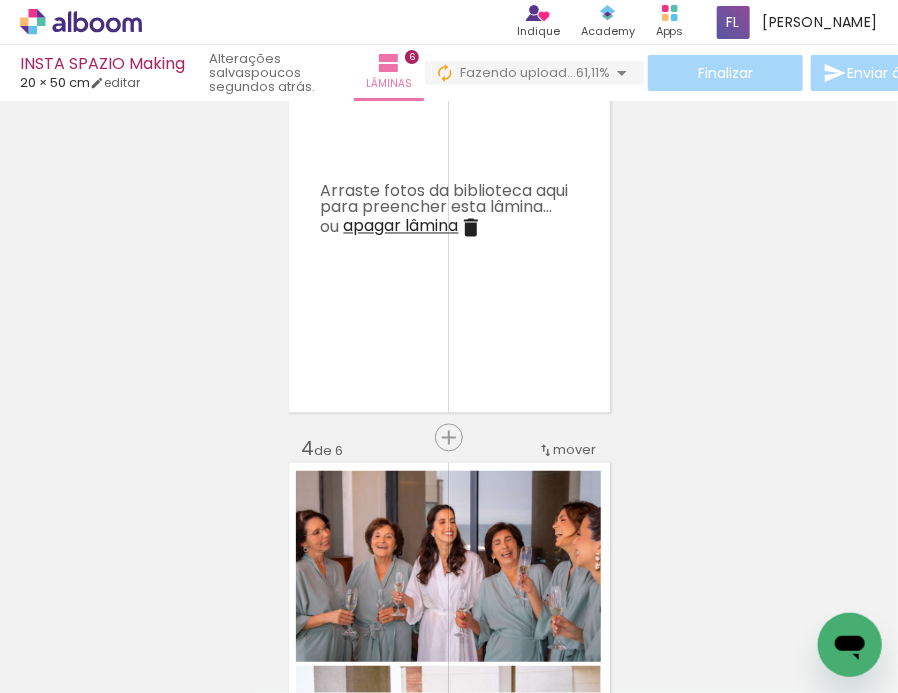 click on "apagar lâmina" at bounding box center [401, 226] 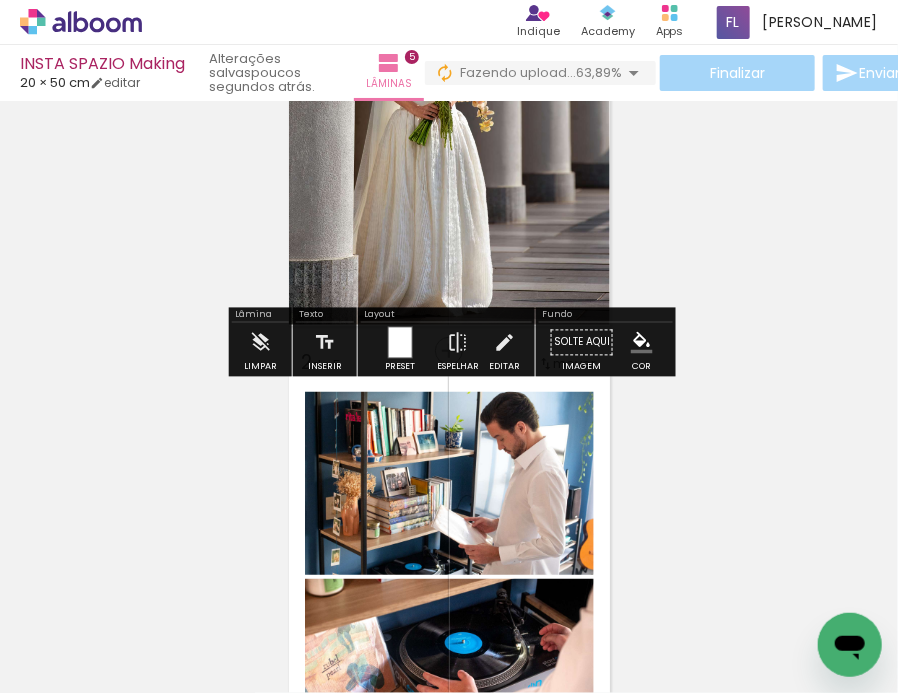 scroll, scrollTop: 262, scrollLeft: 0, axis: vertical 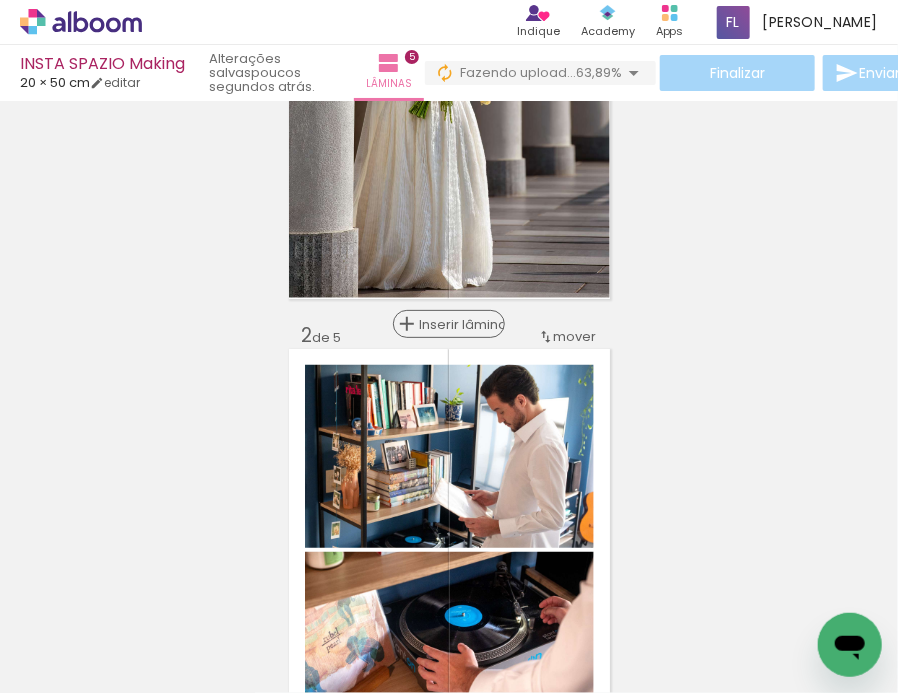 click on "Inserir lâmina" at bounding box center [458, 324] 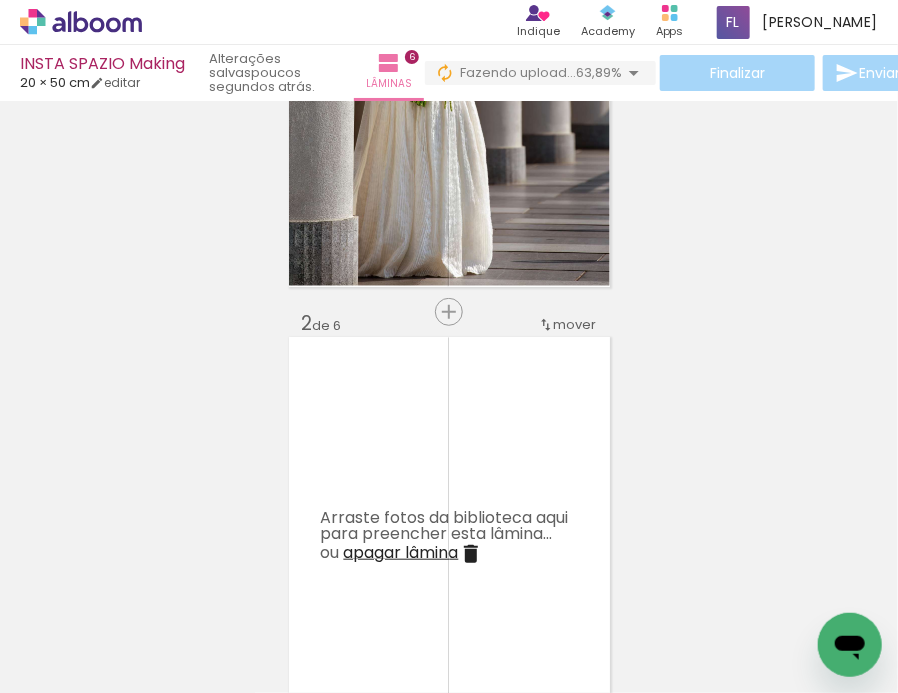 scroll, scrollTop: 277, scrollLeft: 0, axis: vertical 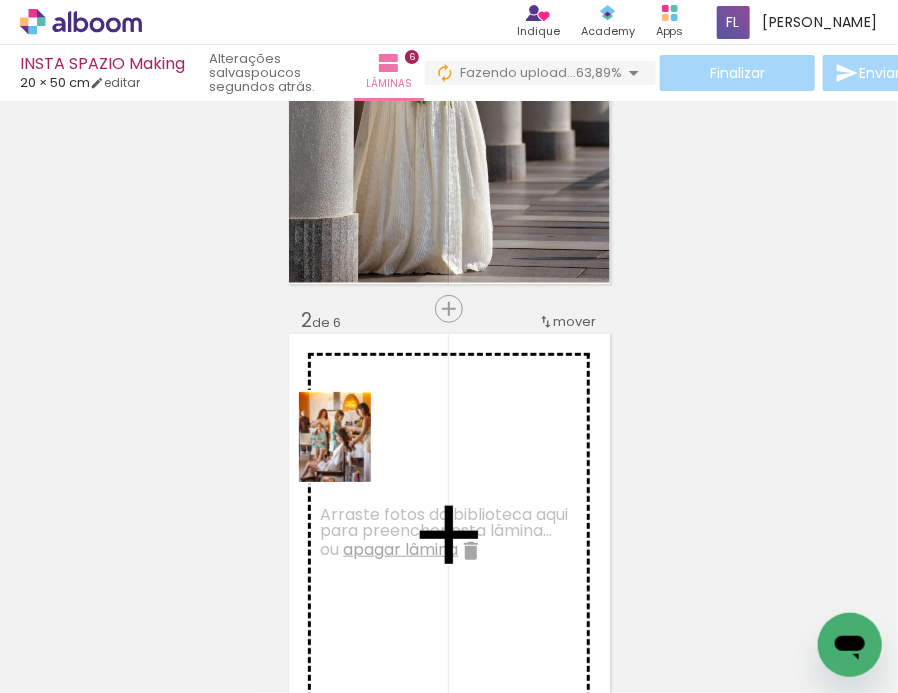 drag, startPoint x: 346, startPoint y: 614, endPoint x: 359, endPoint y: 452, distance: 162.52077 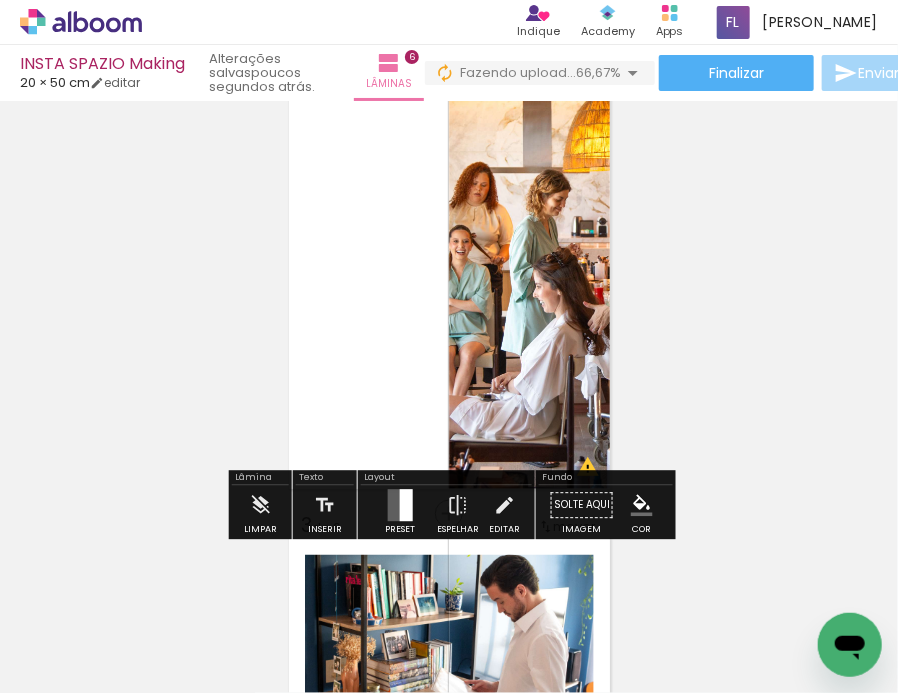 scroll, scrollTop: 524, scrollLeft: 0, axis: vertical 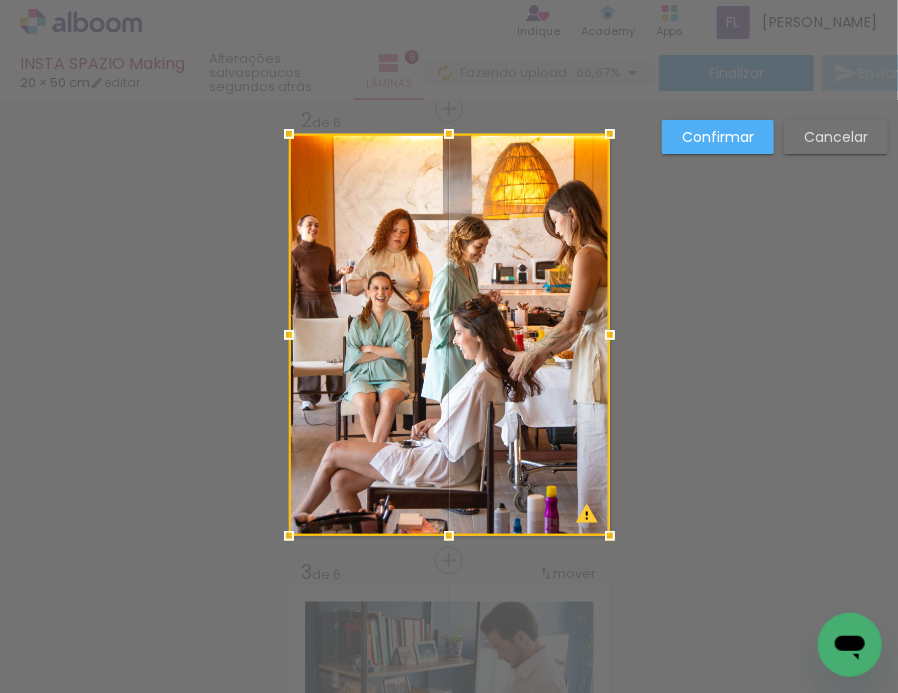 drag, startPoint x: 448, startPoint y: 333, endPoint x: 262, endPoint y: 348, distance: 186.60385 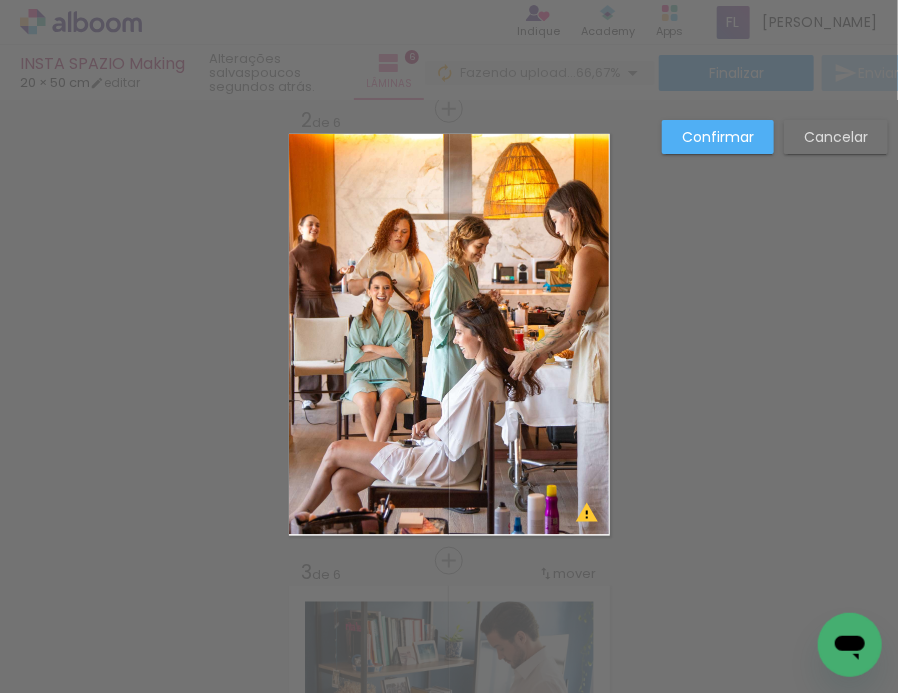 click on "Confirmar" at bounding box center (0, 0) 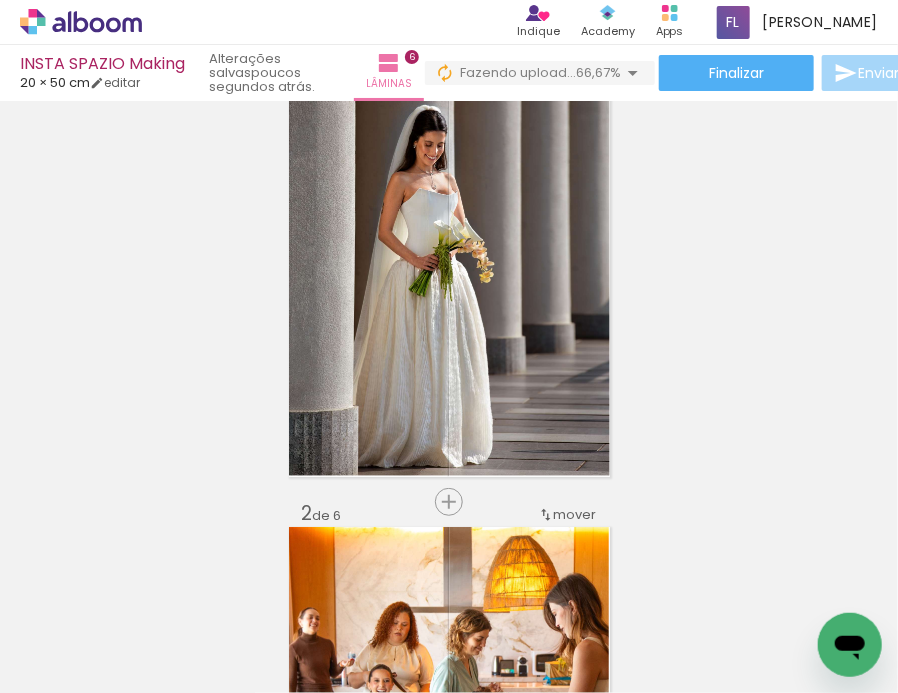 scroll, scrollTop: 0, scrollLeft: 0, axis: both 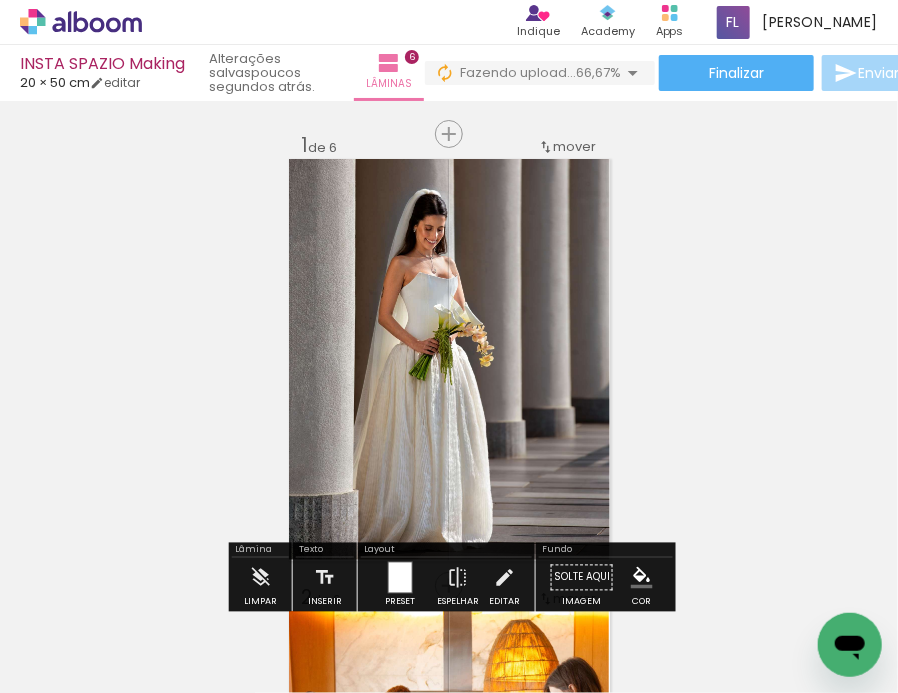 click 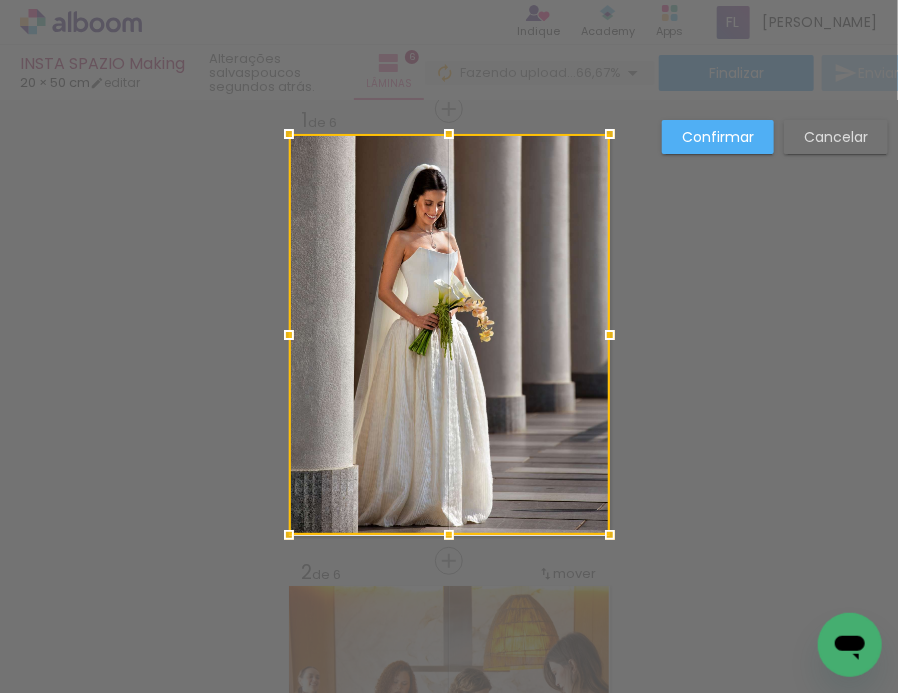 scroll, scrollTop: 25, scrollLeft: 0, axis: vertical 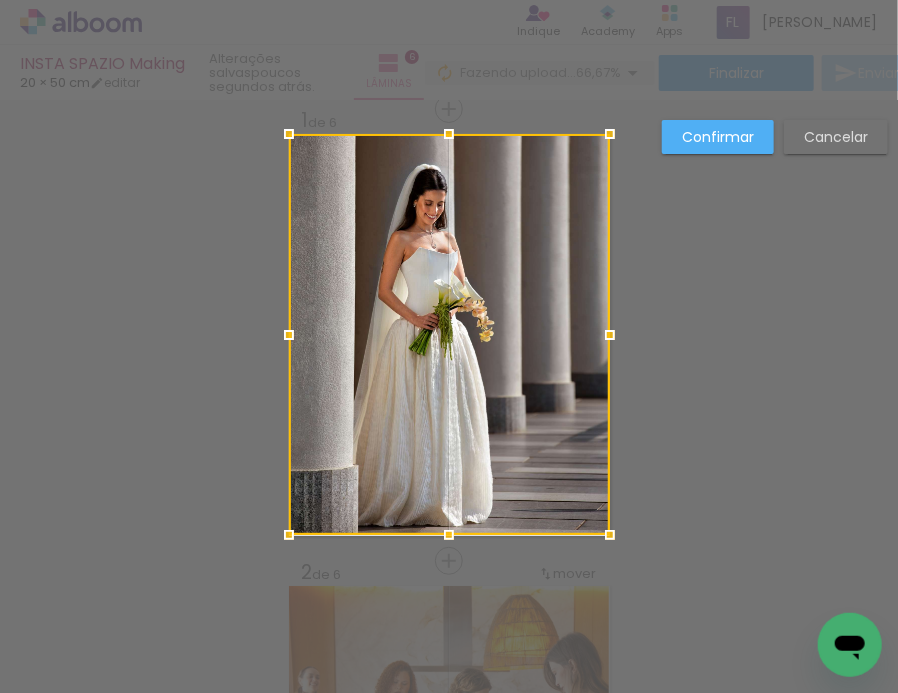 click on "Cancelar" at bounding box center [0, 0] 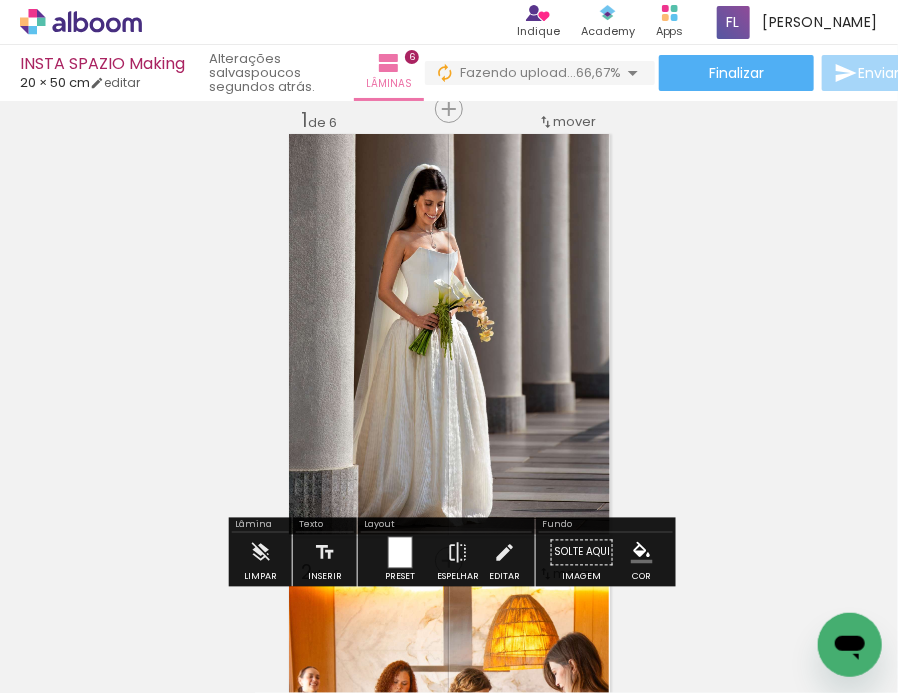 click at bounding box center [399, 553] 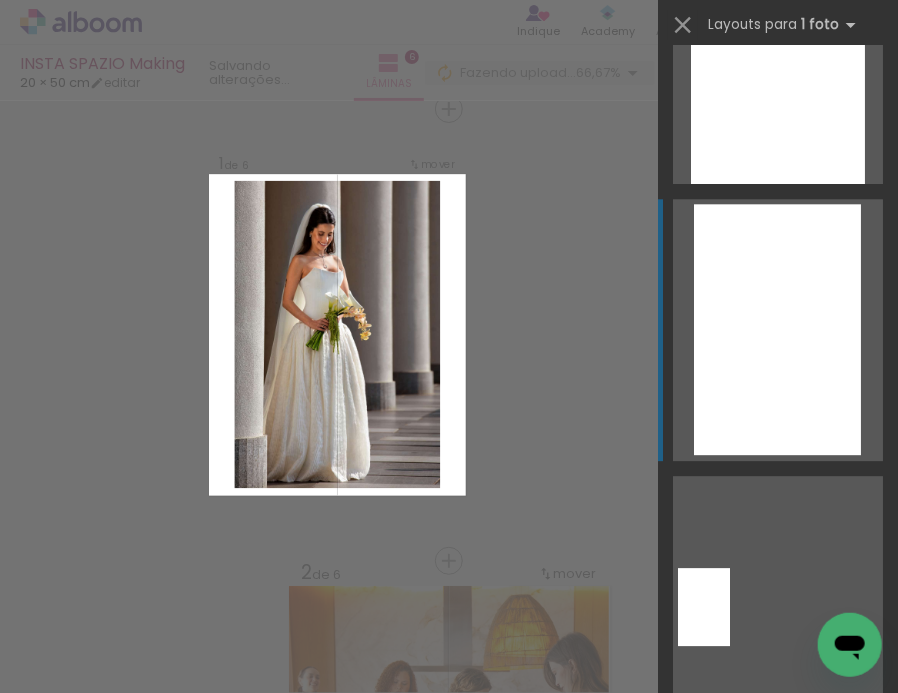 scroll, scrollTop: 3878, scrollLeft: 0, axis: vertical 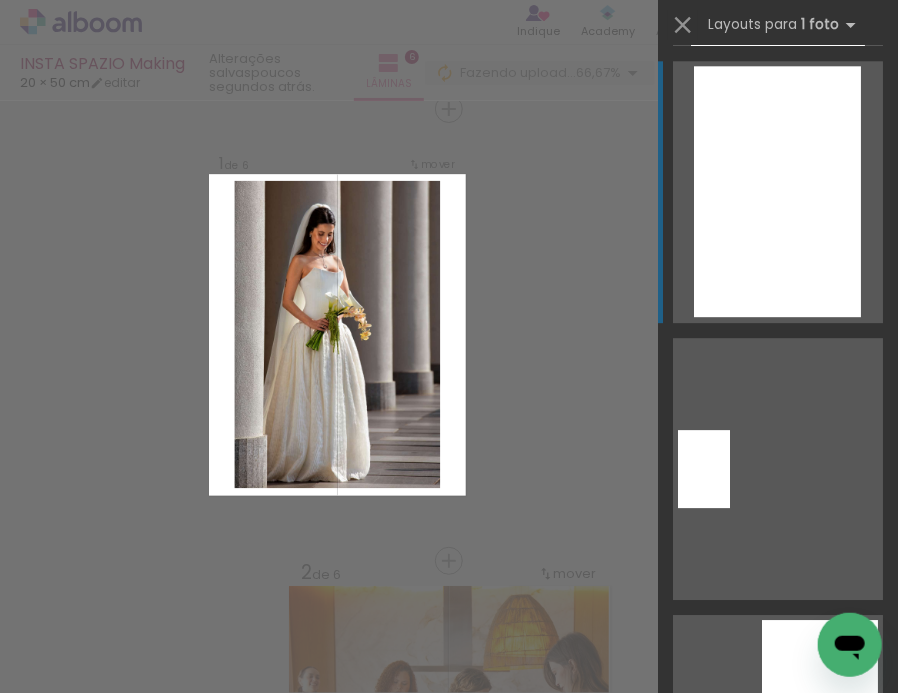 click at bounding box center [820, 746] 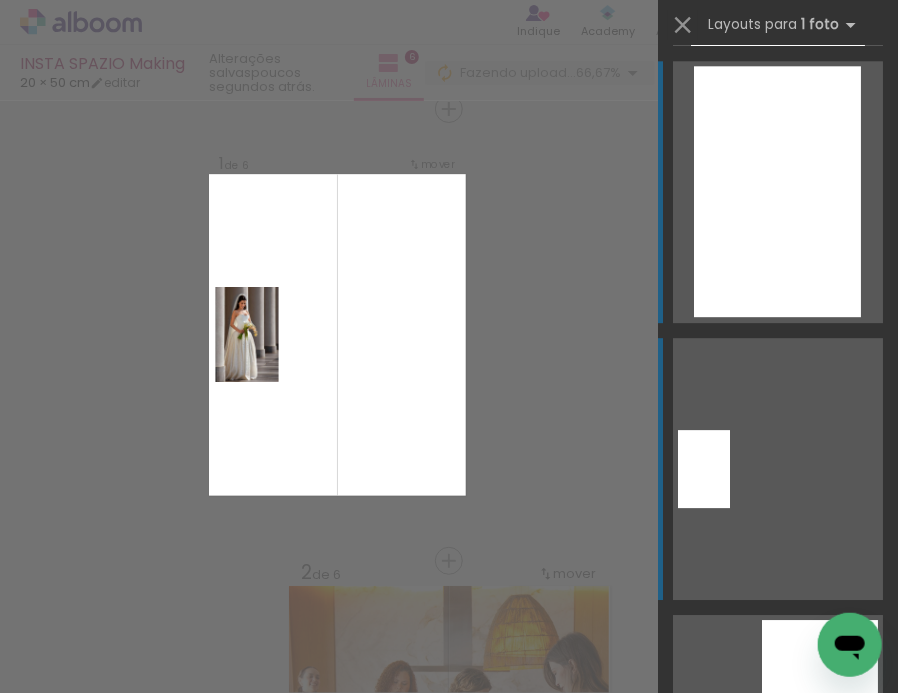 click at bounding box center [820, 746] 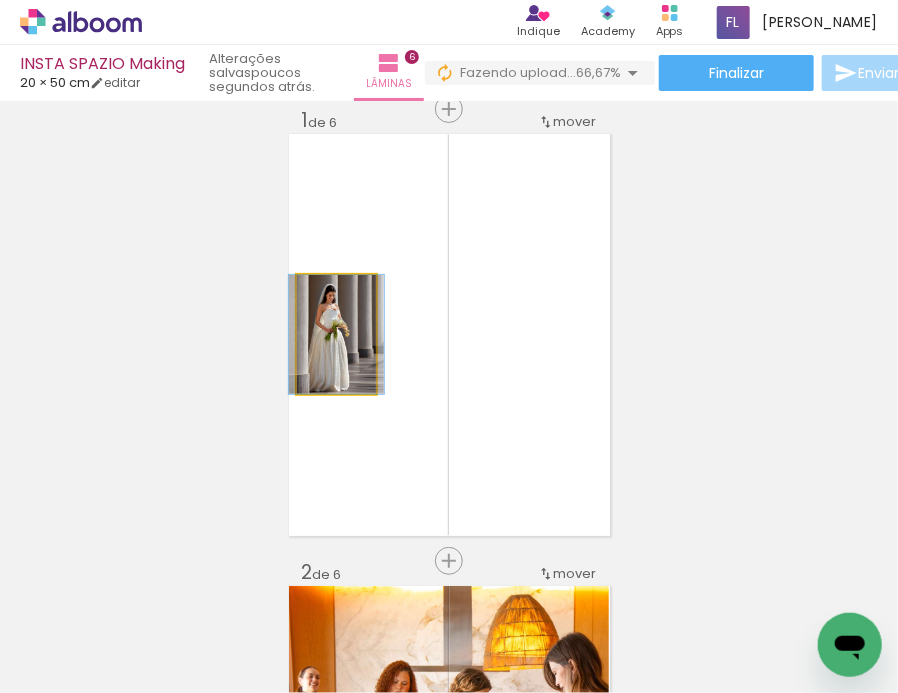 click 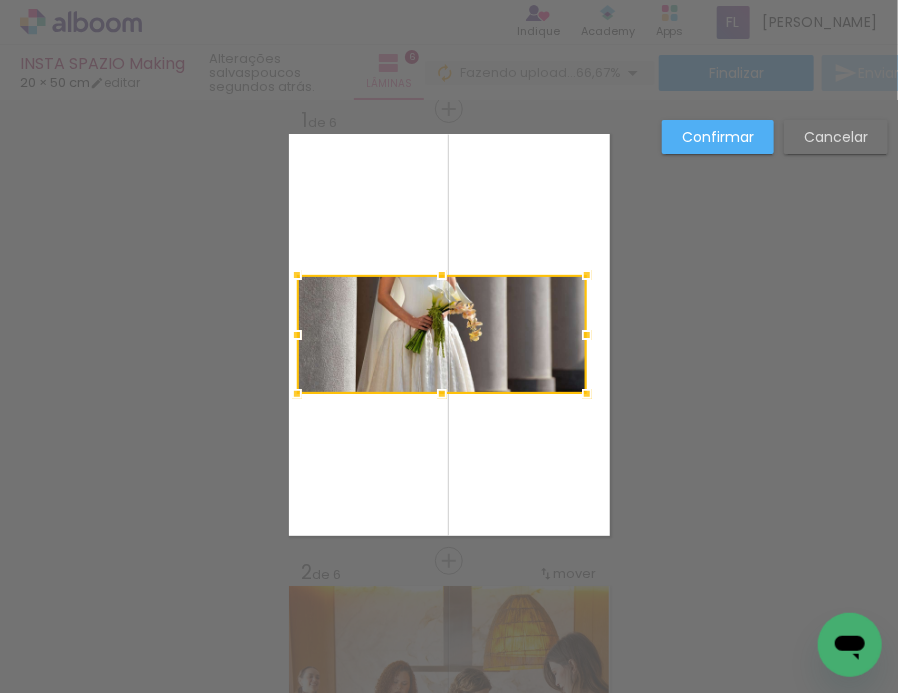 drag, startPoint x: 373, startPoint y: 333, endPoint x: 719, endPoint y: 332, distance: 346.00143 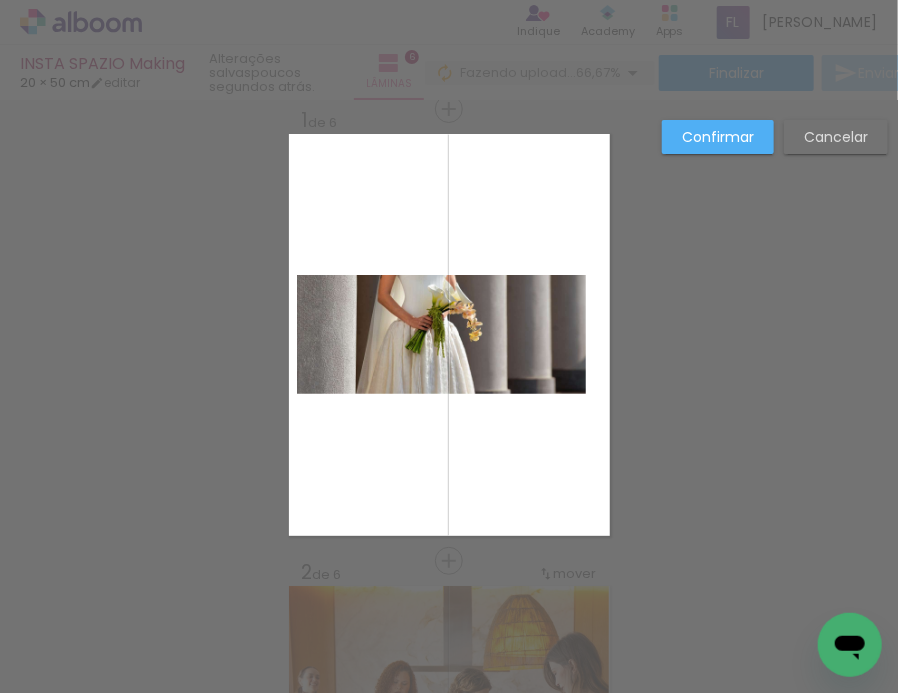 click 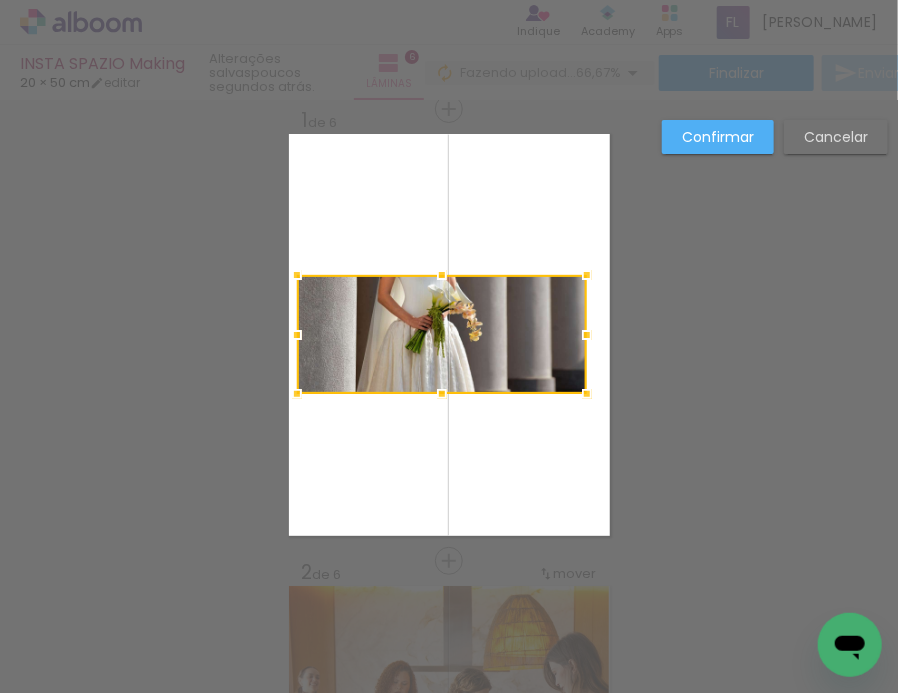 click at bounding box center [442, 334] 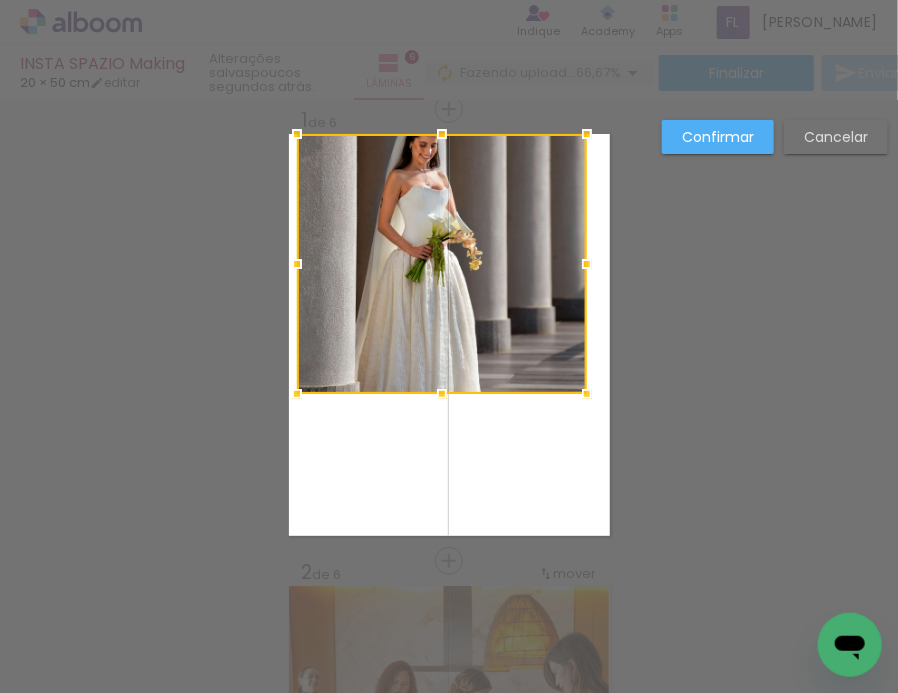 drag, startPoint x: 441, startPoint y: 274, endPoint x: 447, endPoint y: 89, distance: 185.09727 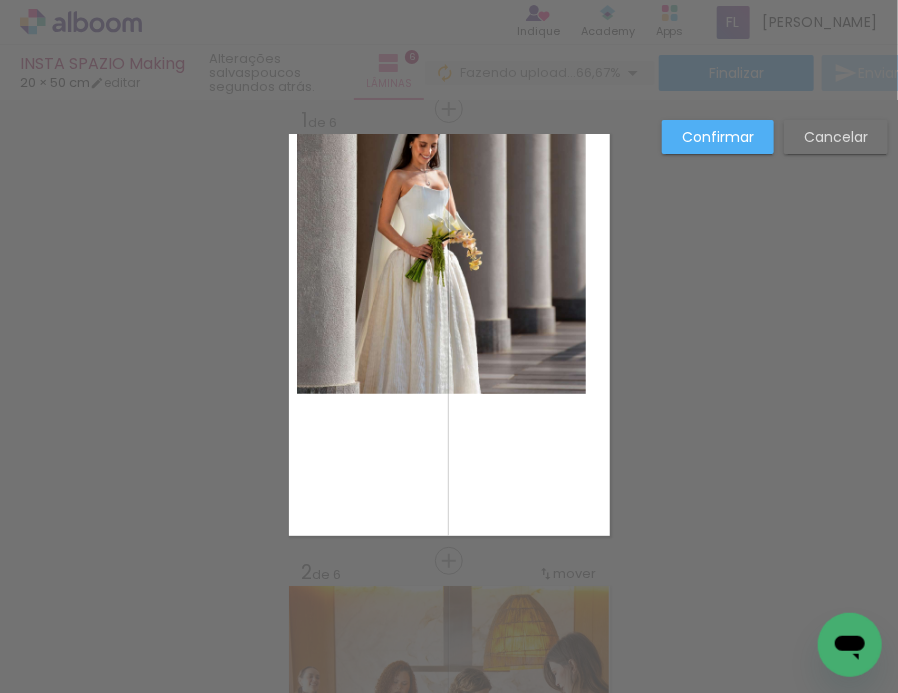 click 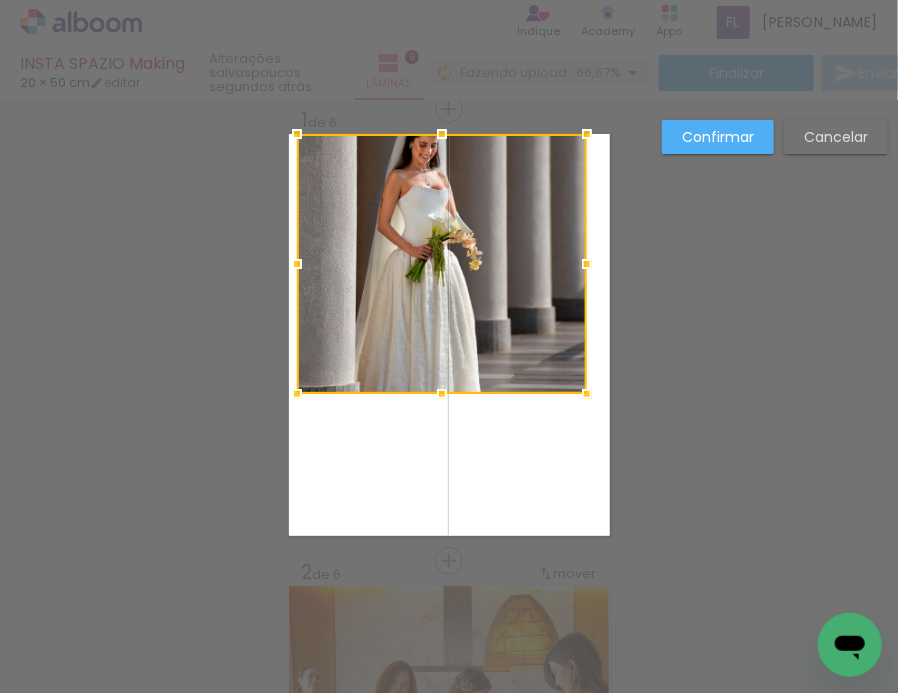 click at bounding box center (442, 264) 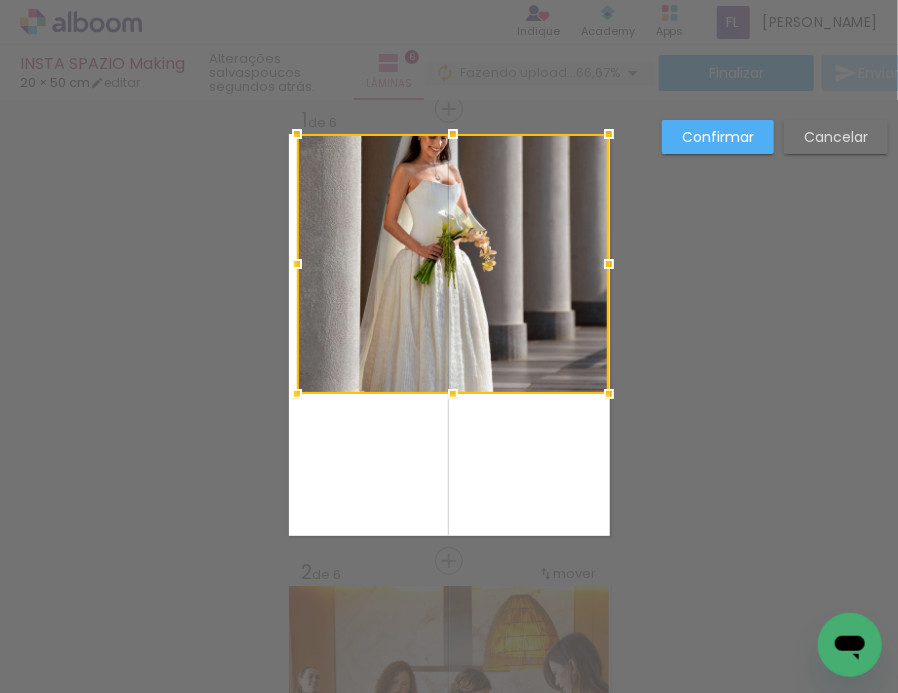drag, startPoint x: 587, startPoint y: 260, endPoint x: 659, endPoint y: 255, distance: 72.1734 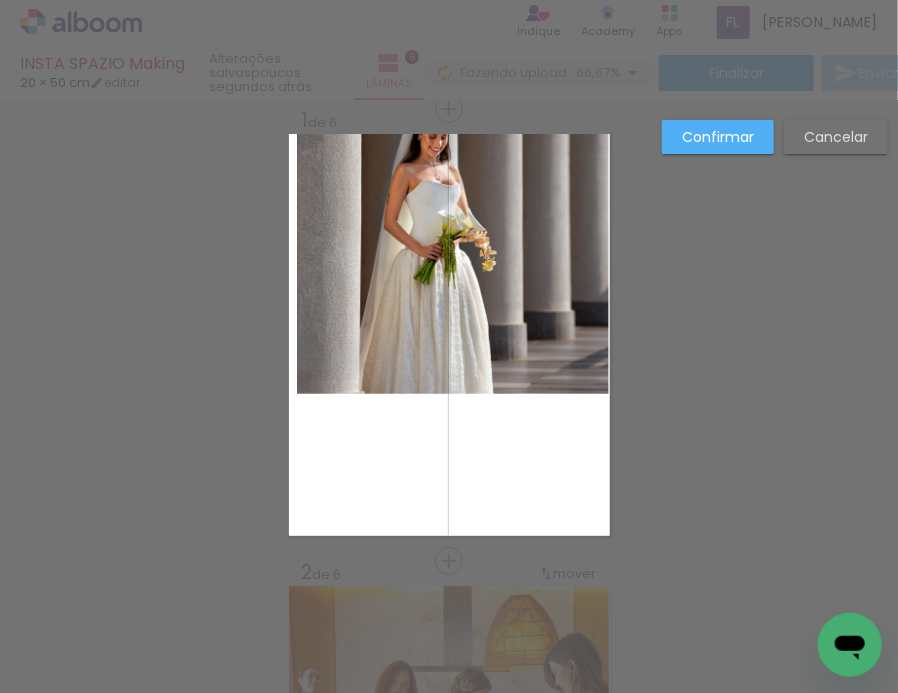 click 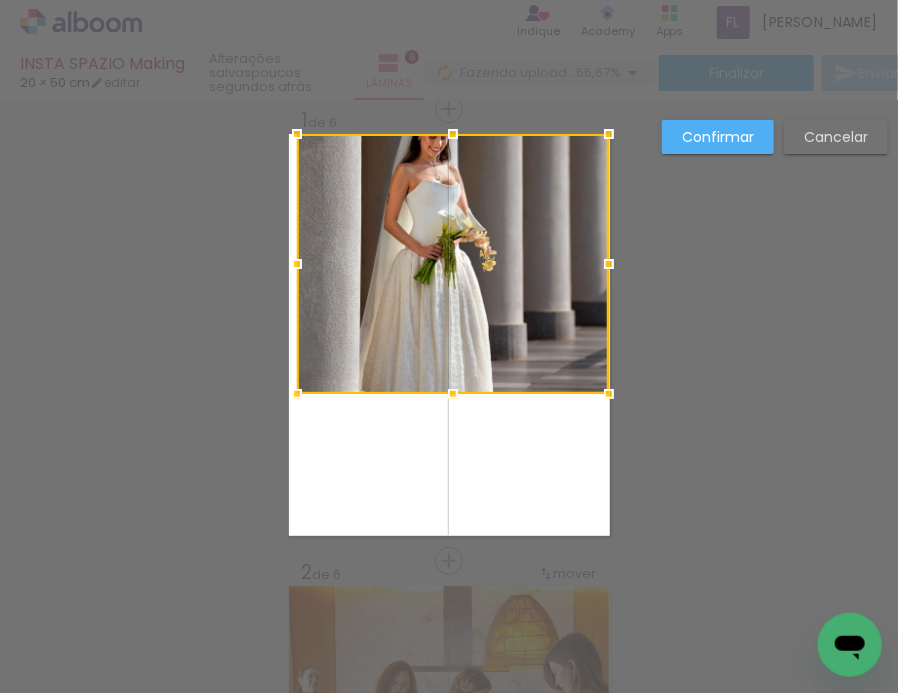 click at bounding box center (453, 264) 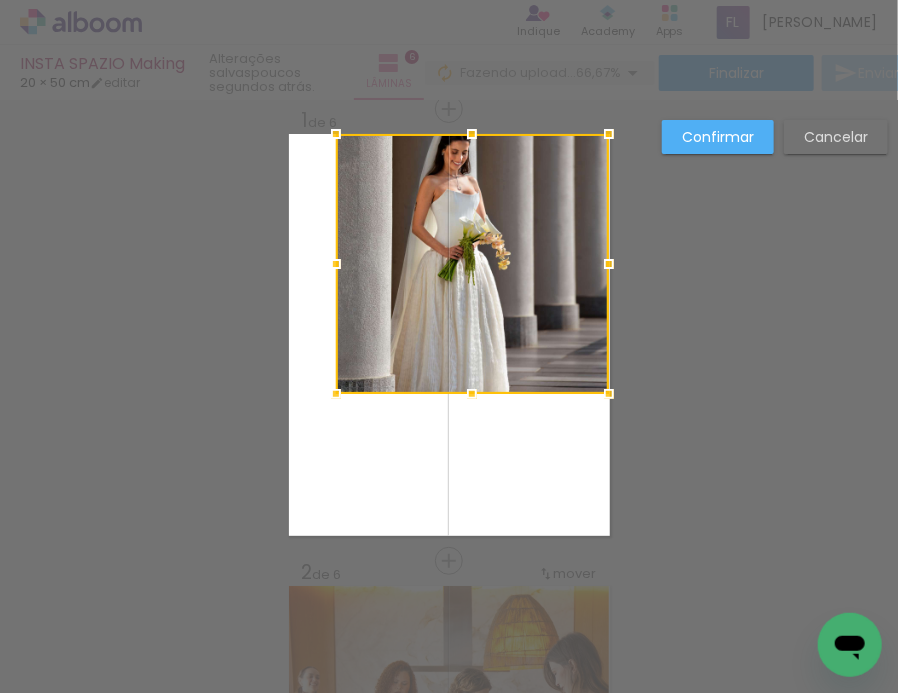 drag, startPoint x: 297, startPoint y: 265, endPoint x: 262, endPoint y: 267, distance: 35.057095 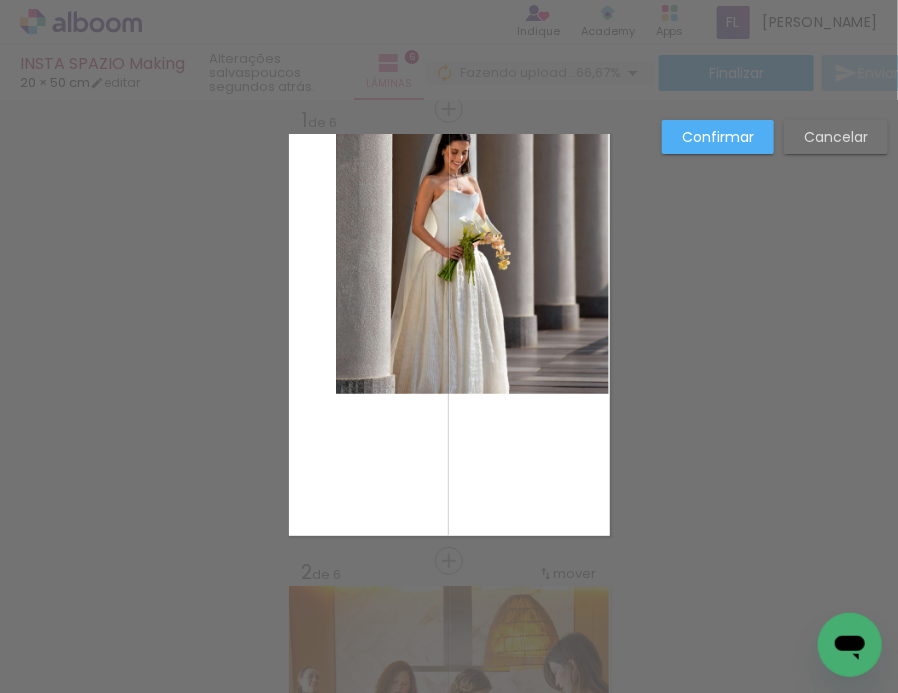 click 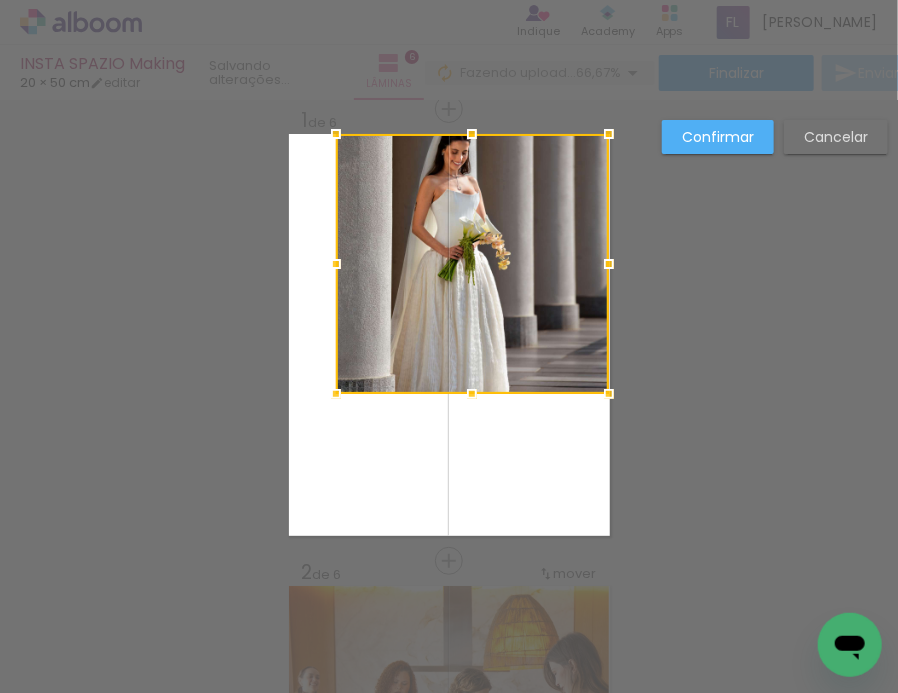 click at bounding box center [336, 264] 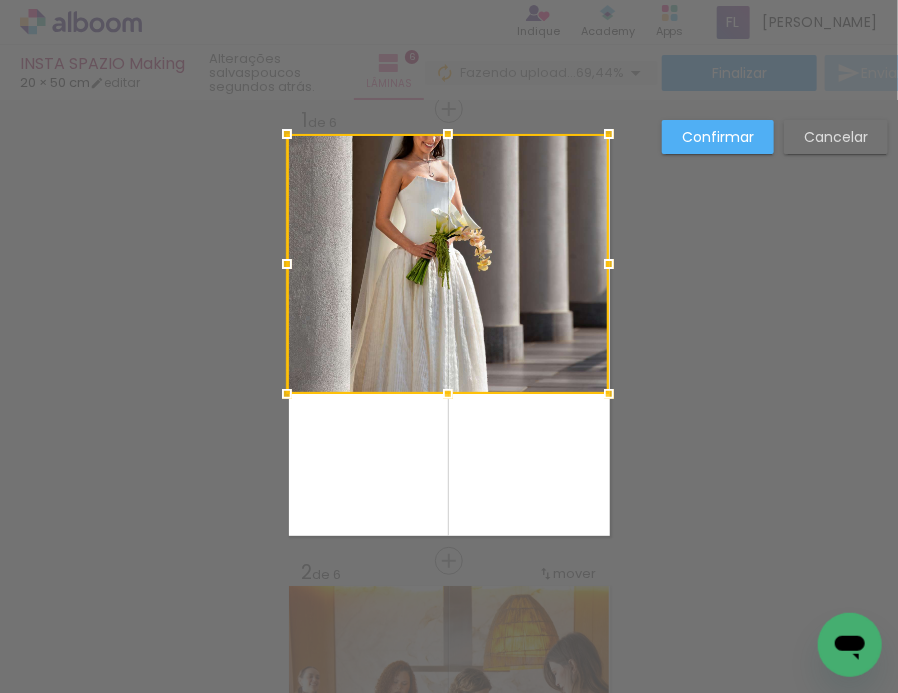drag, startPoint x: 333, startPoint y: 263, endPoint x: 310, endPoint y: 266, distance: 23.194826 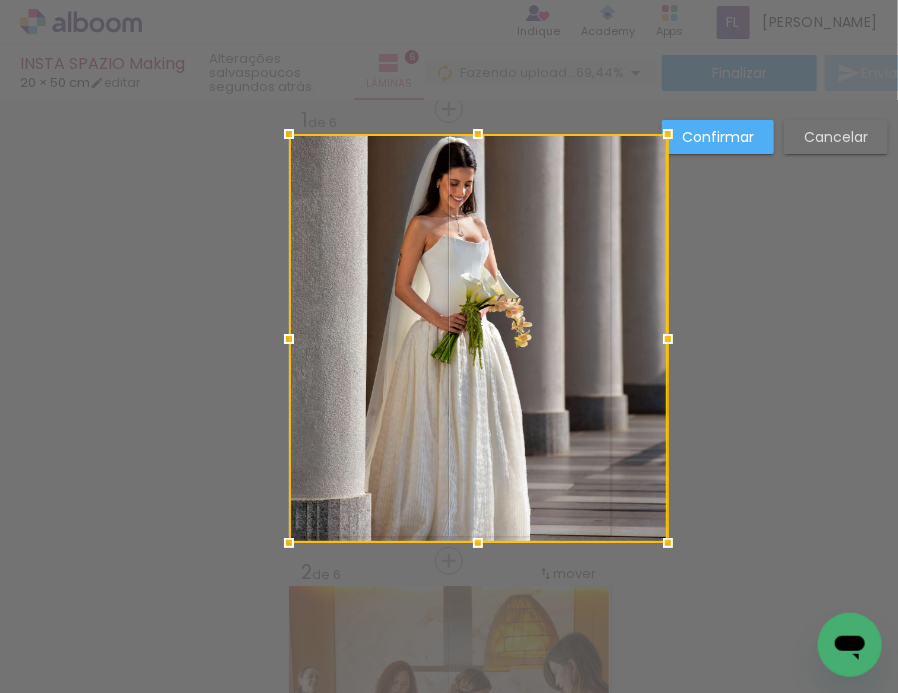 drag, startPoint x: 449, startPoint y: 386, endPoint x: 447, endPoint y: 537, distance: 151.01324 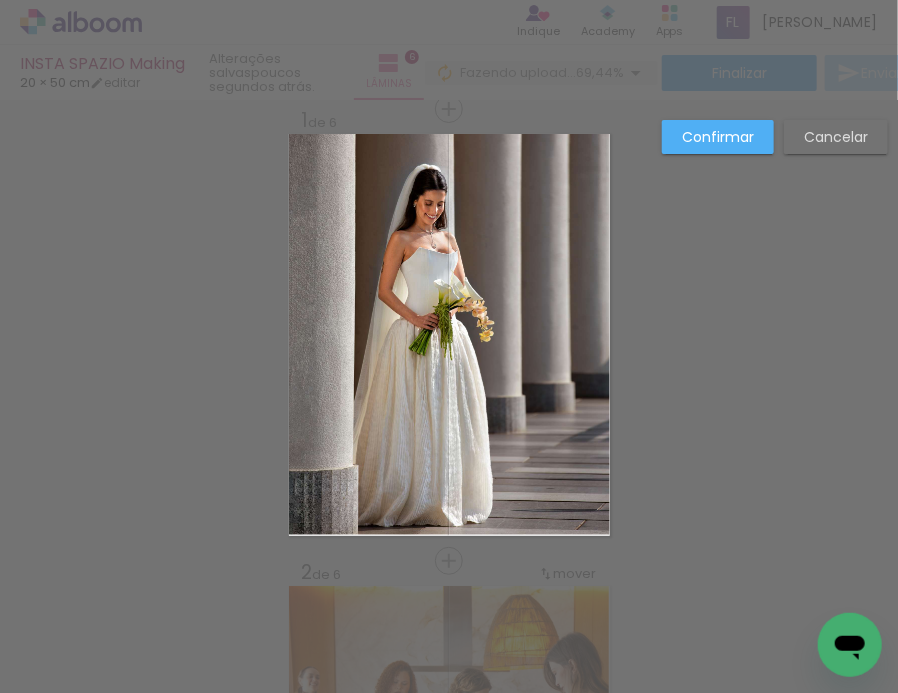click 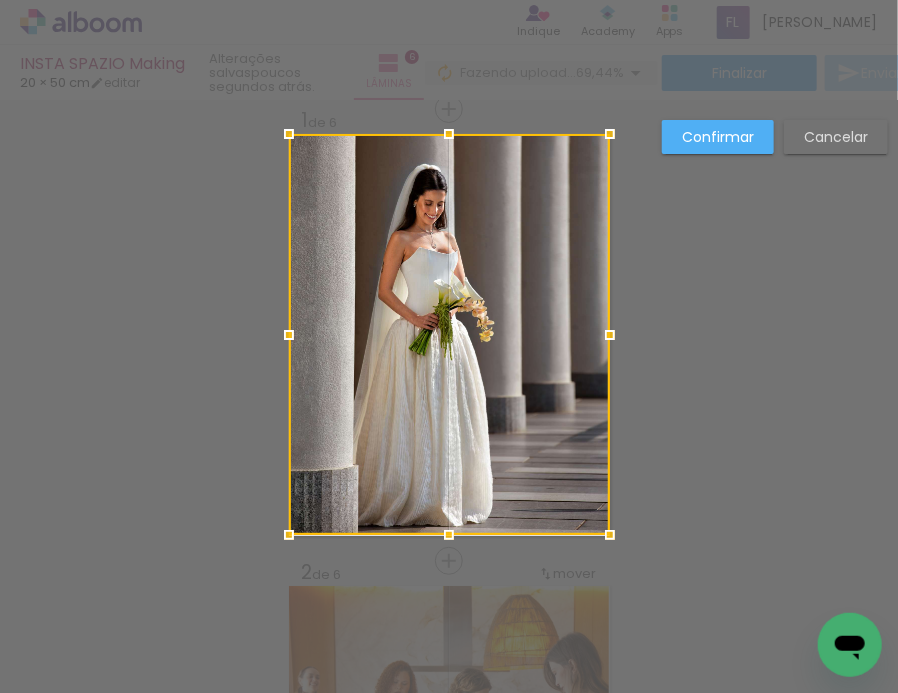 click at bounding box center [449, 334] 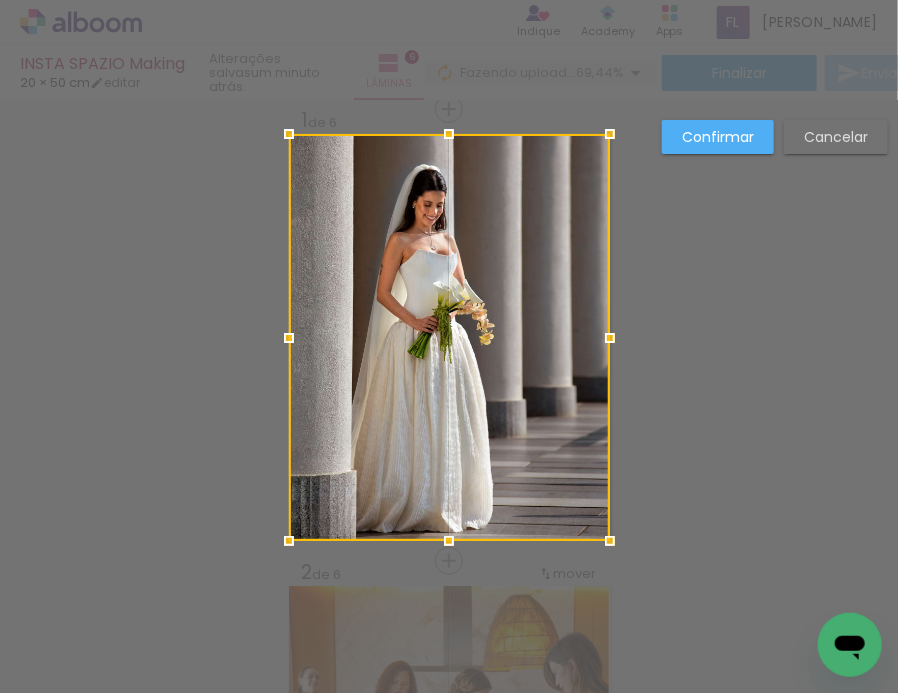 click at bounding box center [449, 541] 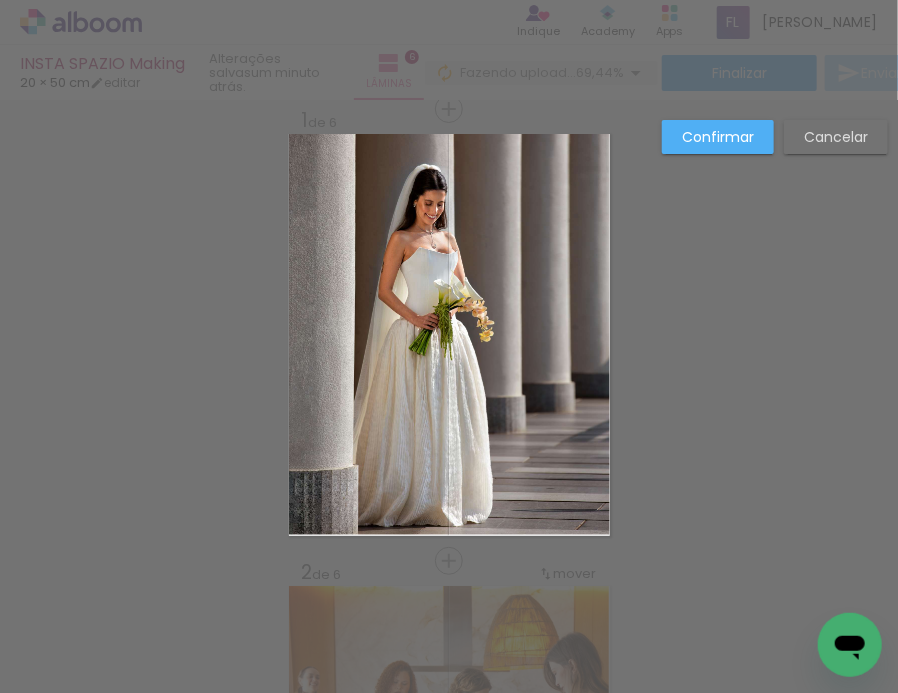 click 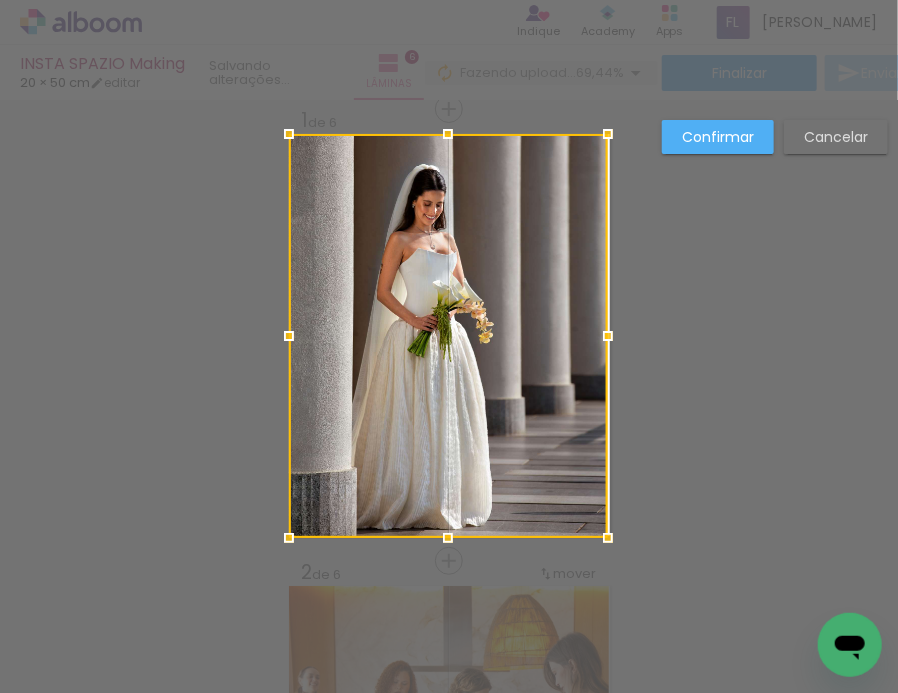 drag, startPoint x: 611, startPoint y: 534, endPoint x: 622, endPoint y: 546, distance: 16.27882 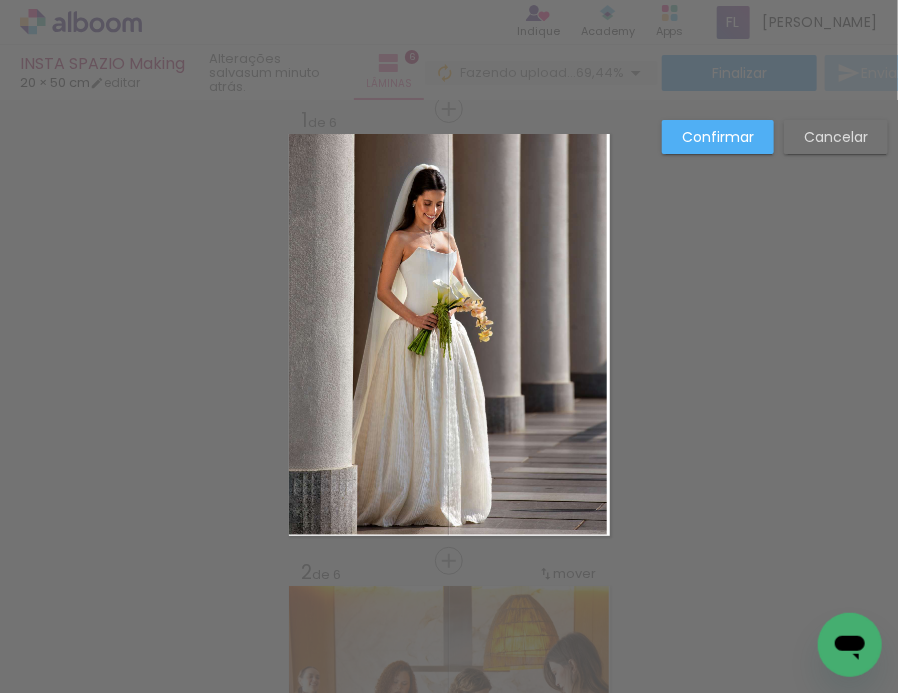 click 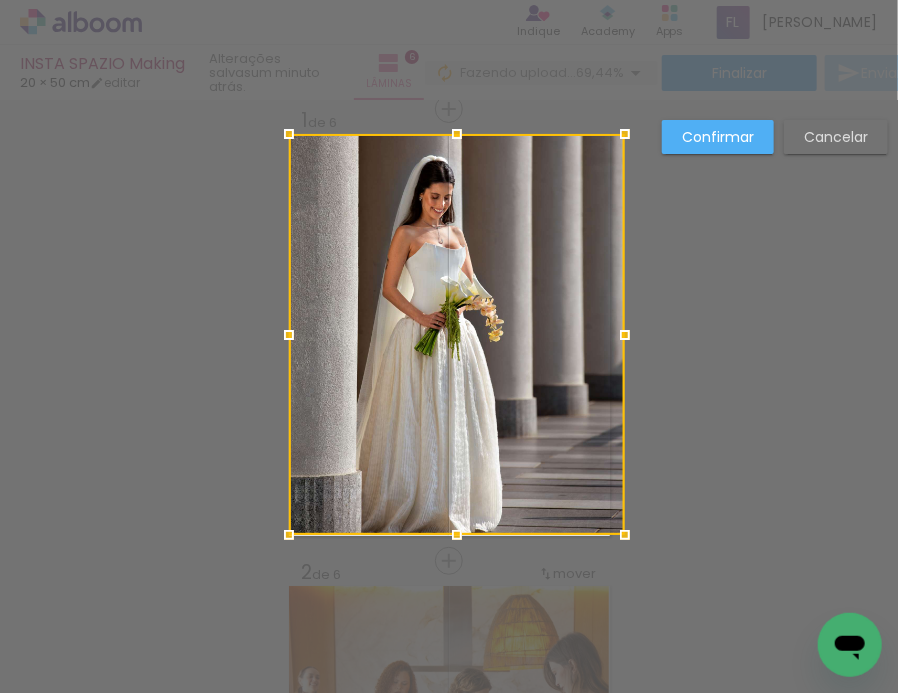 click at bounding box center (625, 335) 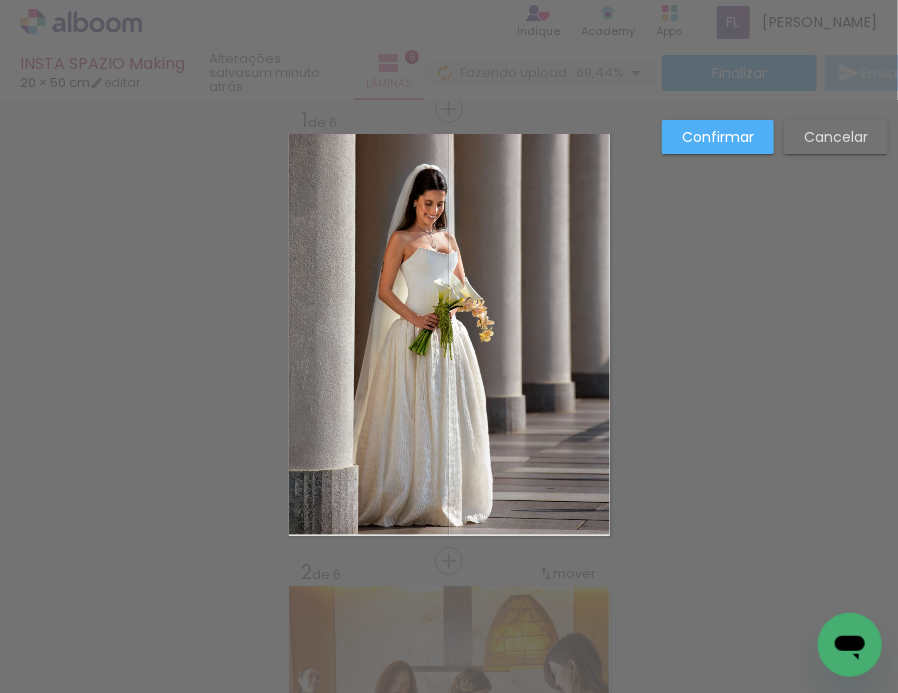 click on "Confirmar" at bounding box center [0, 0] 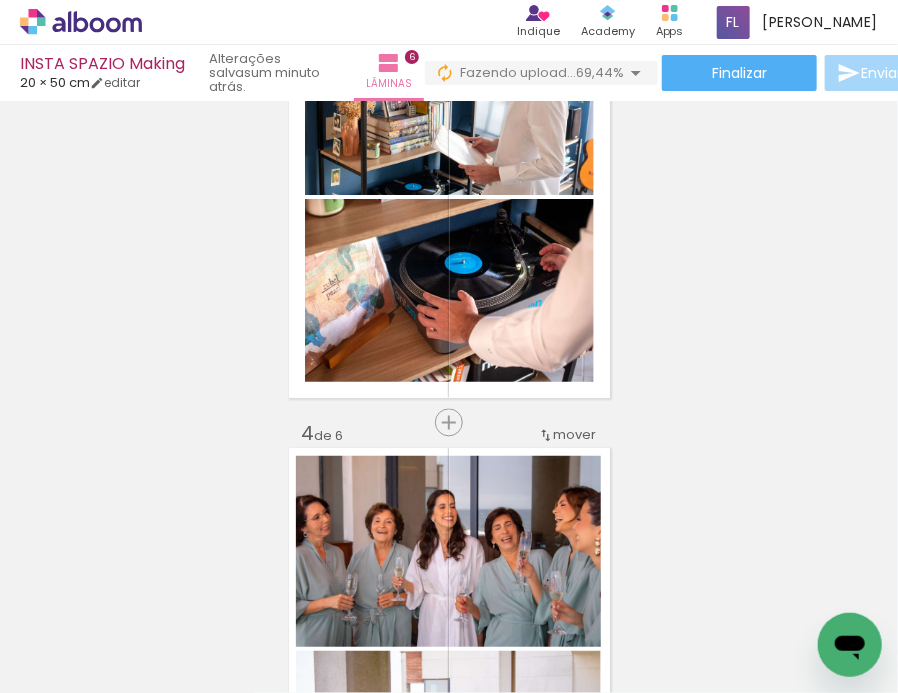 scroll, scrollTop: 1074, scrollLeft: 0, axis: vertical 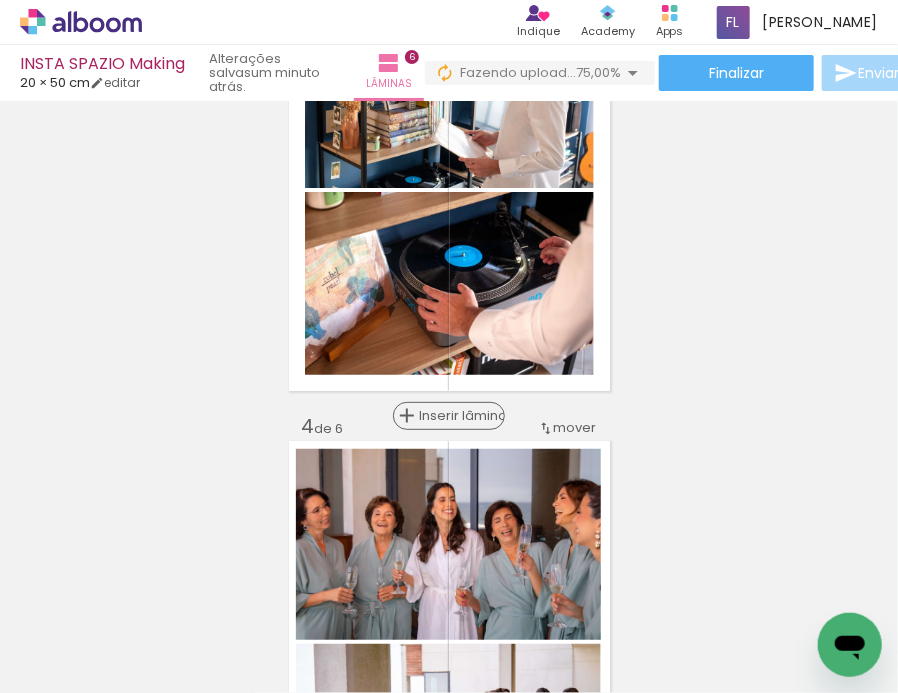 click on "Inserir lâmina" at bounding box center [458, 416] 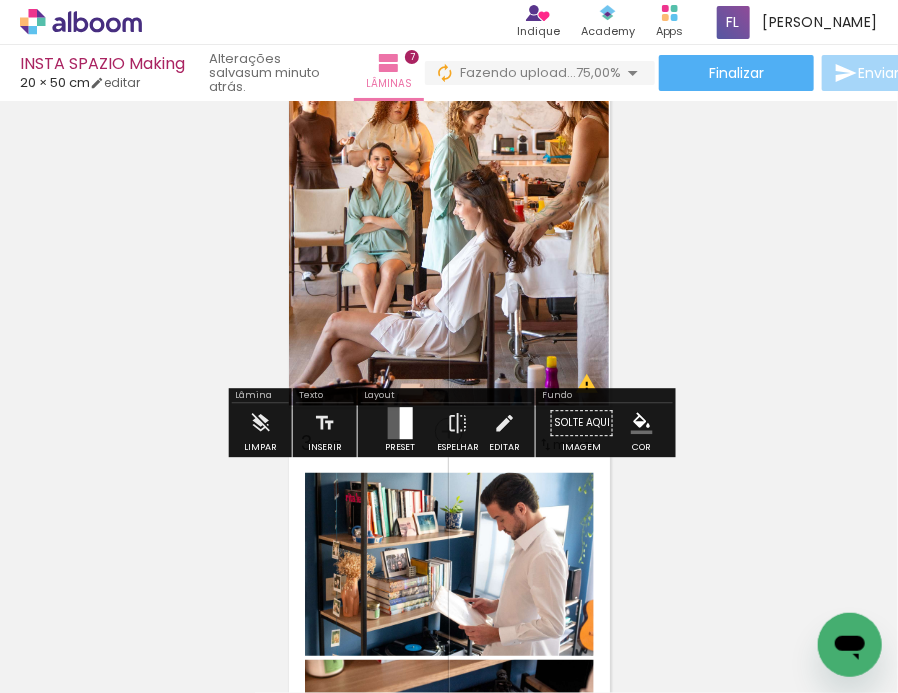 scroll, scrollTop: 632, scrollLeft: 0, axis: vertical 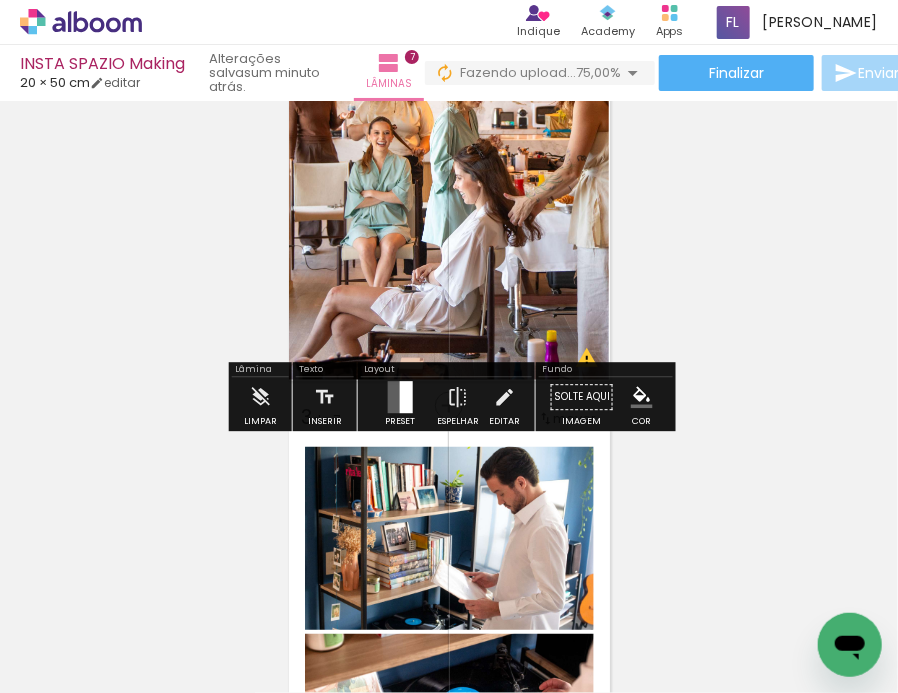 click on "Inserir lâmina 1  de 7  Inserir lâmina 2  de 7  Inserir lâmina 3  de 7  Inserir lâmina 4  de 7  Inserir lâmina 5  de 7  Inserir lâmina 6  de 7  Inserir lâmina 7  de 7 O Designbox precisará aumentar a sua imagem em 152% para exportar para impressão." at bounding box center (449, 1284) 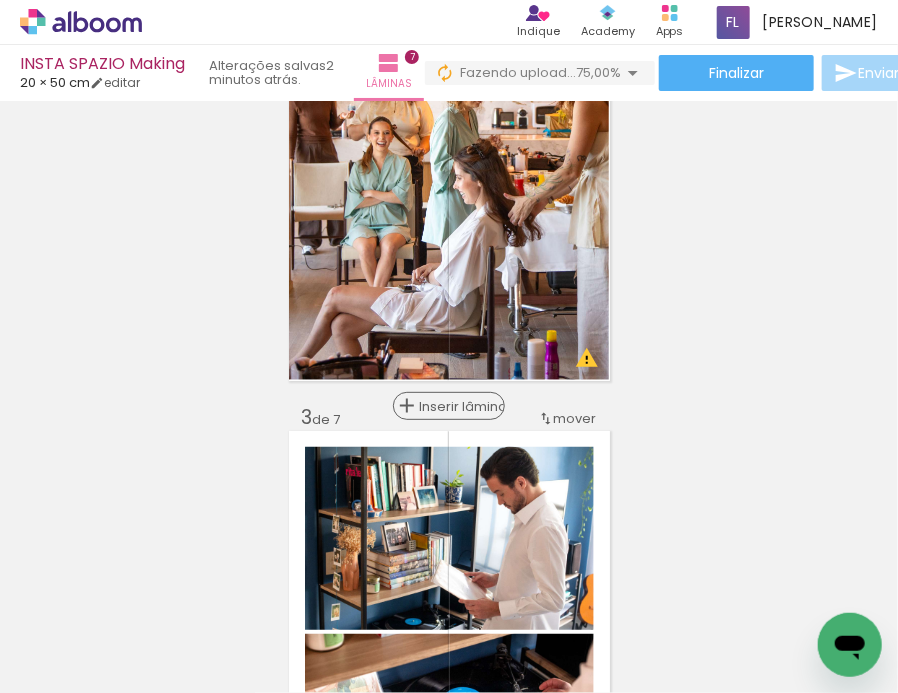 click on "Inserir lâmina" at bounding box center [458, 406] 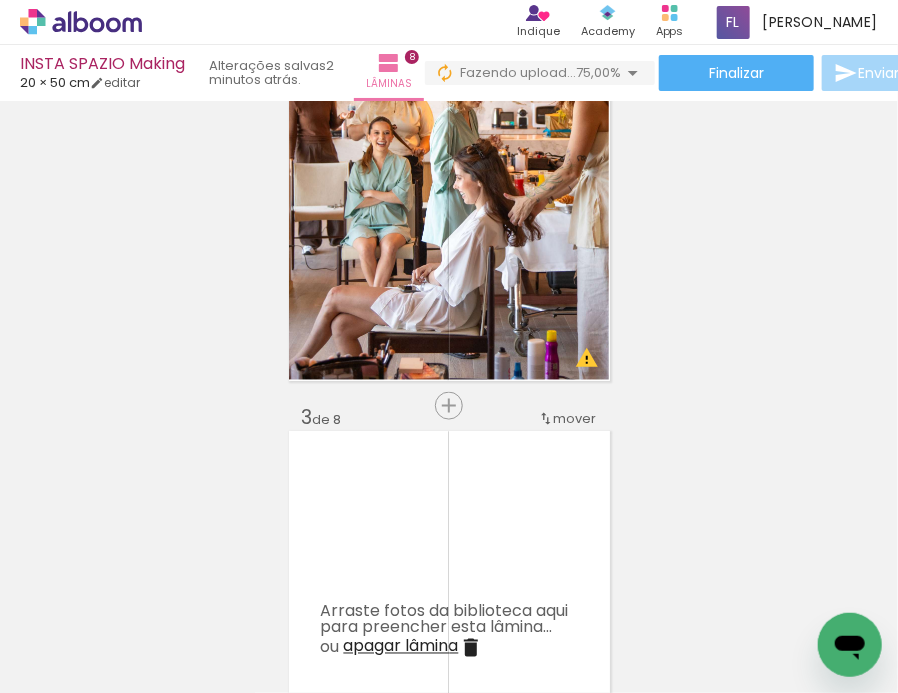 scroll, scrollTop: 0, scrollLeft: 0, axis: both 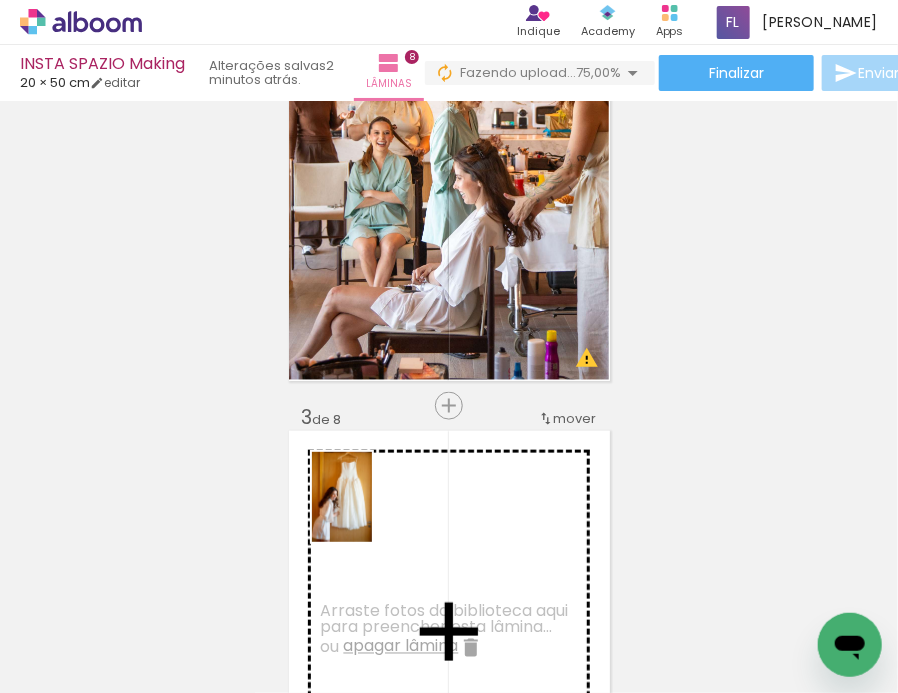 drag, startPoint x: 202, startPoint y: 627, endPoint x: 376, endPoint y: 511, distance: 209.12198 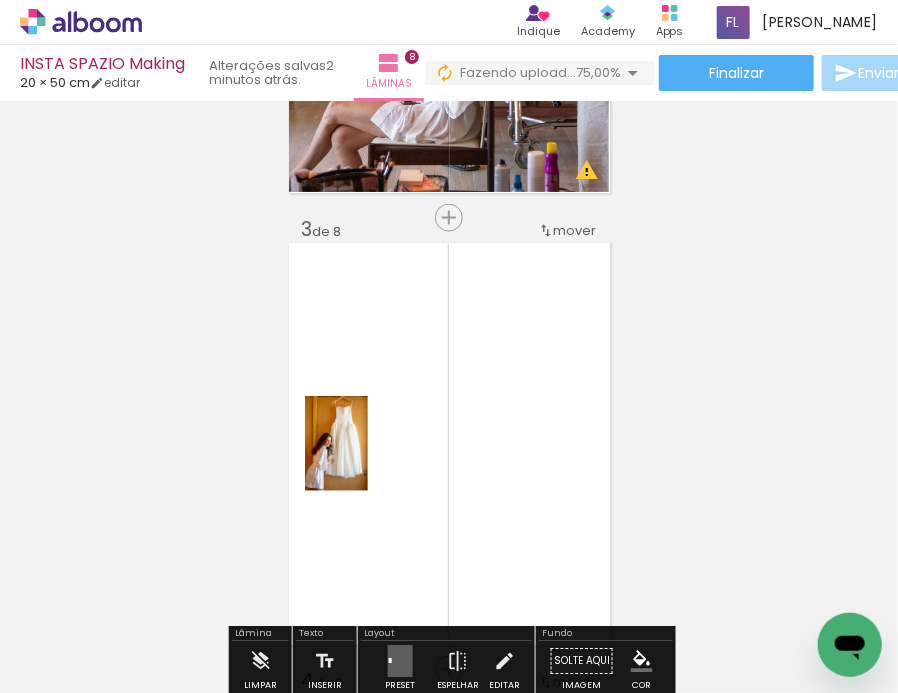 scroll, scrollTop: 874, scrollLeft: 0, axis: vertical 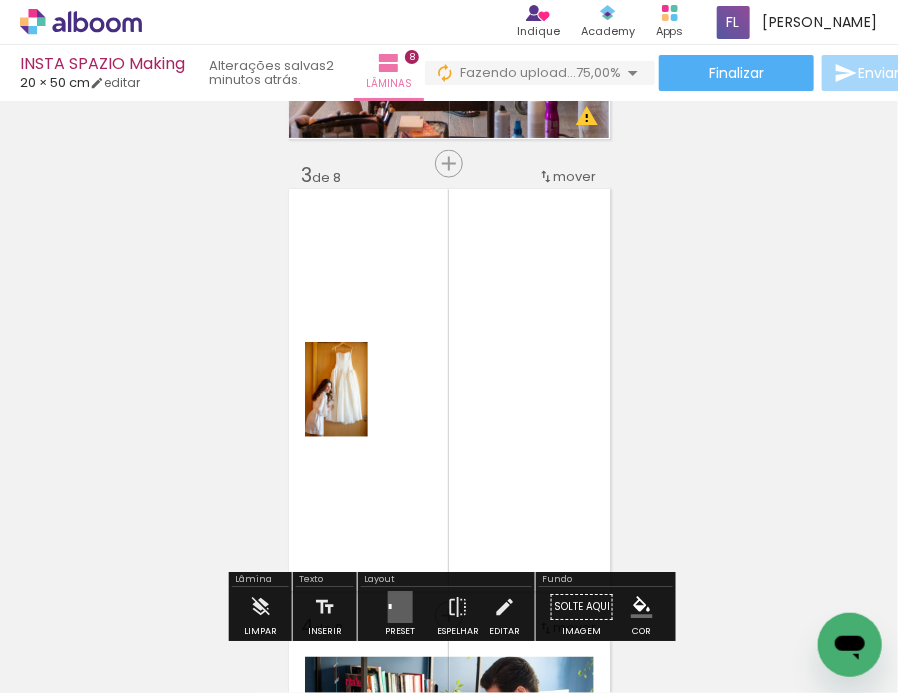 click on "Largura Cor" at bounding box center [329, 425] 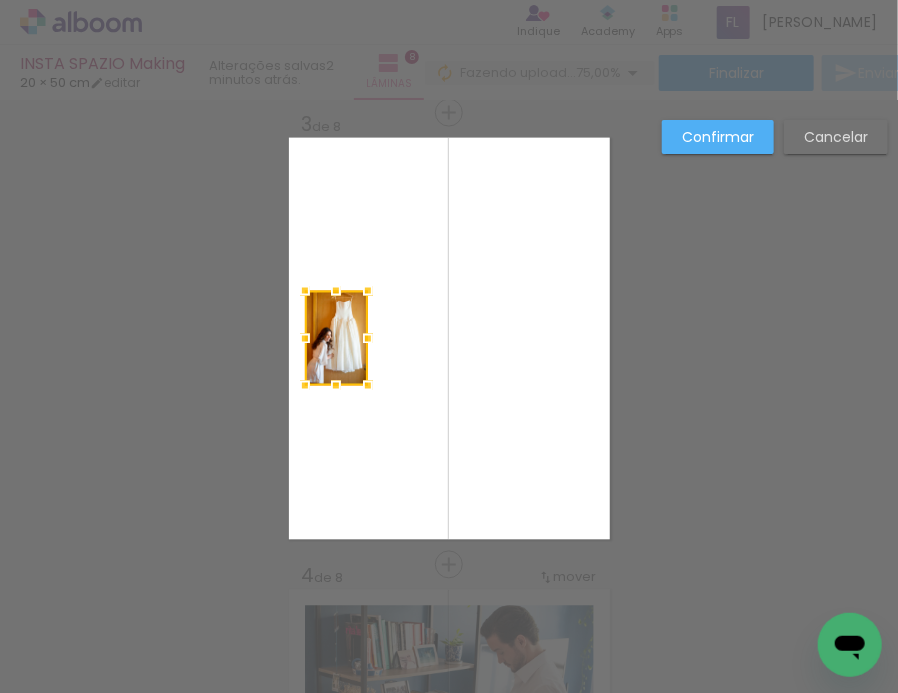 scroll, scrollTop: 929, scrollLeft: 0, axis: vertical 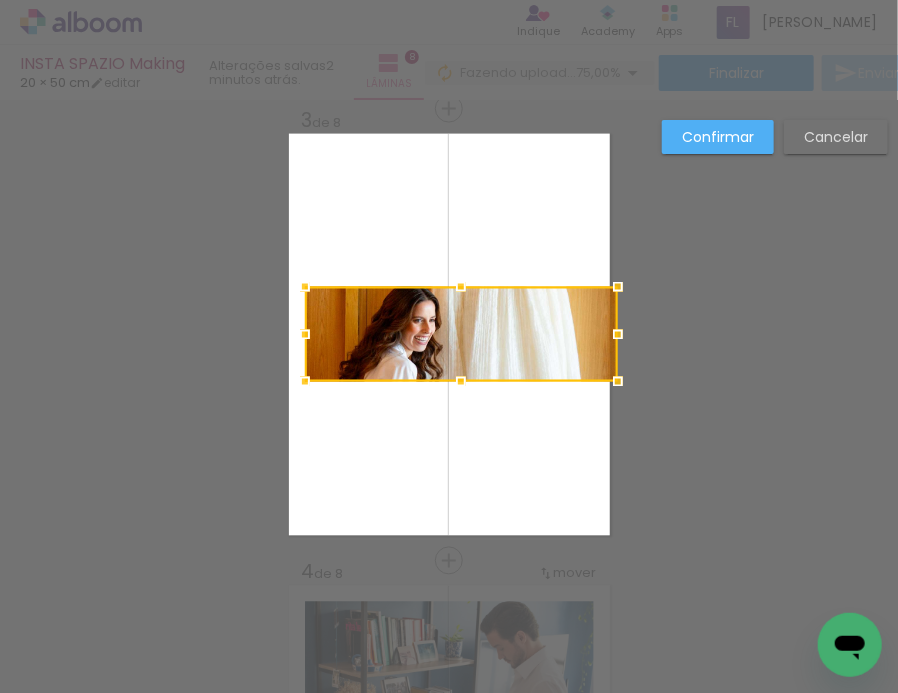 drag, startPoint x: 362, startPoint y: 333, endPoint x: 659, endPoint y: 333, distance: 297 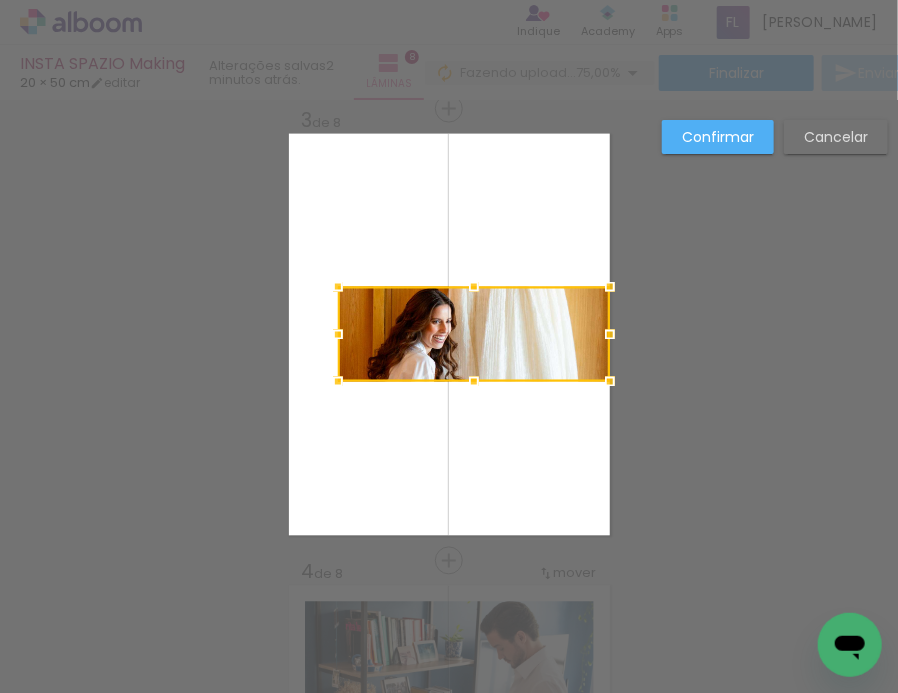 drag, startPoint x: 305, startPoint y: 336, endPoint x: 203, endPoint y: 346, distance: 102.48902 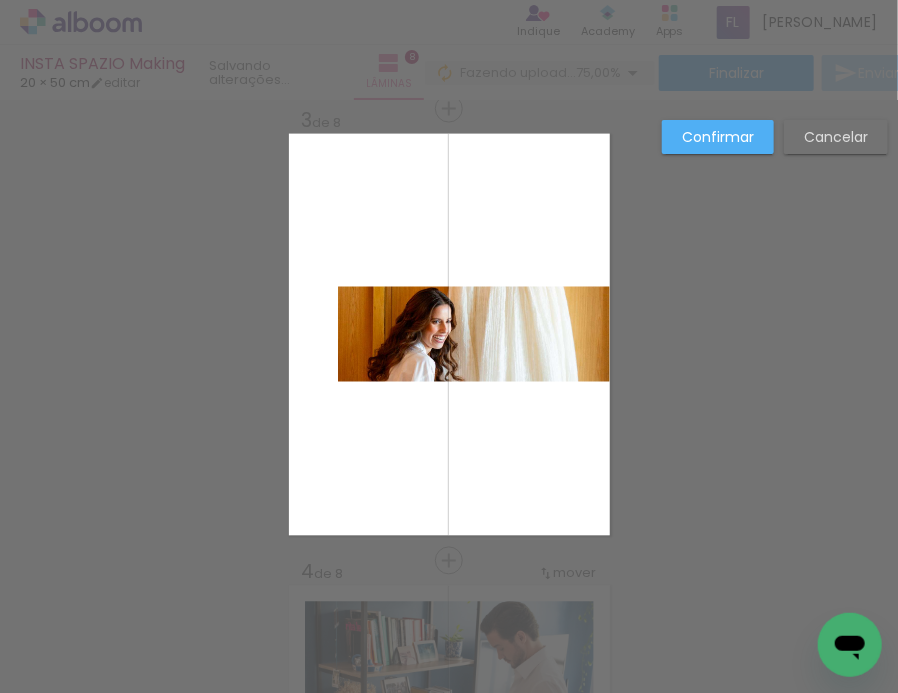 click 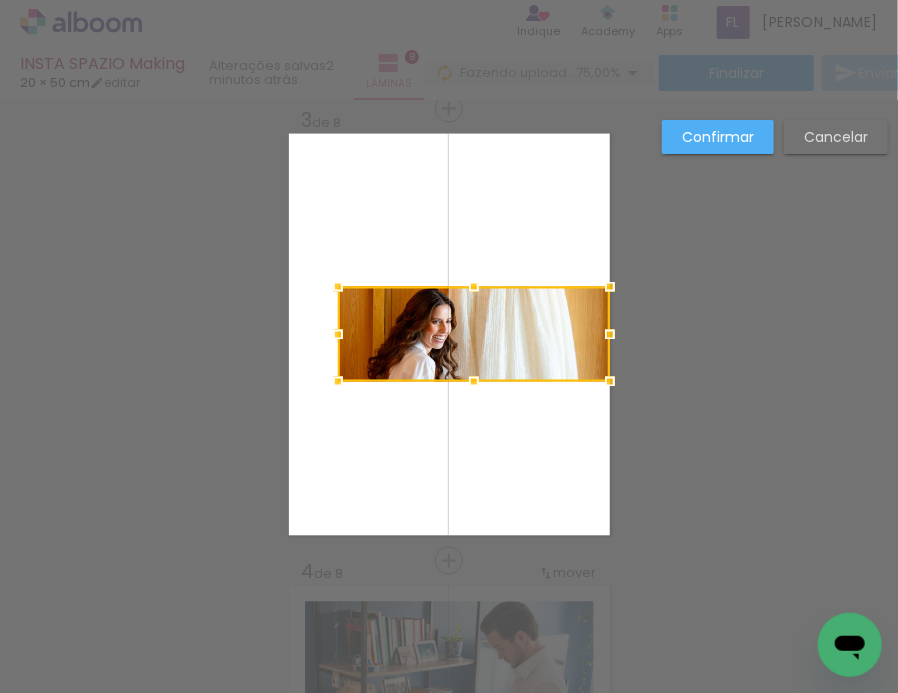 click at bounding box center (474, 334) 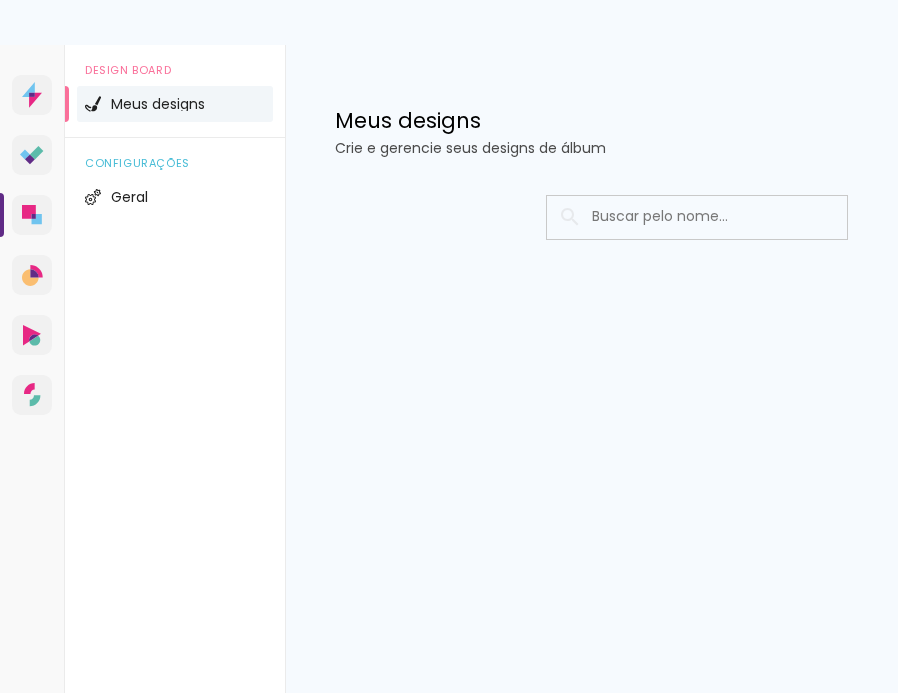 scroll, scrollTop: 0, scrollLeft: 0, axis: both 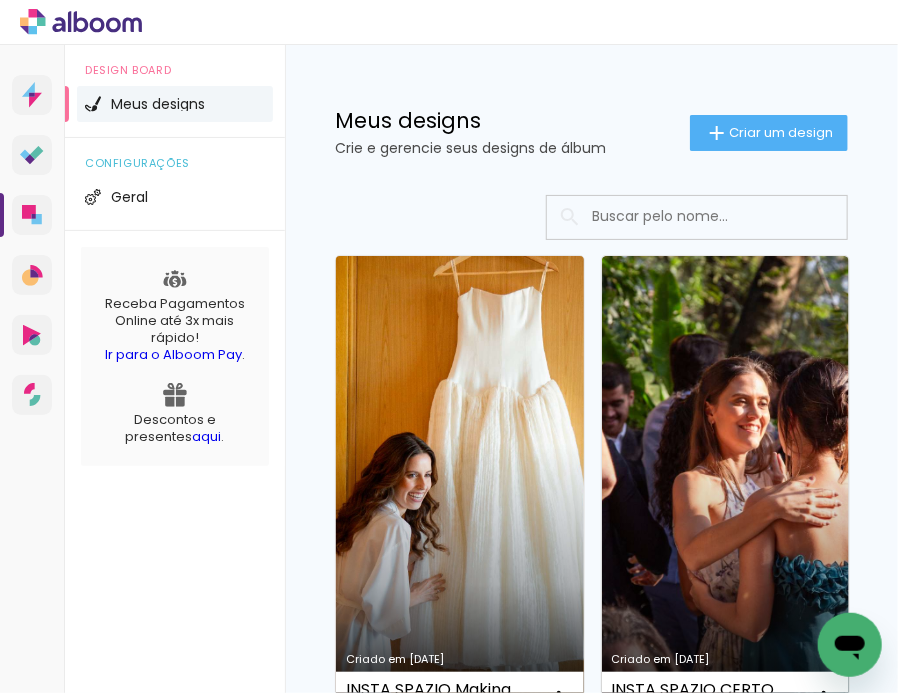 click on "Criado em [DATE]" at bounding box center (460, 490) 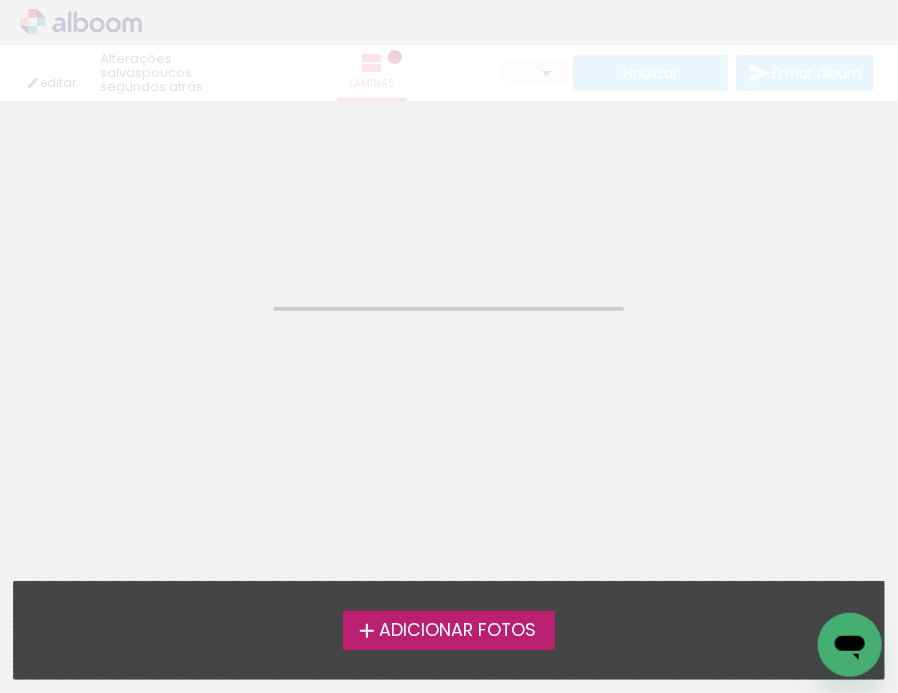 click on "Confirmar Cancelar" 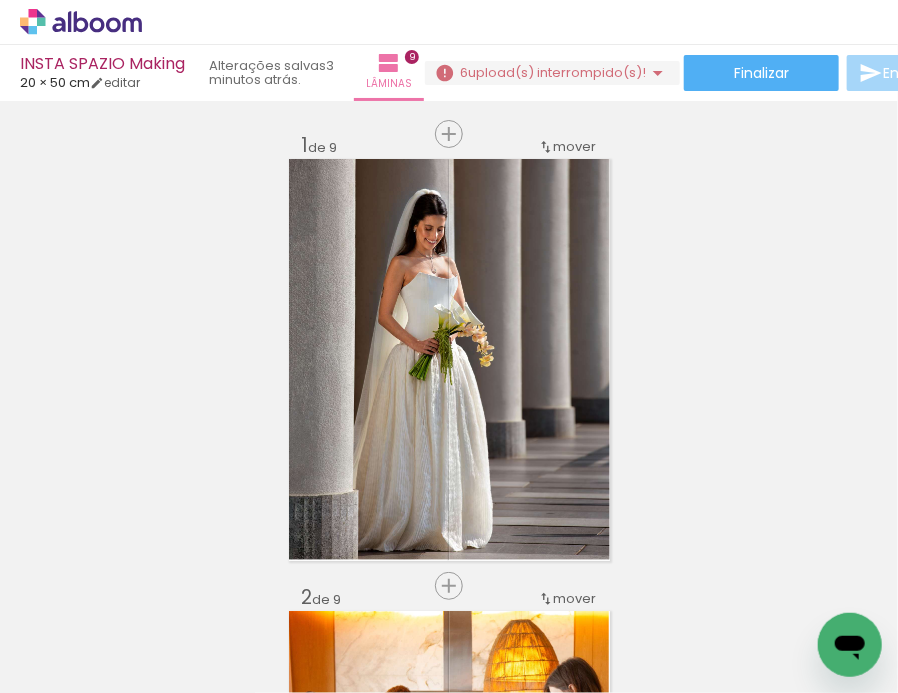 scroll, scrollTop: 0, scrollLeft: 1226, axis: horizontal 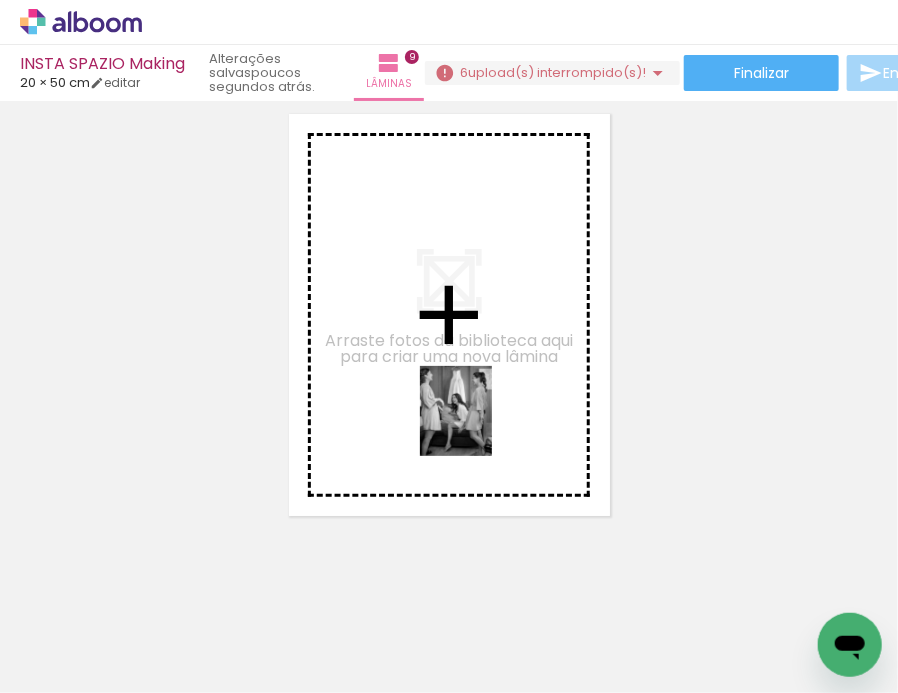 drag, startPoint x: 811, startPoint y: 600, endPoint x: 479, endPoint y: 424, distance: 375.7659 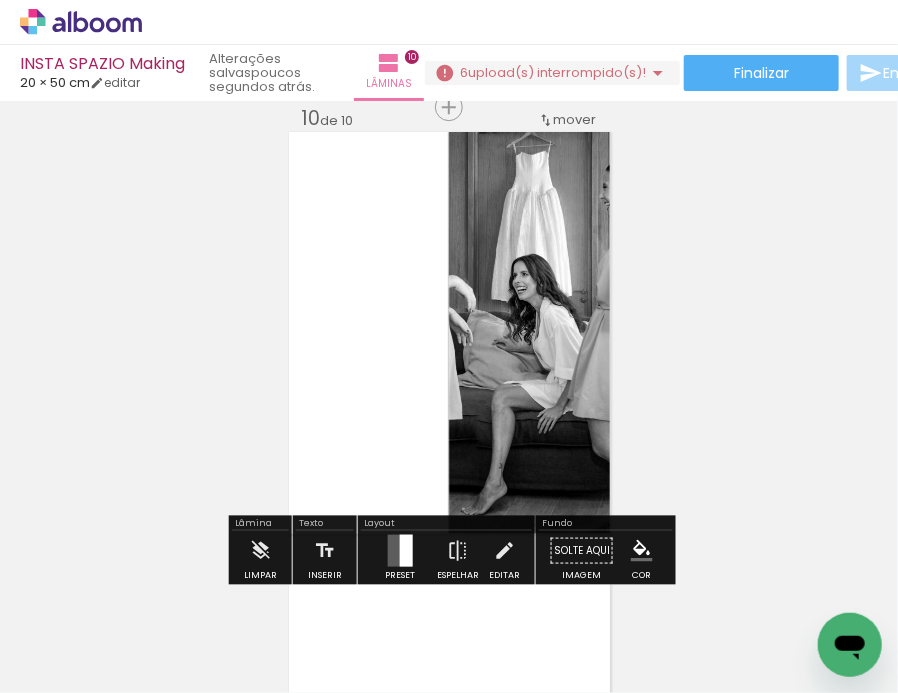 scroll, scrollTop: 4093, scrollLeft: 0, axis: vertical 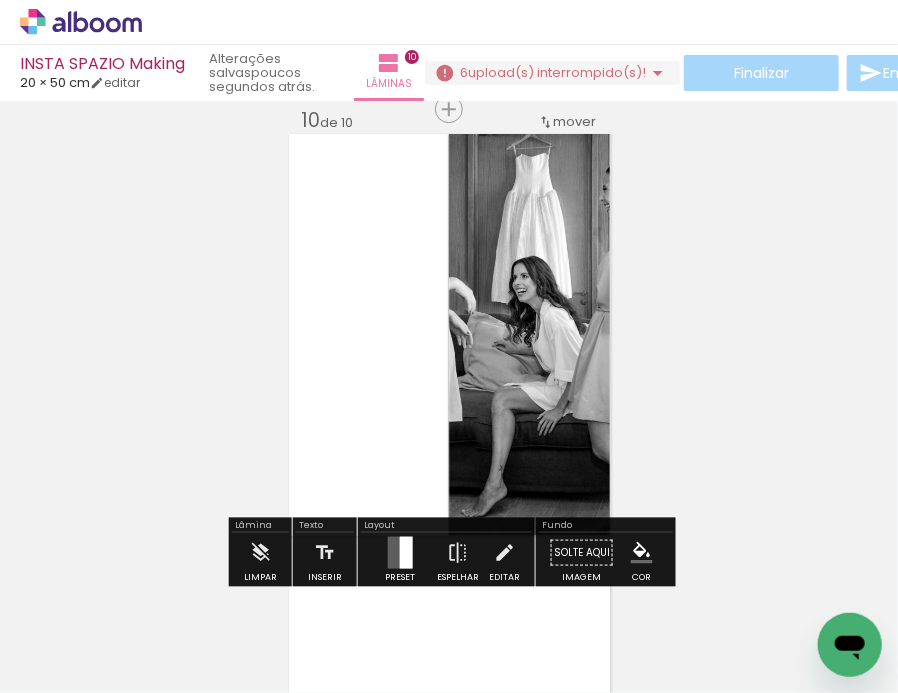 click 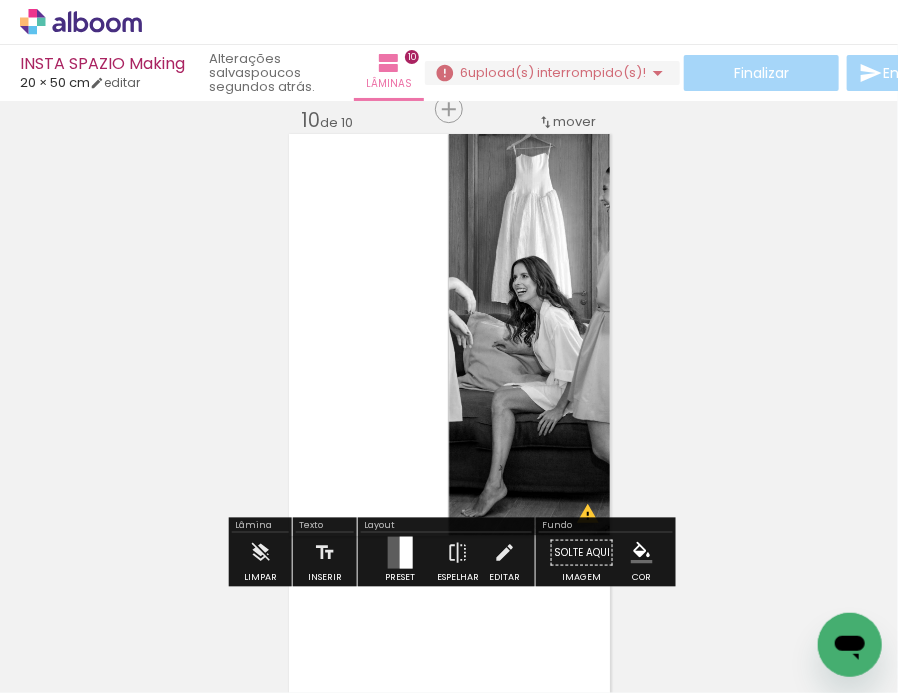 click 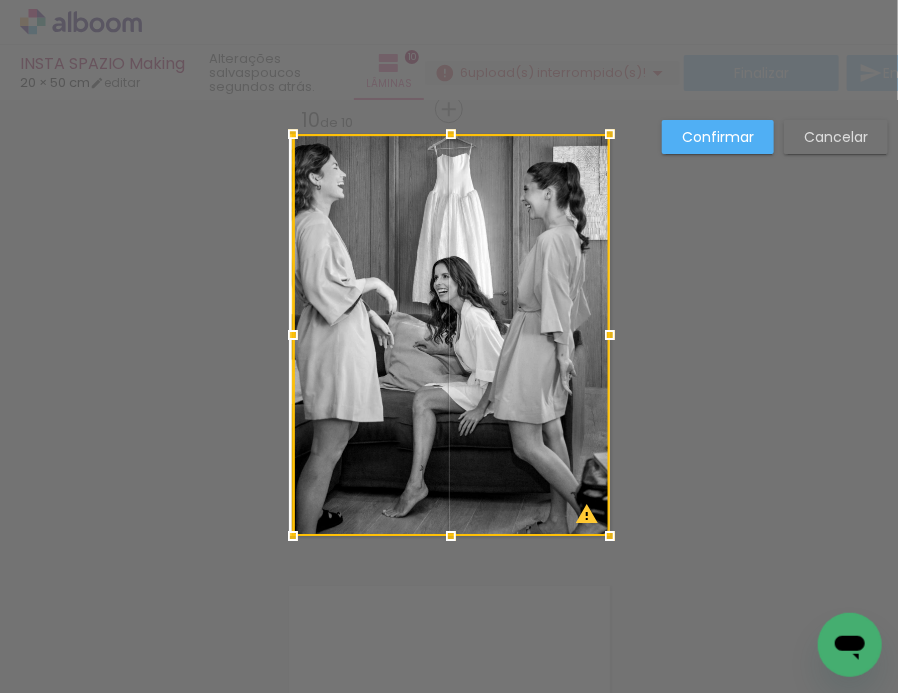 drag, startPoint x: 445, startPoint y: 331, endPoint x: 238, endPoint y: 322, distance: 207.19556 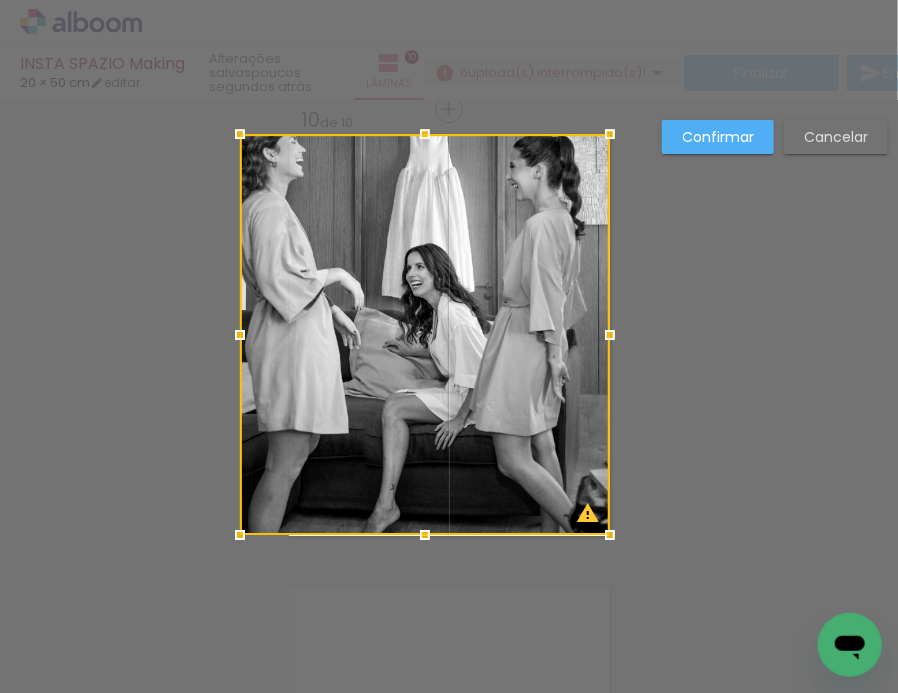 click at bounding box center (425, 334) 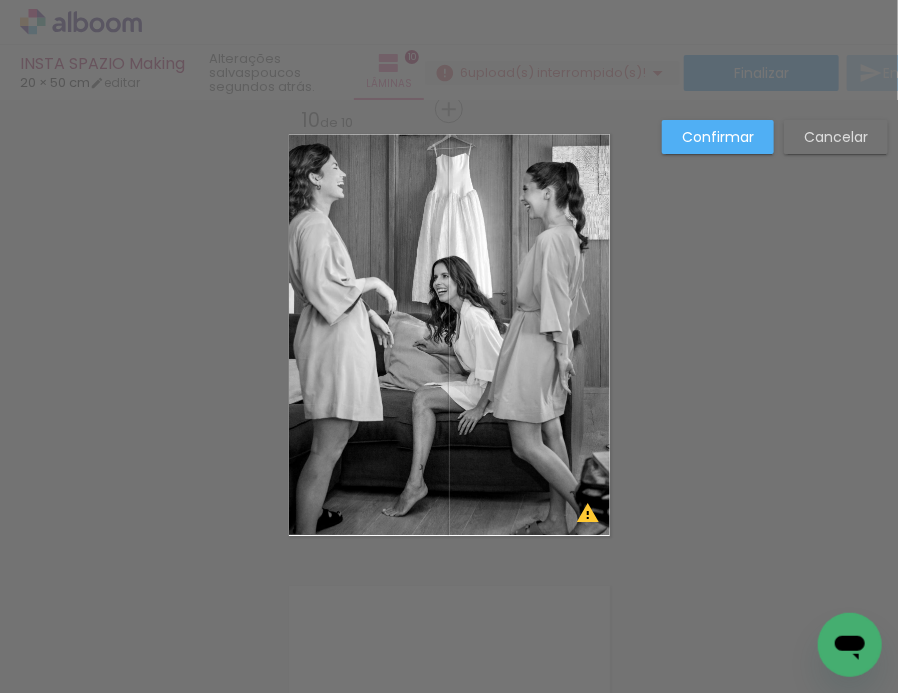 click 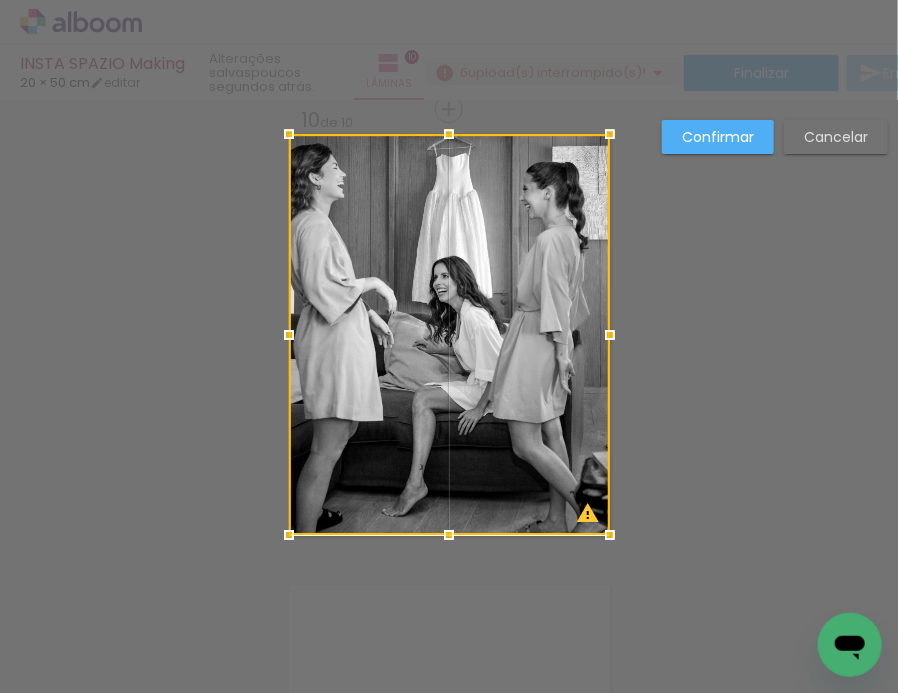 click at bounding box center (449, 334) 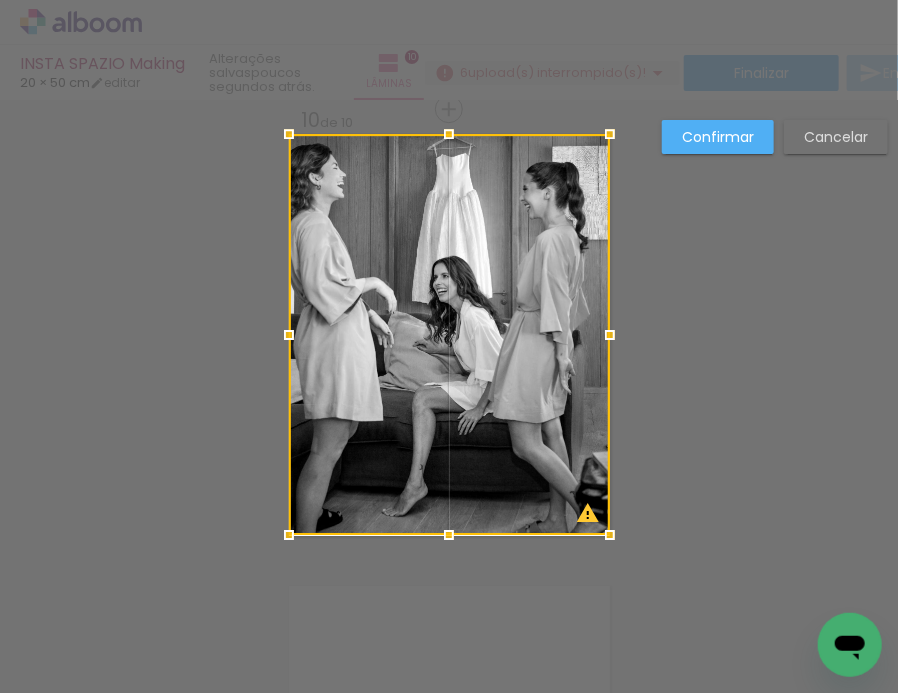 drag, startPoint x: 450, startPoint y: 535, endPoint x: 446, endPoint y: 598, distance: 63.126858 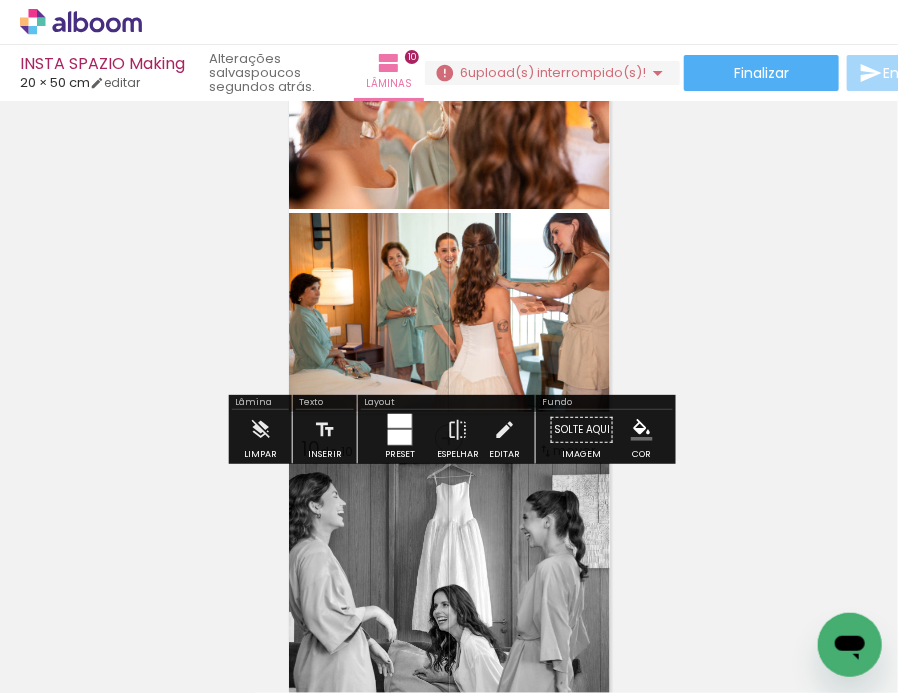 scroll, scrollTop: 3777, scrollLeft: 0, axis: vertical 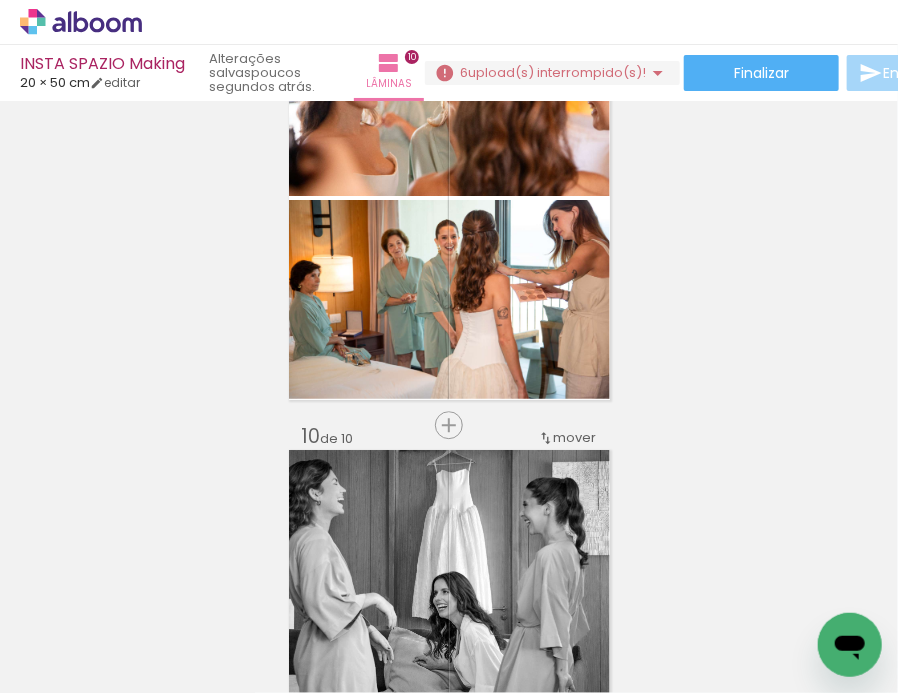 click on "mover" at bounding box center (575, 437) 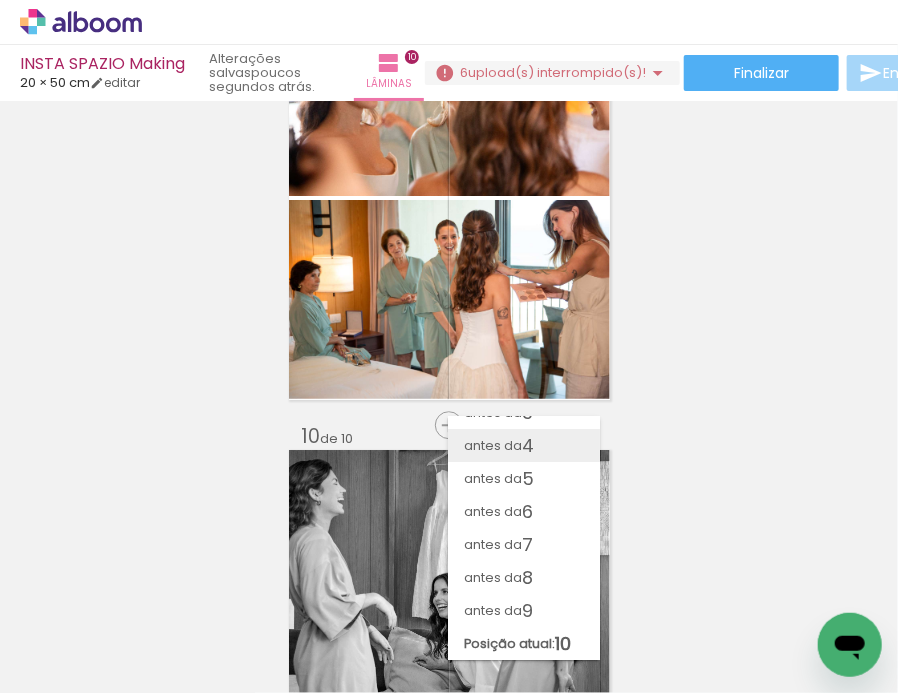 click on "antes da  4" at bounding box center (524, 445) 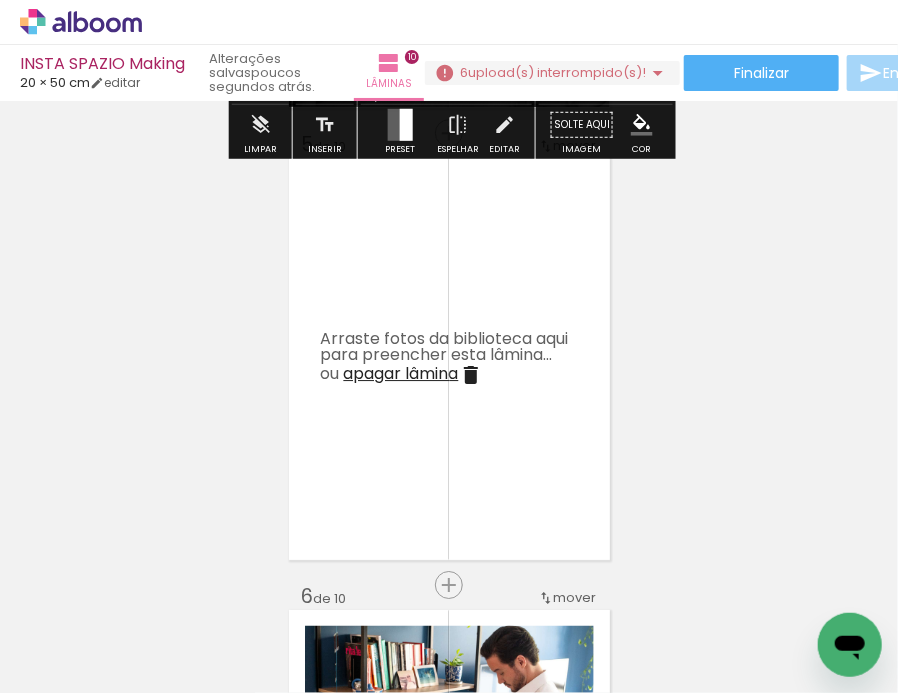 scroll, scrollTop: 1819, scrollLeft: 0, axis: vertical 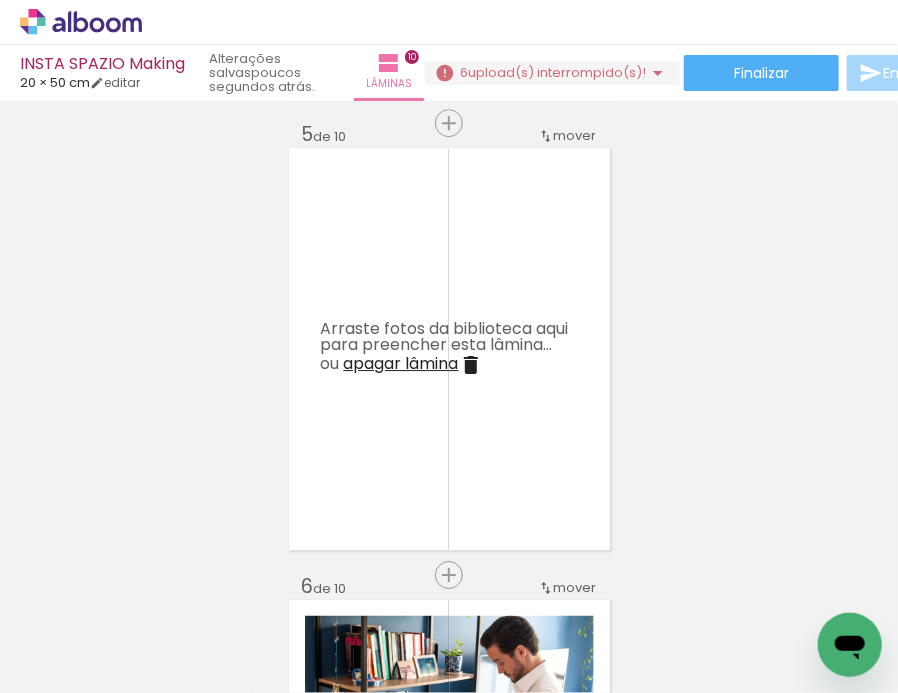 click on "apagar lâmina" at bounding box center (401, 363) 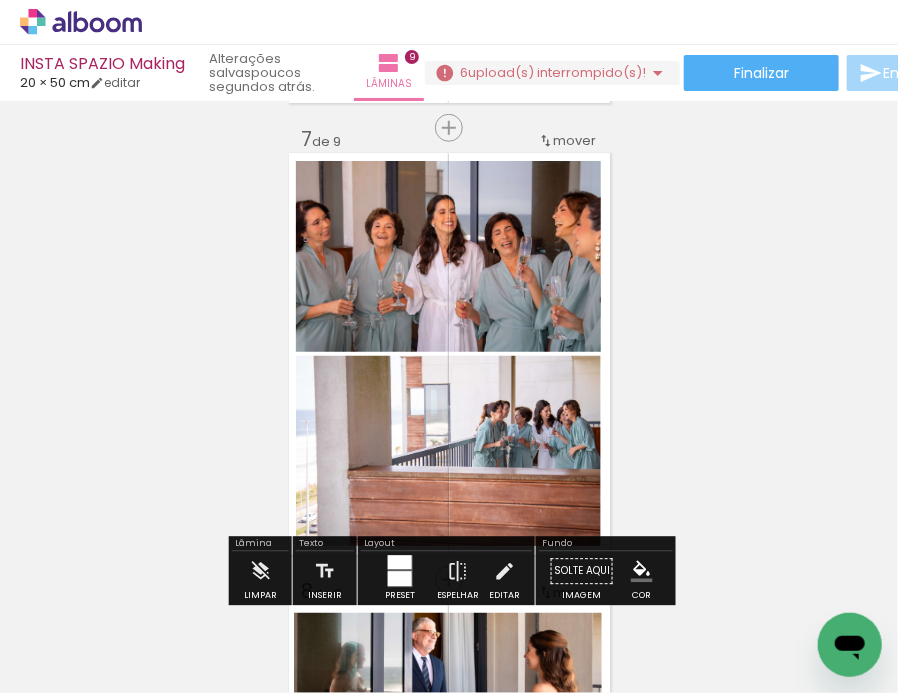 scroll, scrollTop: 2707, scrollLeft: 0, axis: vertical 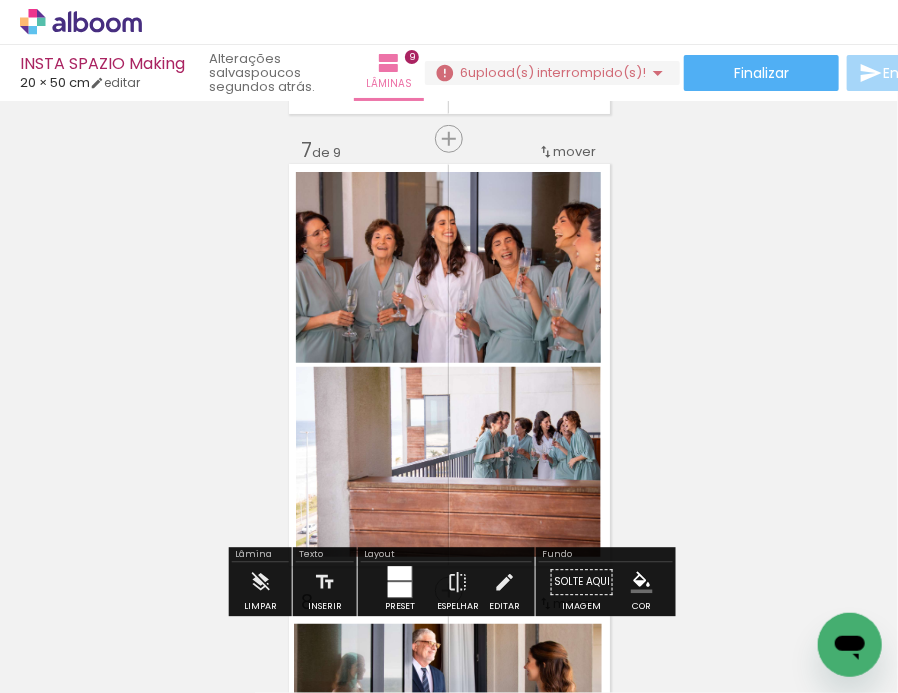 click on "mover" at bounding box center (575, 151) 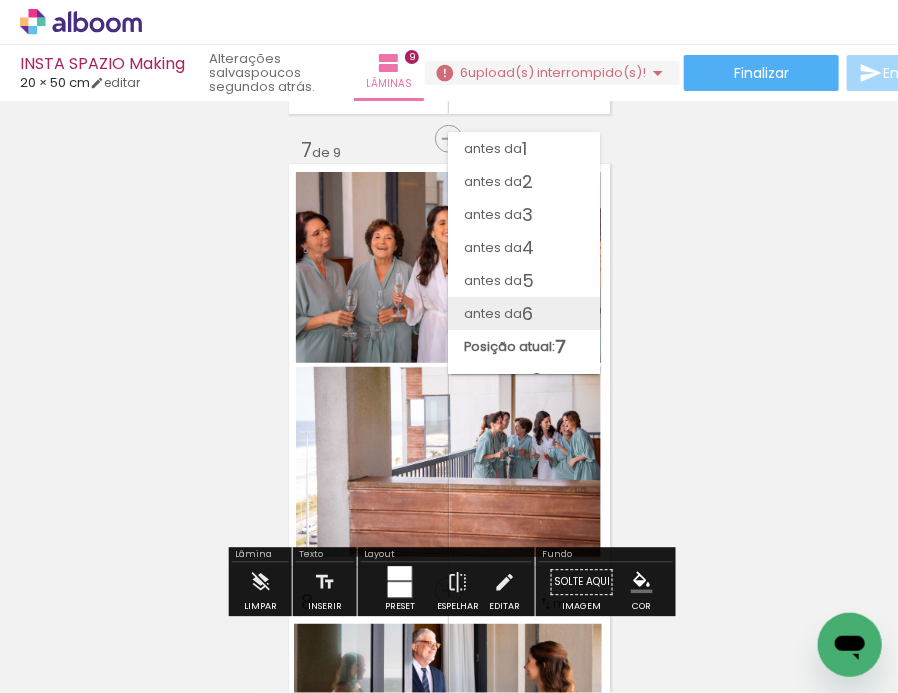 click on "antes da  6" at bounding box center (524, 313) 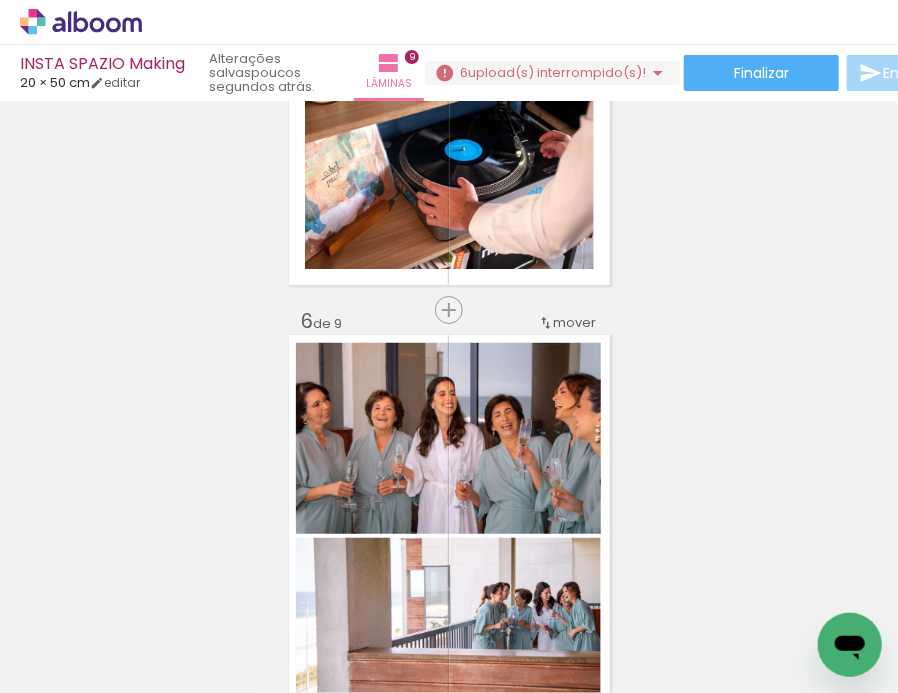 scroll, scrollTop: 2087, scrollLeft: 0, axis: vertical 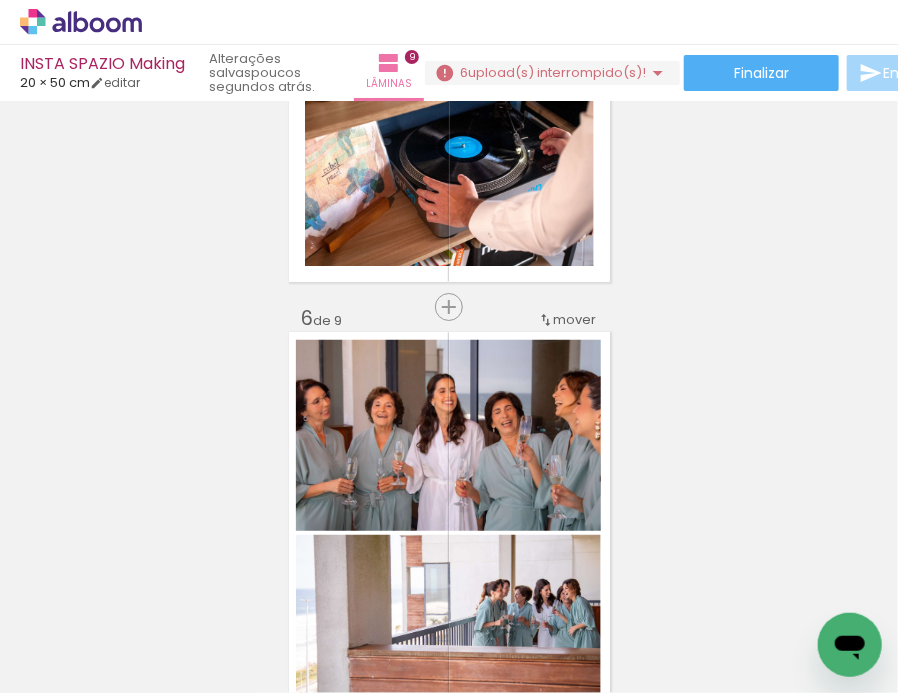 click on "mover" at bounding box center [575, 319] 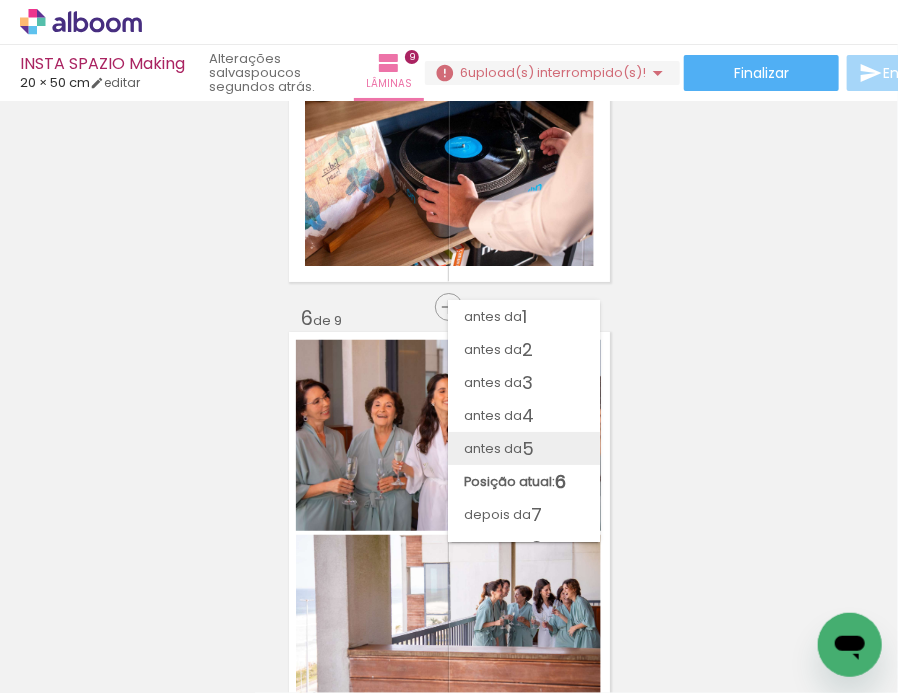 click on "5" at bounding box center (528, 448) 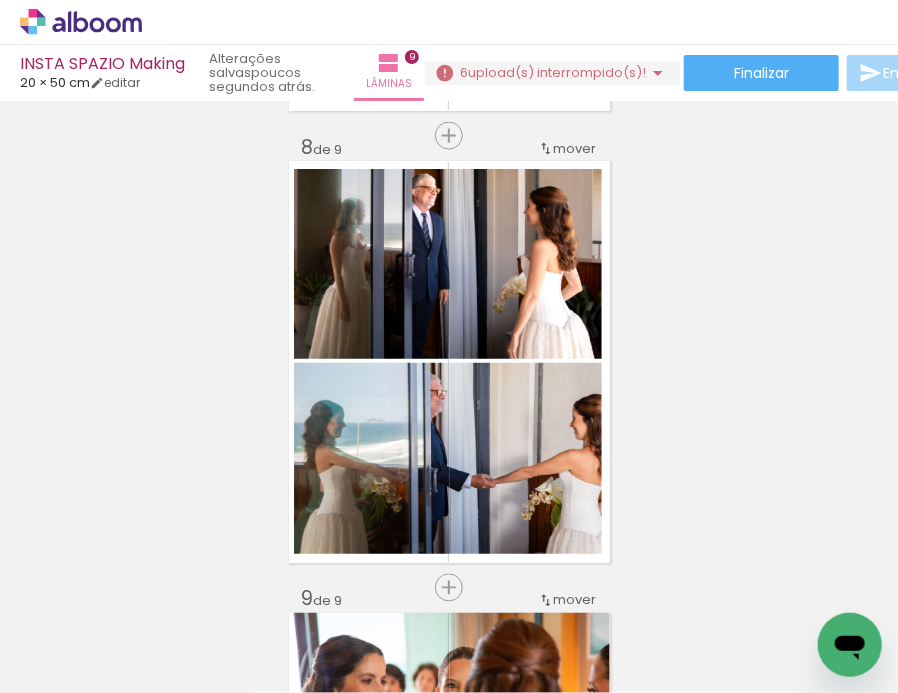 scroll, scrollTop: 3177, scrollLeft: 0, axis: vertical 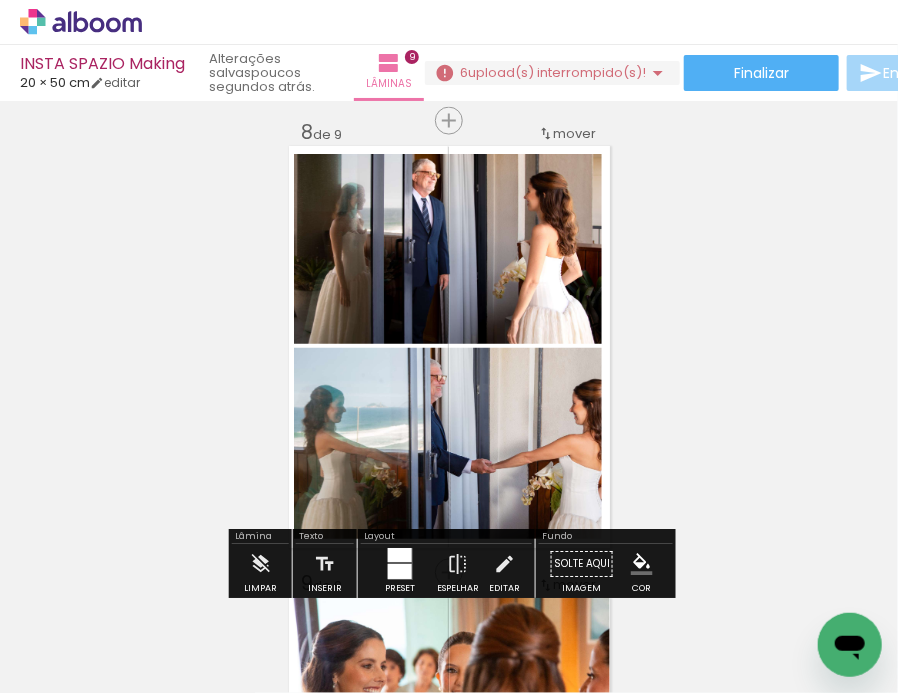 click on "mover" at bounding box center (575, 133) 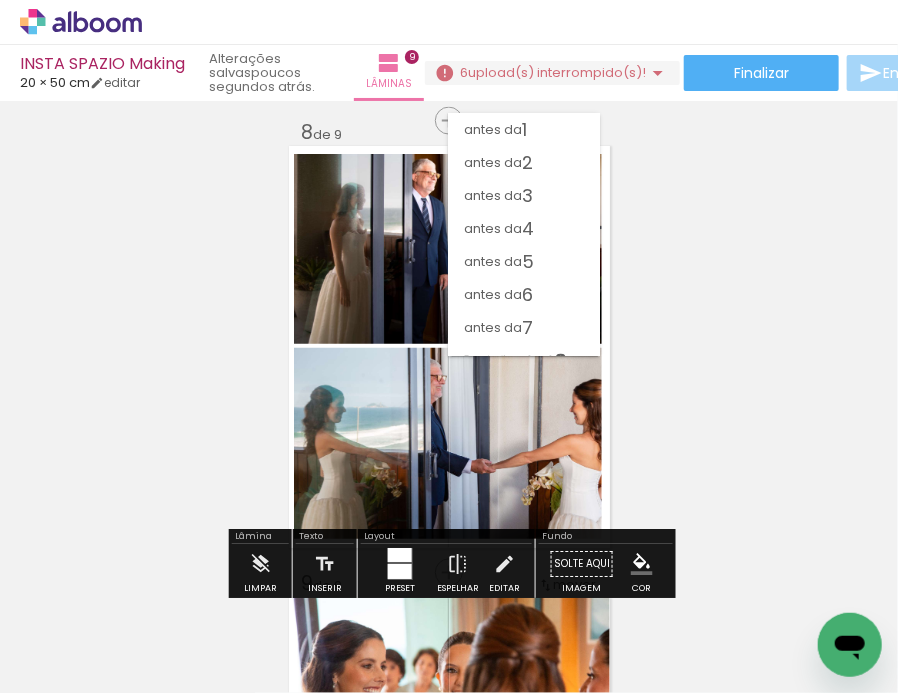 scroll, scrollTop: 21, scrollLeft: 0, axis: vertical 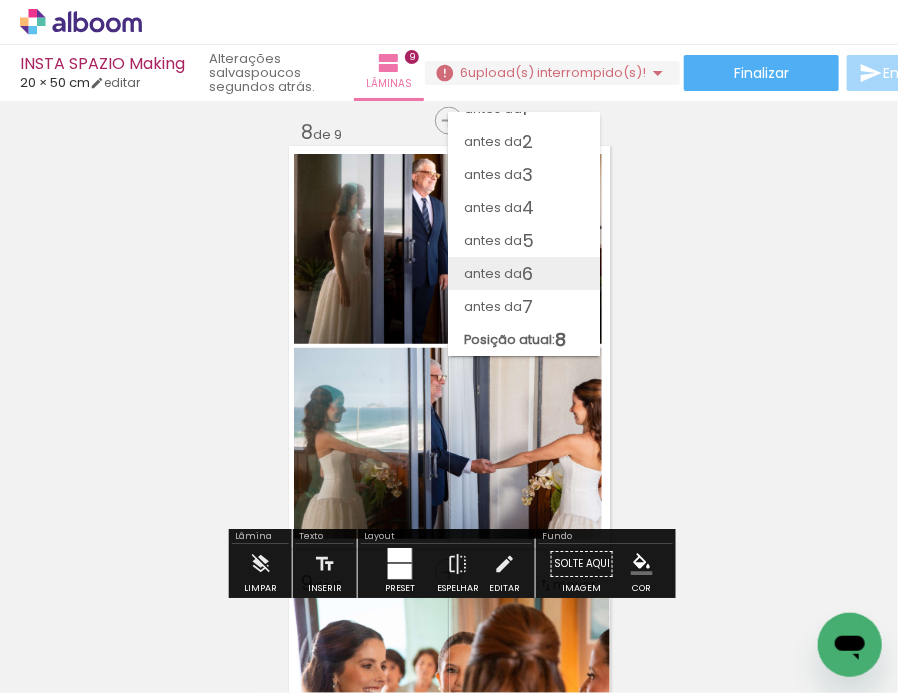 click on "antes da  6" at bounding box center [524, 273] 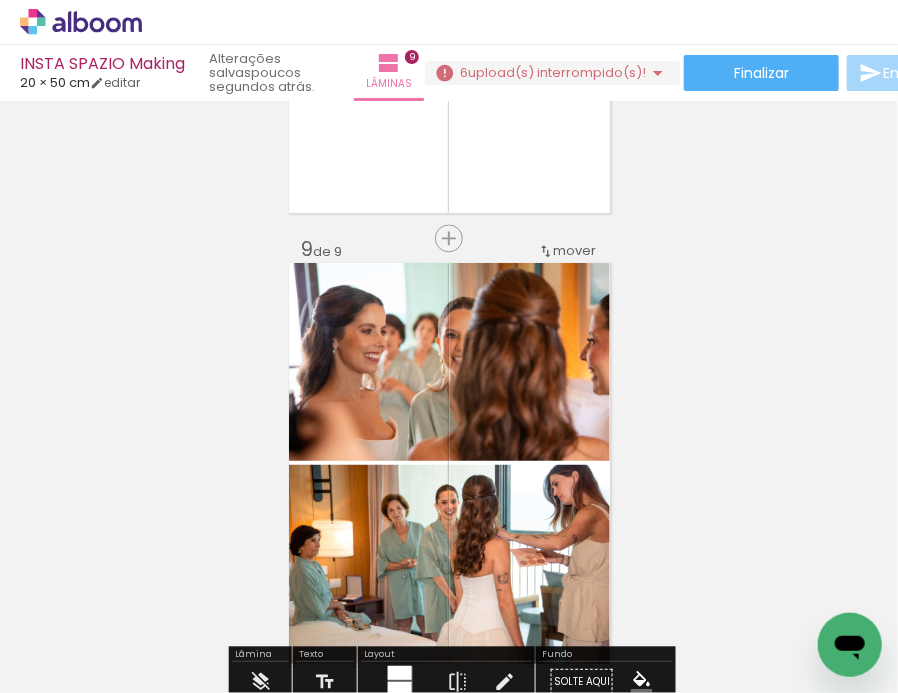 scroll, scrollTop: 3515, scrollLeft: 0, axis: vertical 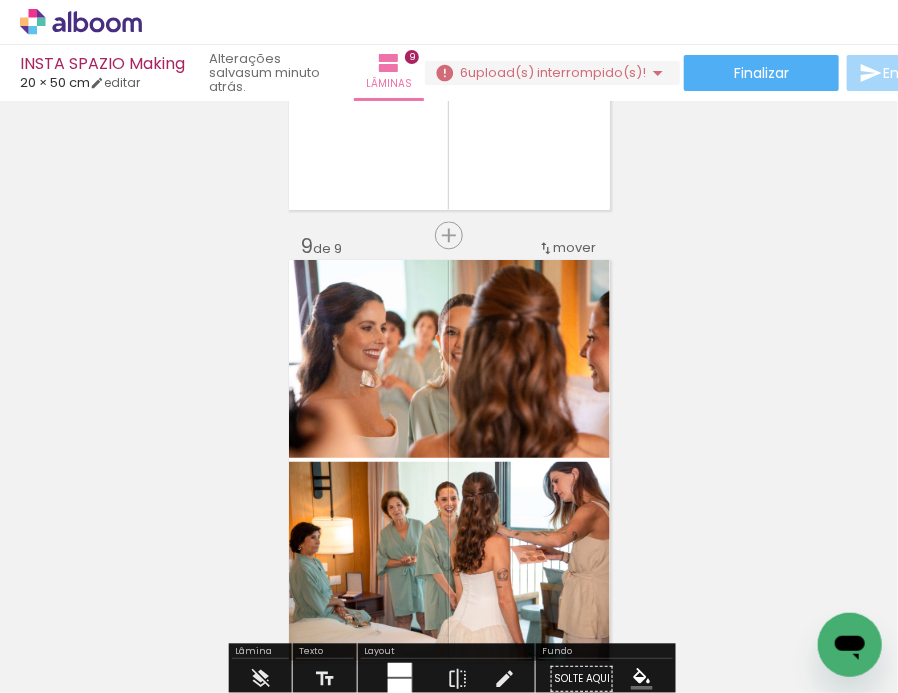click on "mover" at bounding box center [575, 247] 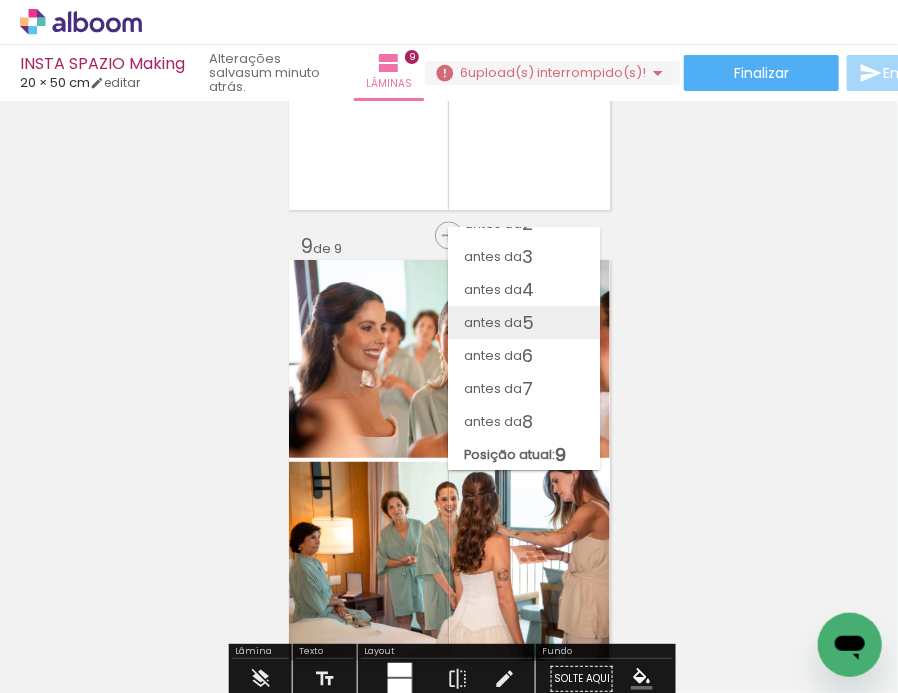 click on "antes da  5" at bounding box center [524, 322] 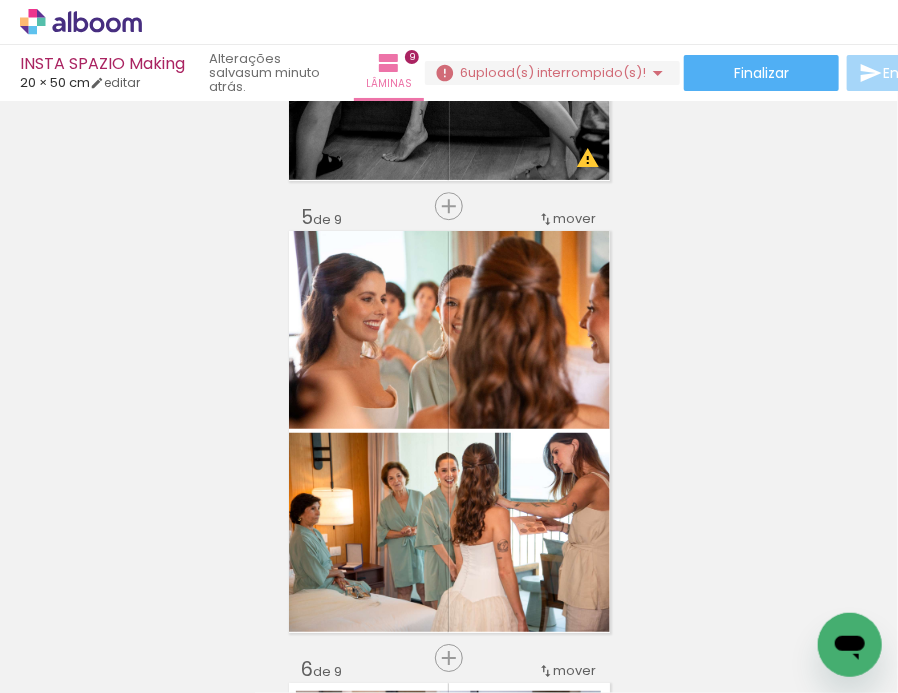 scroll, scrollTop: 1660, scrollLeft: 0, axis: vertical 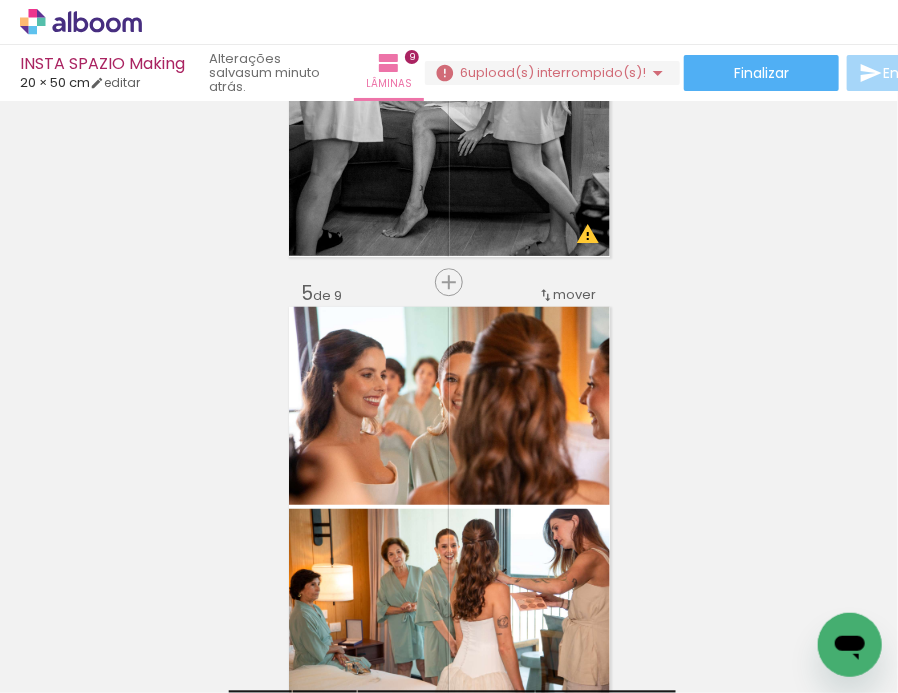 click on "mover" at bounding box center [575, 294] 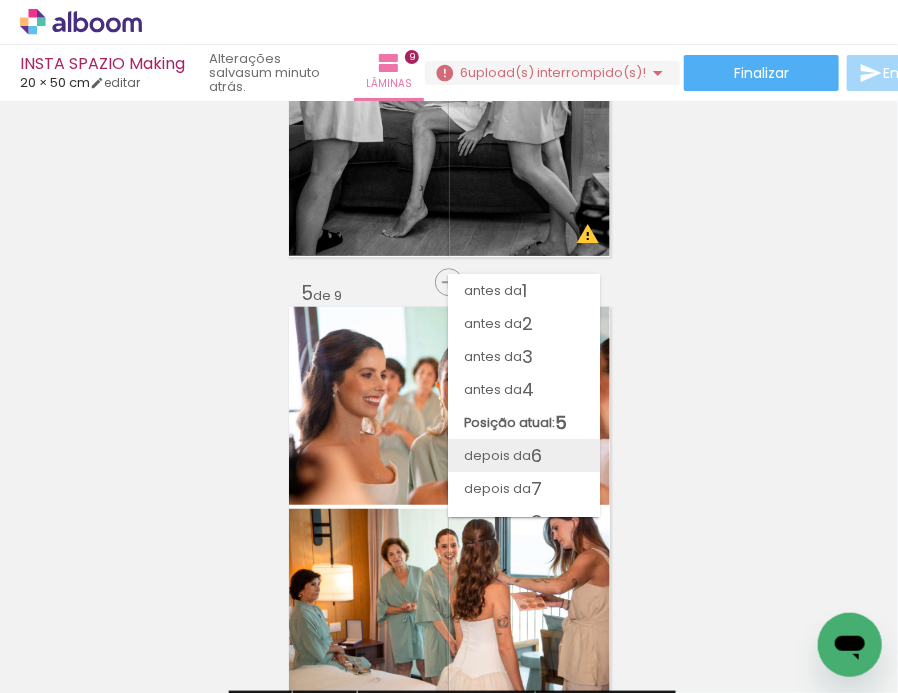 click on "6" at bounding box center [536, 455] 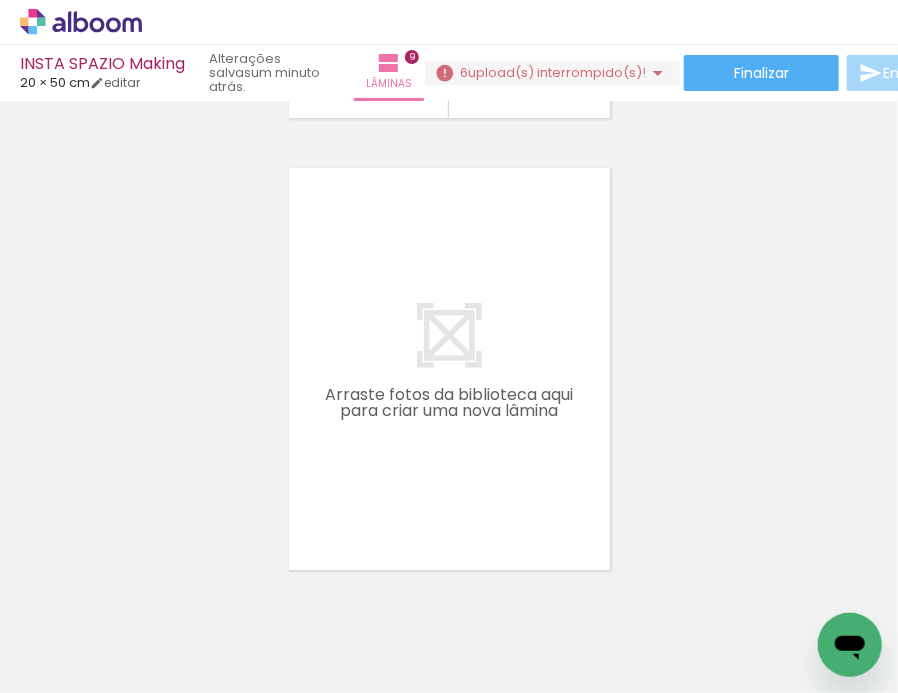 scroll, scrollTop: 4072, scrollLeft: 0, axis: vertical 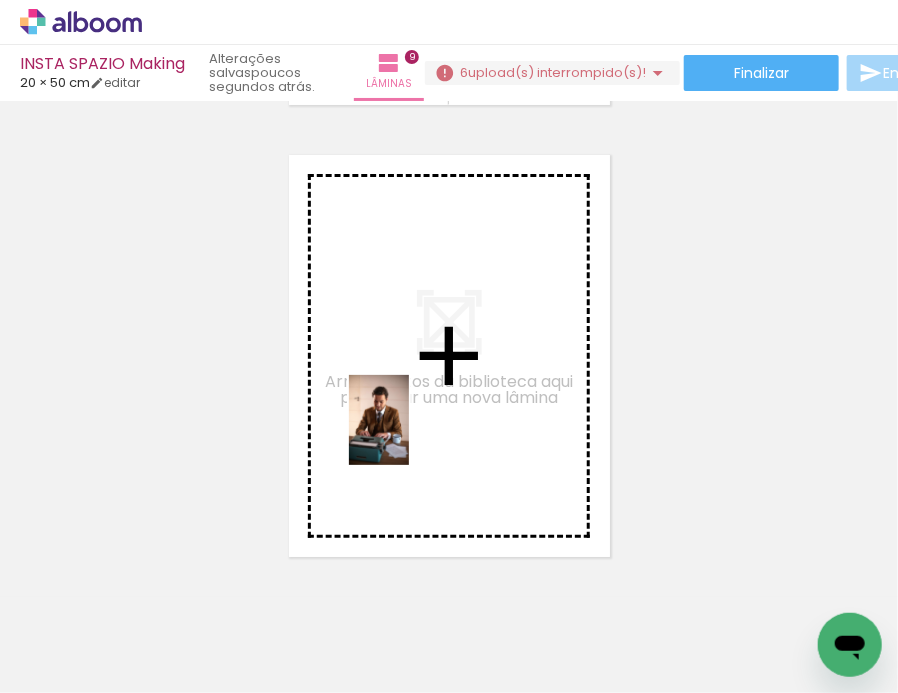 drag, startPoint x: 453, startPoint y: 624, endPoint x: 409, endPoint y: 435, distance: 194.05412 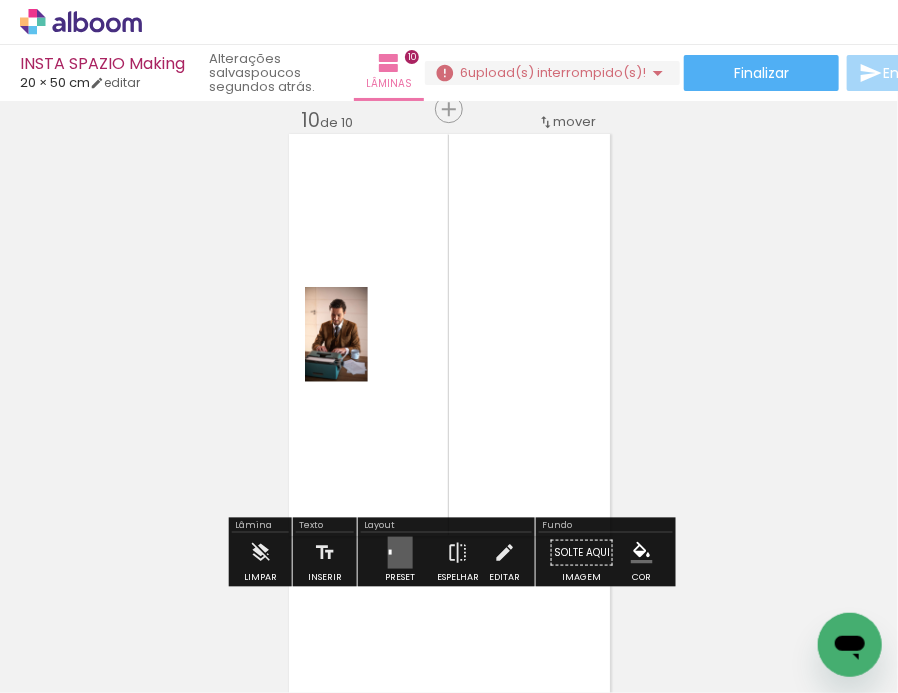 scroll, scrollTop: 4093, scrollLeft: 0, axis: vertical 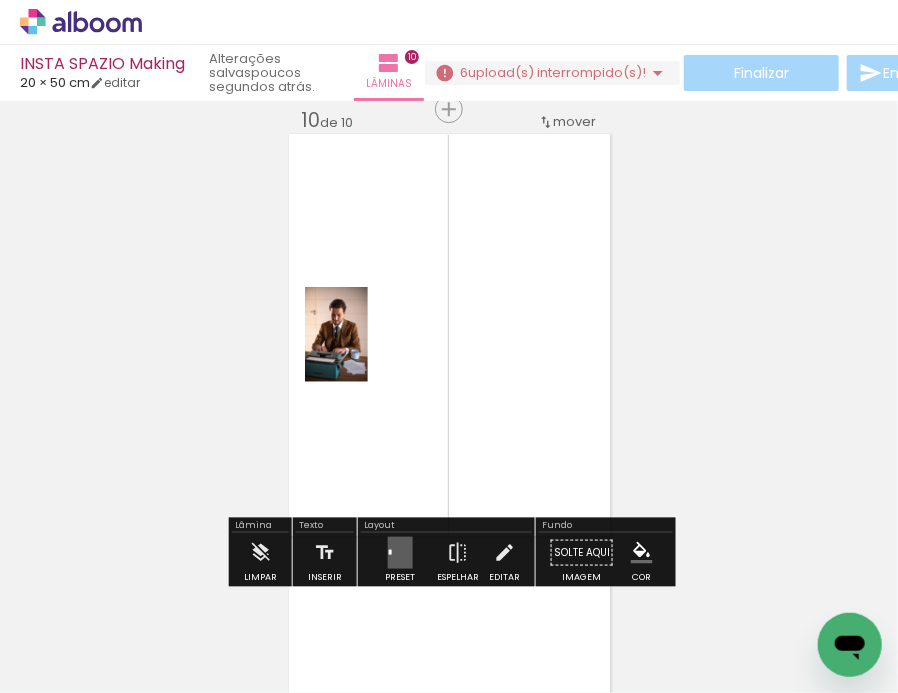 click 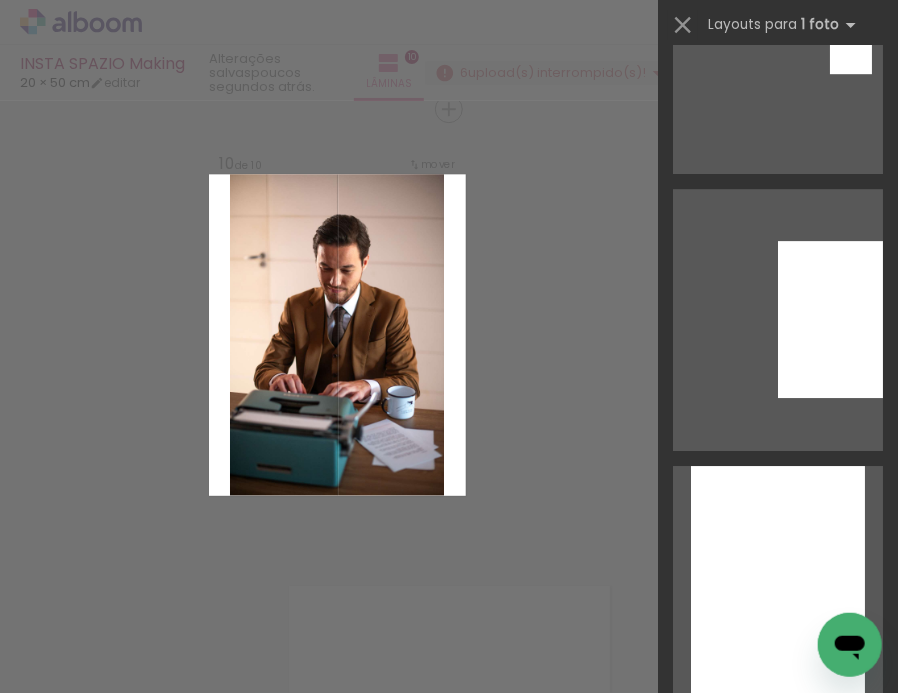scroll, scrollTop: 1817, scrollLeft: 0, axis: vertical 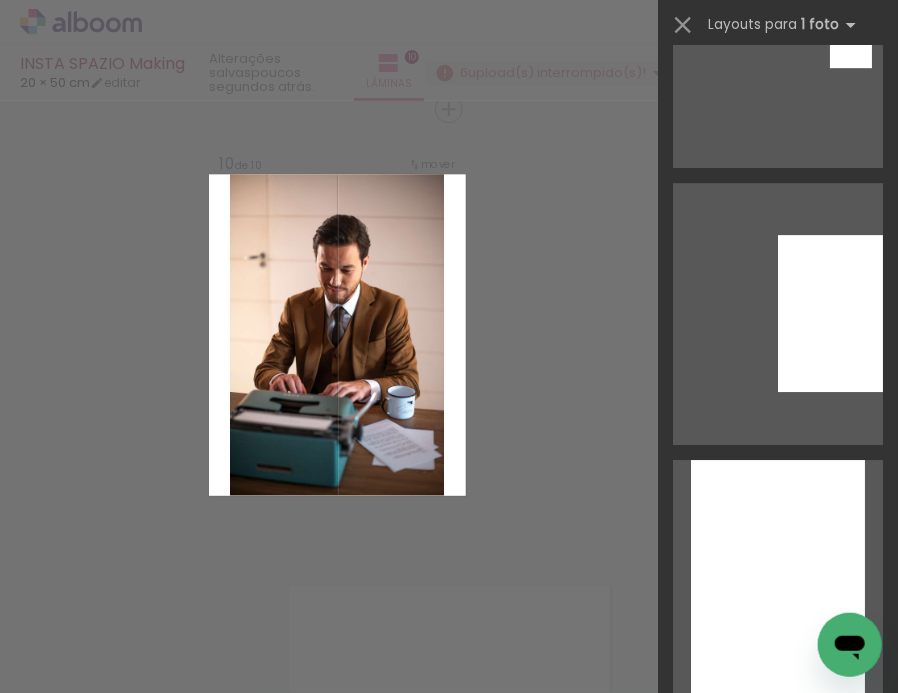 click at bounding box center (778, 591) 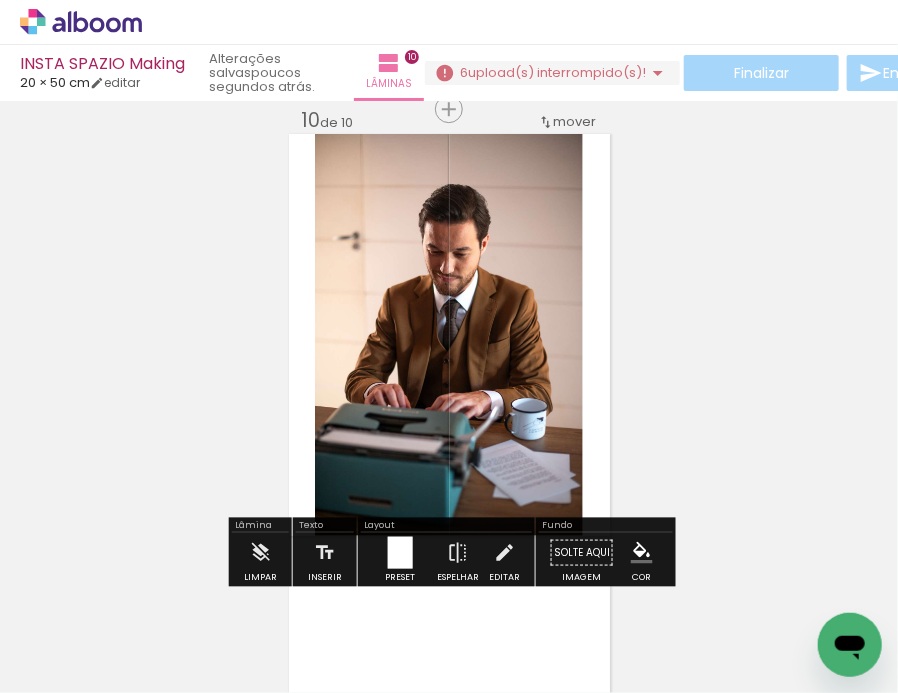 click 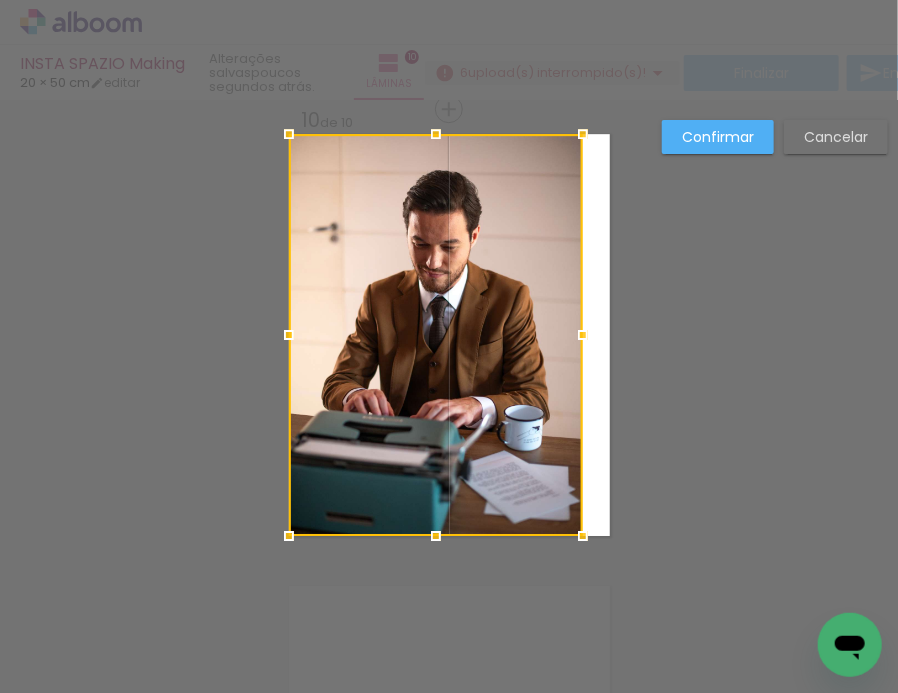 drag, startPoint x: 314, startPoint y: 338, endPoint x: 273, endPoint y: 340, distance: 41.04875 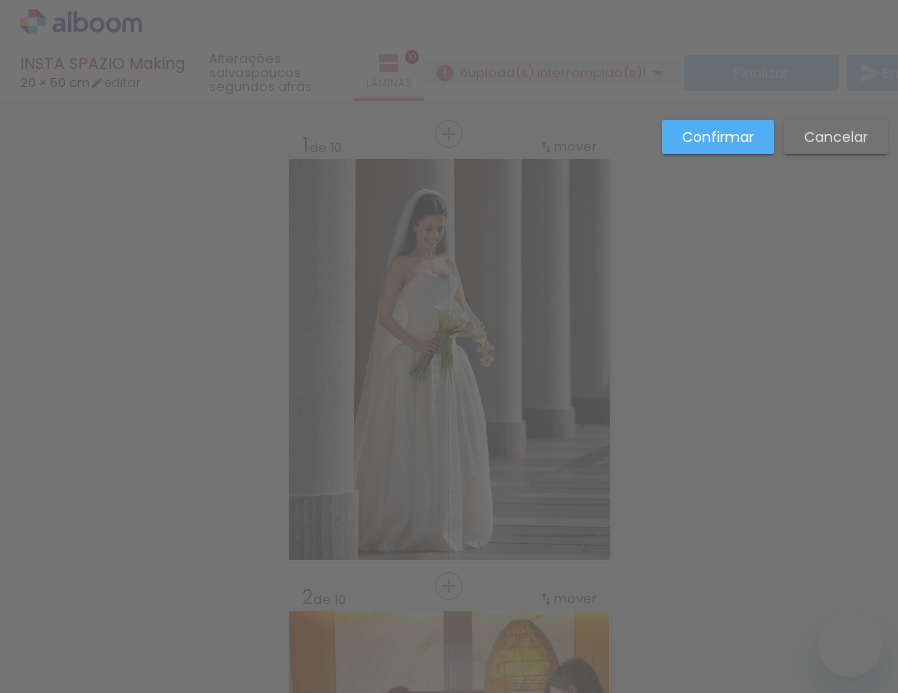 scroll, scrollTop: 0, scrollLeft: 0, axis: both 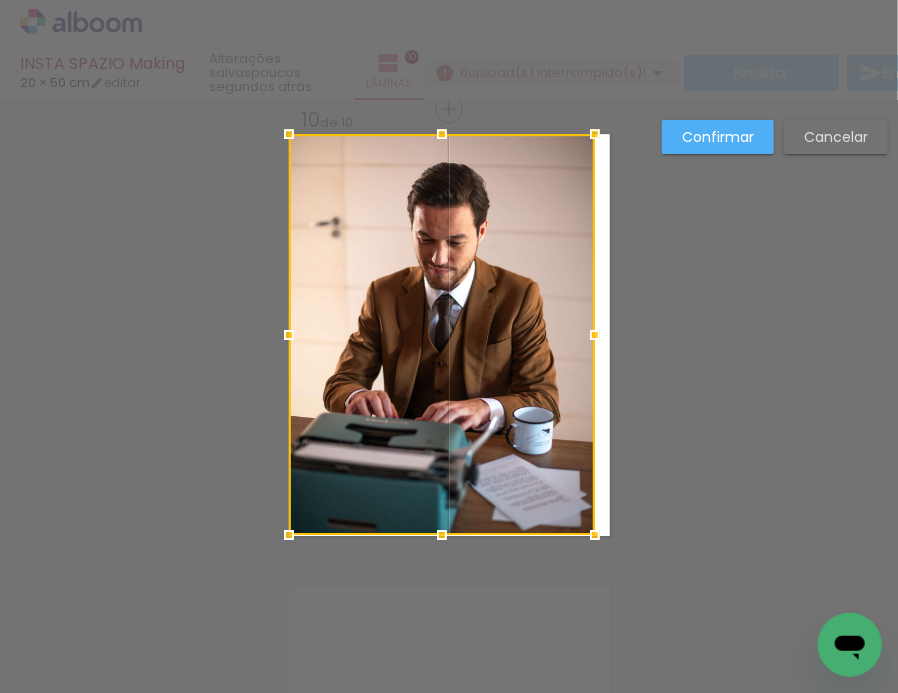 drag, startPoint x: 581, startPoint y: 335, endPoint x: 650, endPoint y: 342, distance: 69.354164 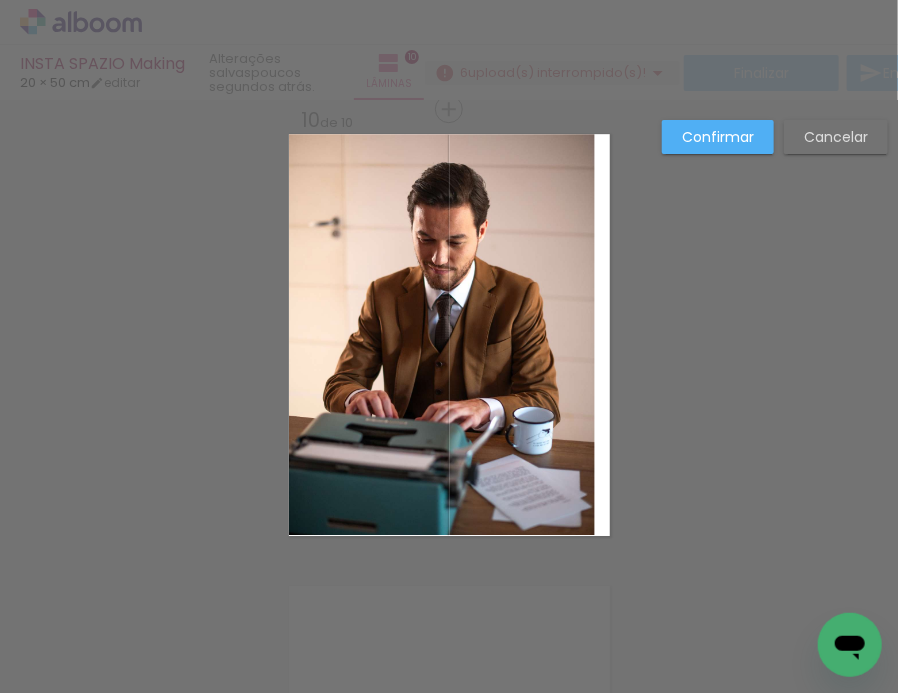 click 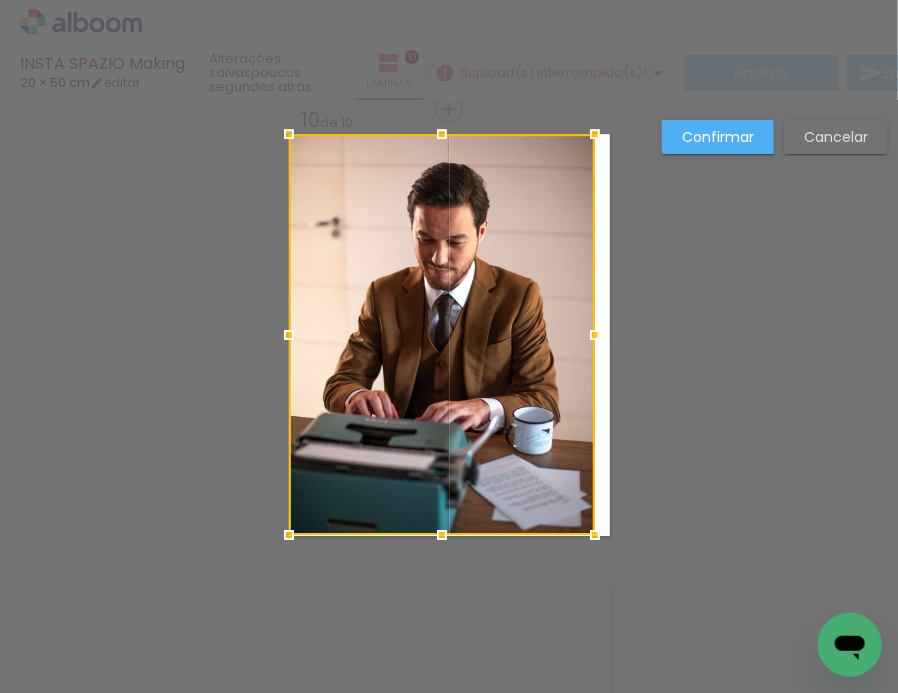 click at bounding box center (595, 335) 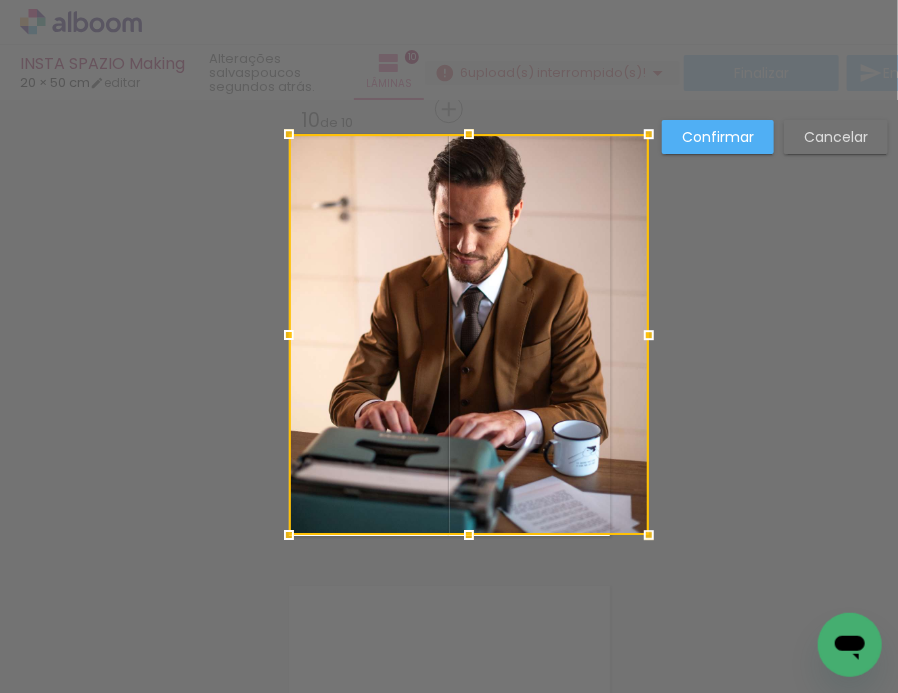drag, startPoint x: 596, startPoint y: 332, endPoint x: 648, endPoint y: 333, distance: 52.009613 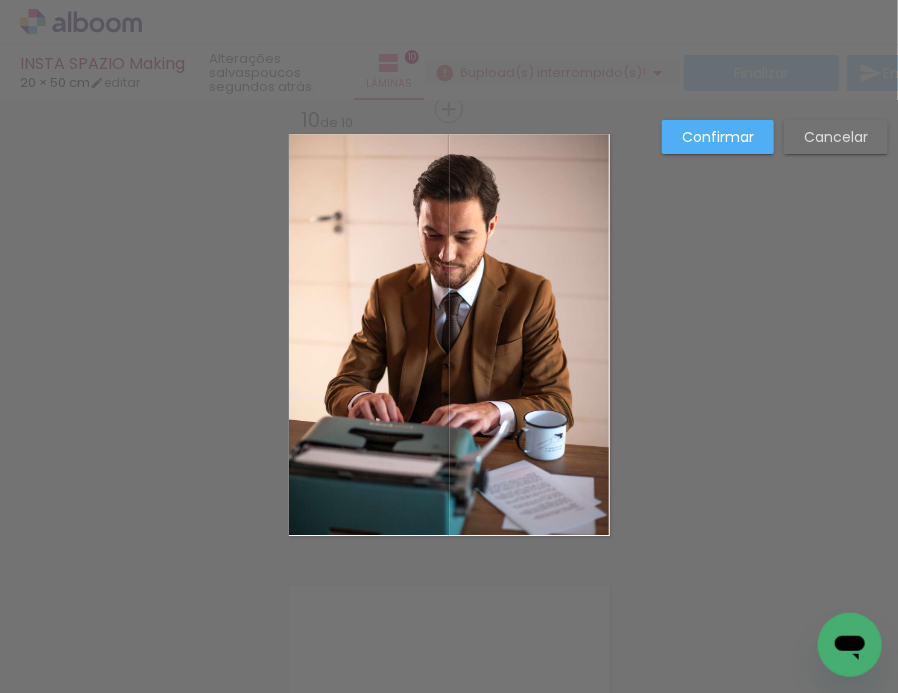 click on "Confirmar" at bounding box center [0, 0] 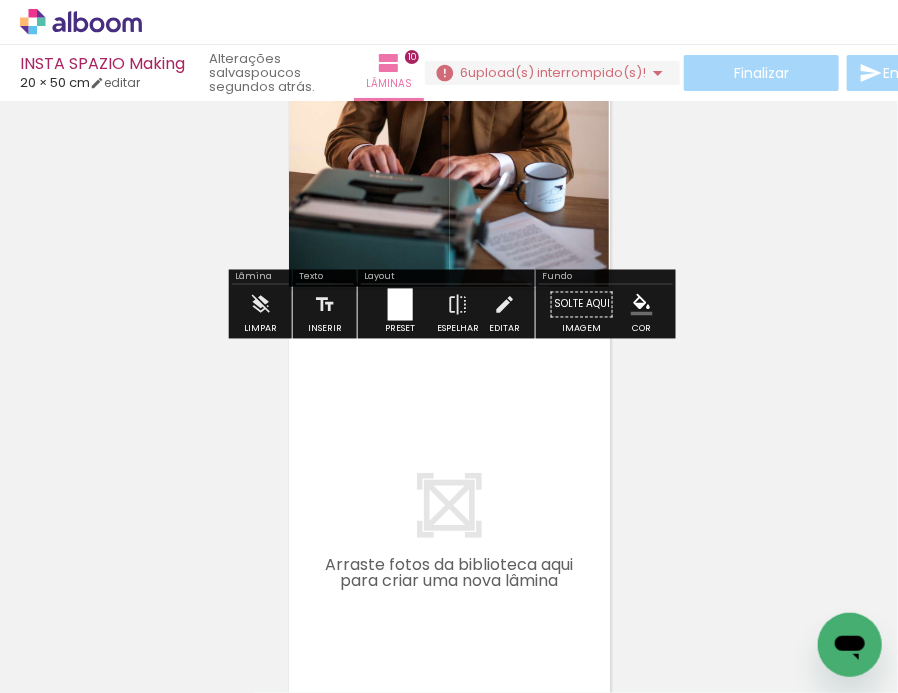 scroll, scrollTop: 4355, scrollLeft: 0, axis: vertical 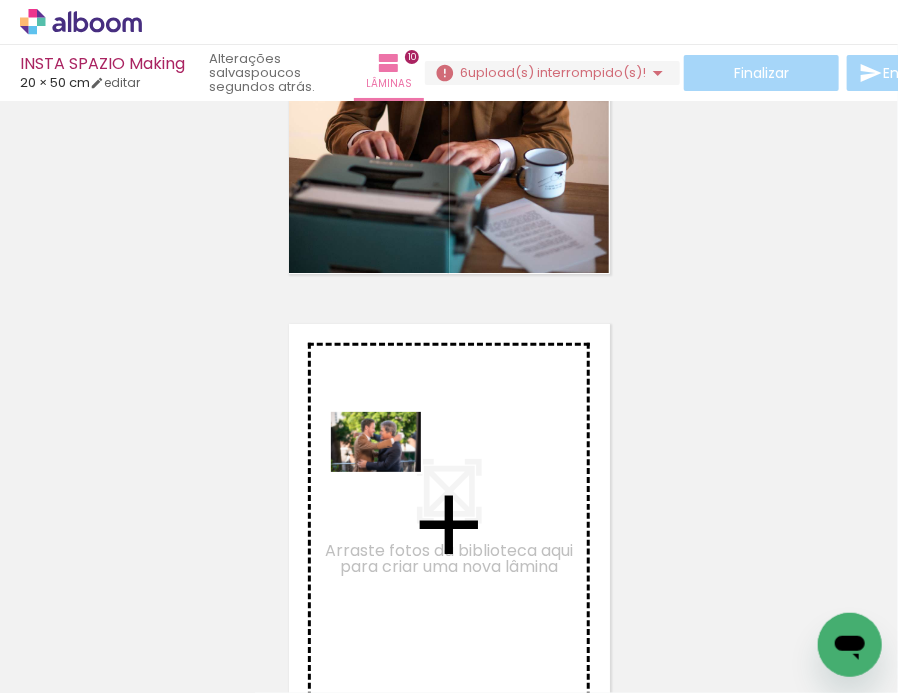 drag, startPoint x: 278, startPoint y: 619, endPoint x: 409, endPoint y: 453, distance: 211.46394 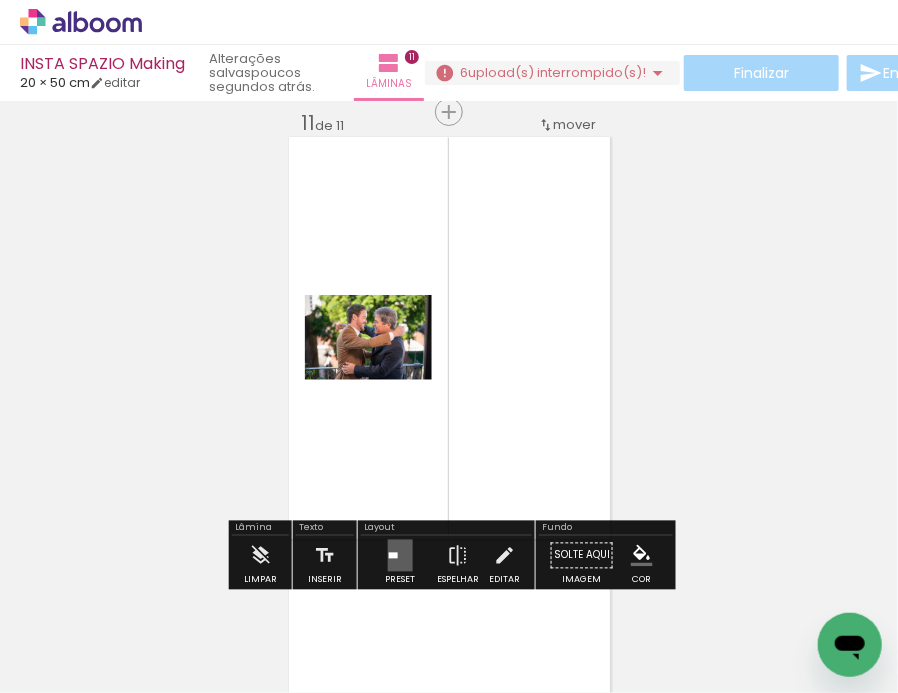 scroll, scrollTop: 4545, scrollLeft: 0, axis: vertical 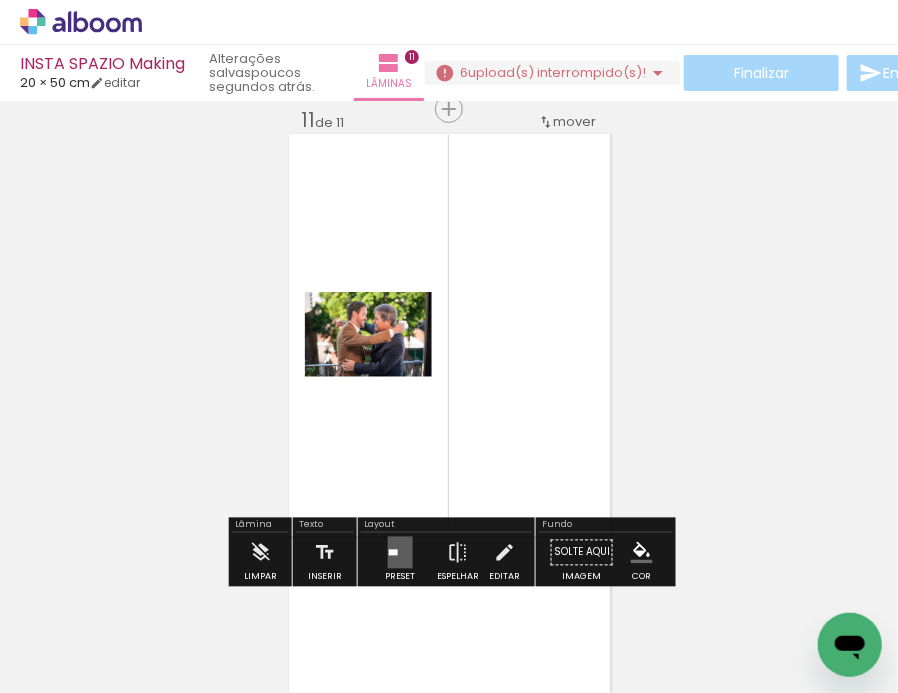 click at bounding box center [145, 625] 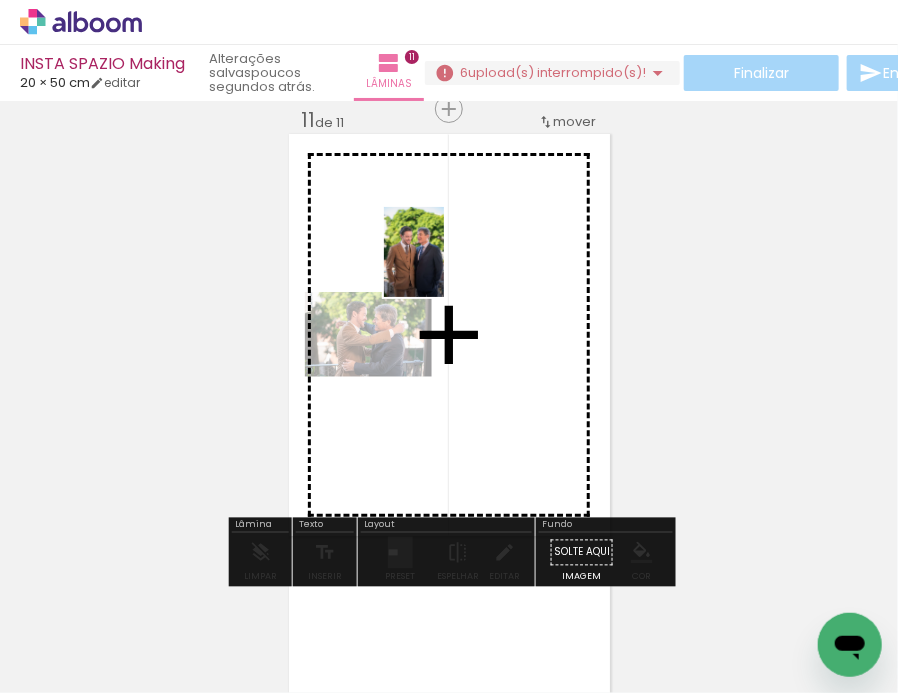 drag, startPoint x: 169, startPoint y: 616, endPoint x: 447, endPoint y: 261, distance: 450.89798 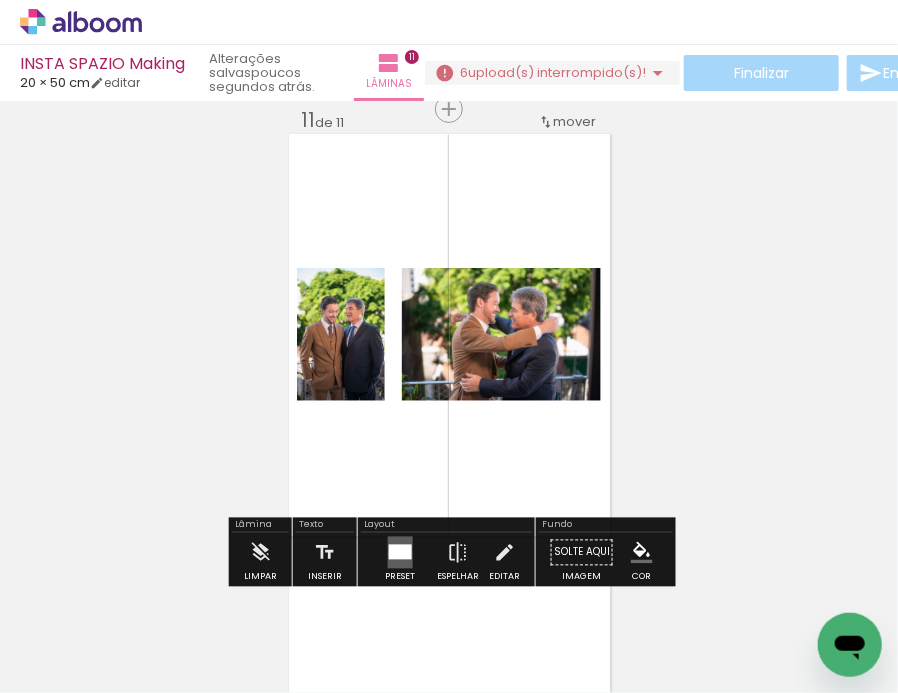 click at bounding box center (399, 552) 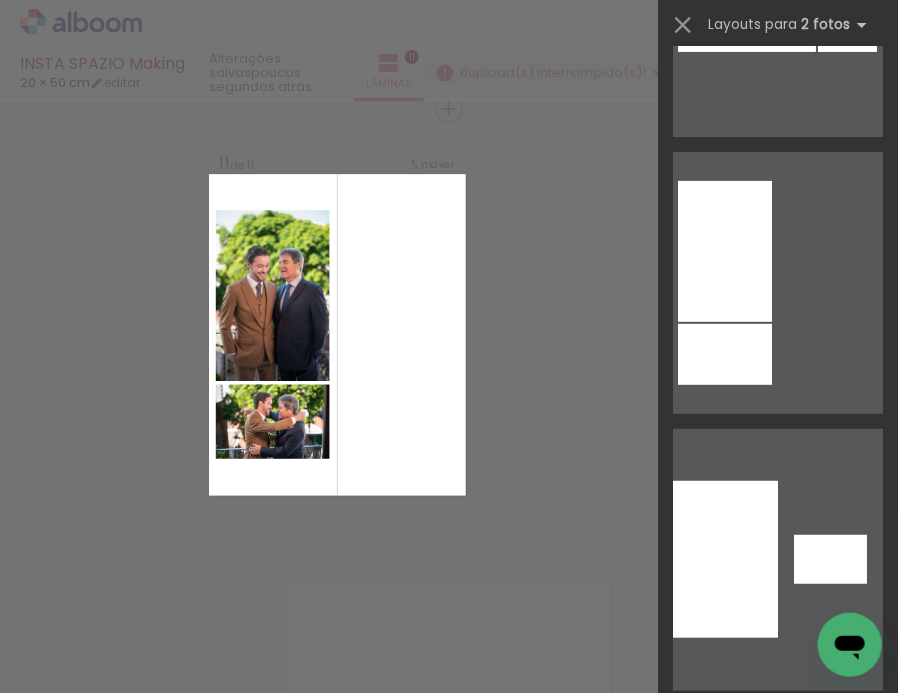 scroll, scrollTop: 2404, scrollLeft: 0, axis: vertical 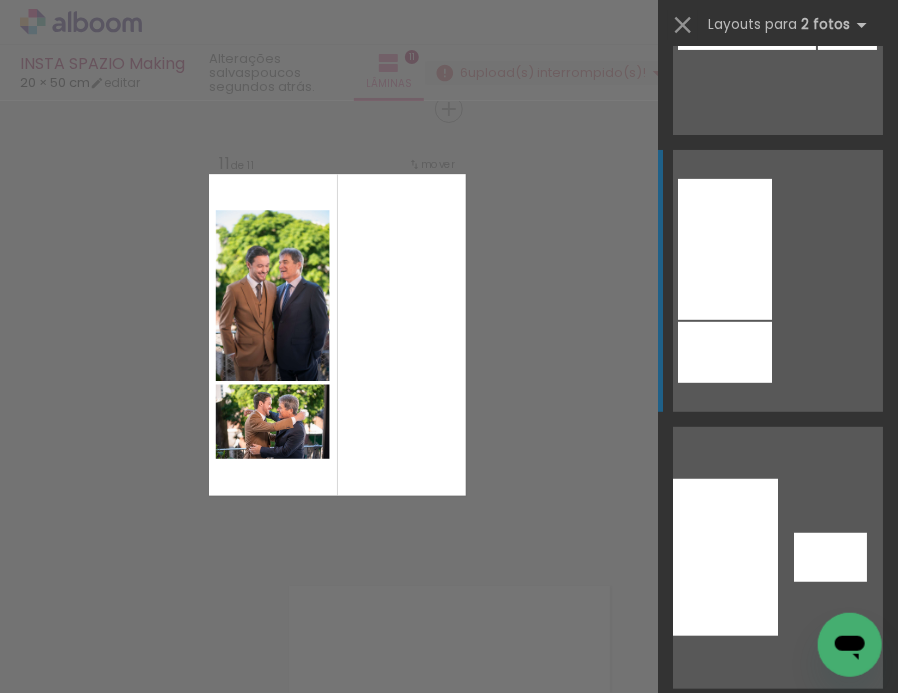 click at bounding box center [703, 835] 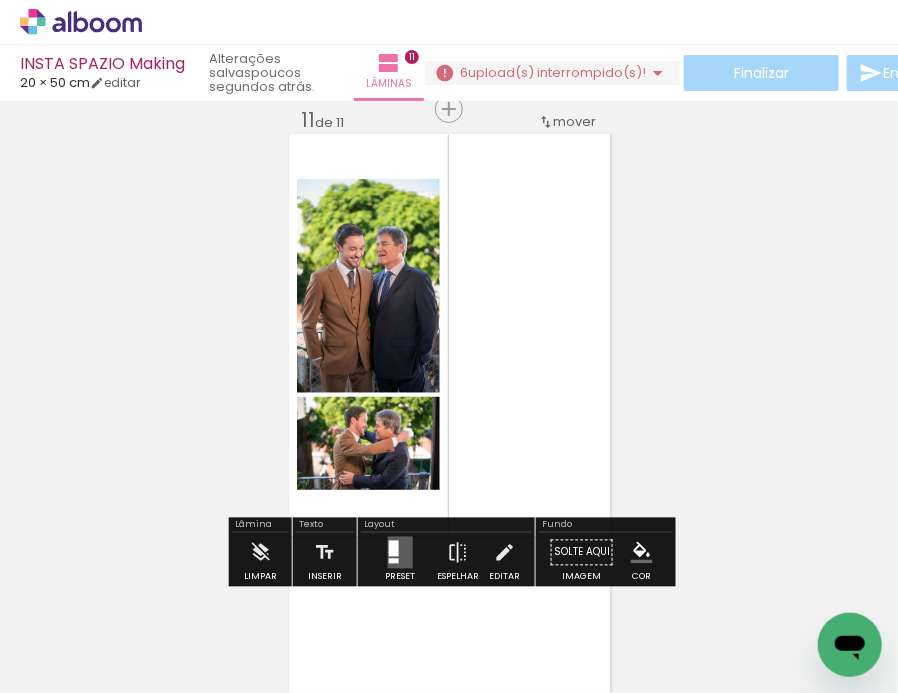click at bounding box center (399, 553) 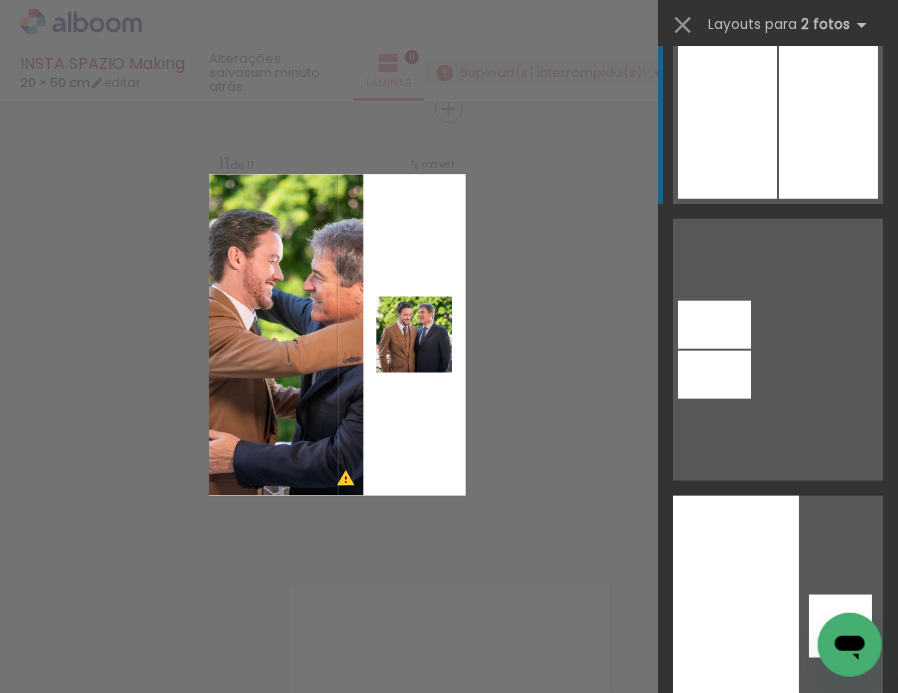 scroll, scrollTop: 11742, scrollLeft: 0, axis: vertical 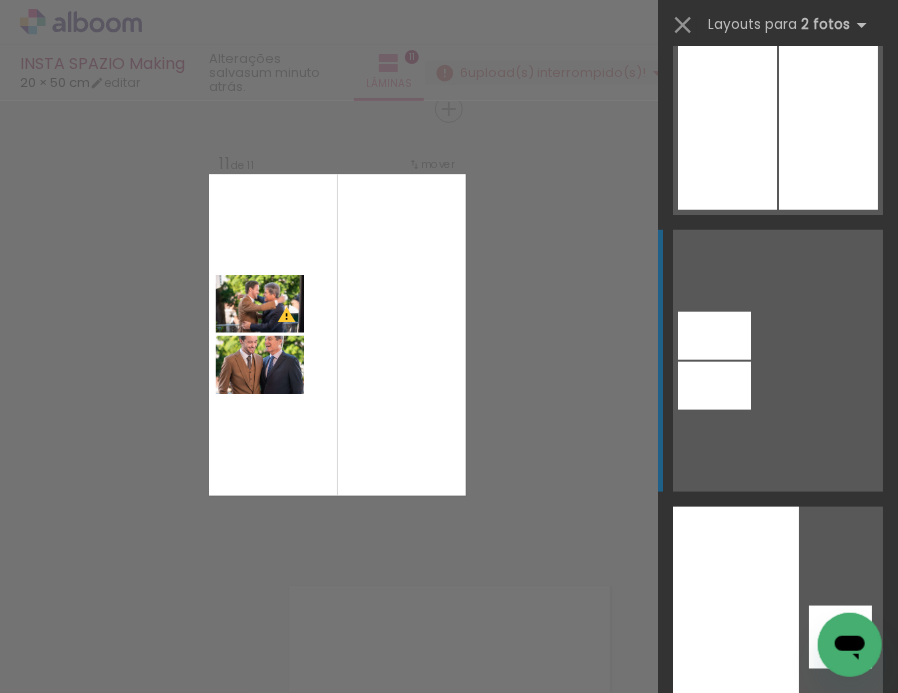 click at bounding box center (830, -193) 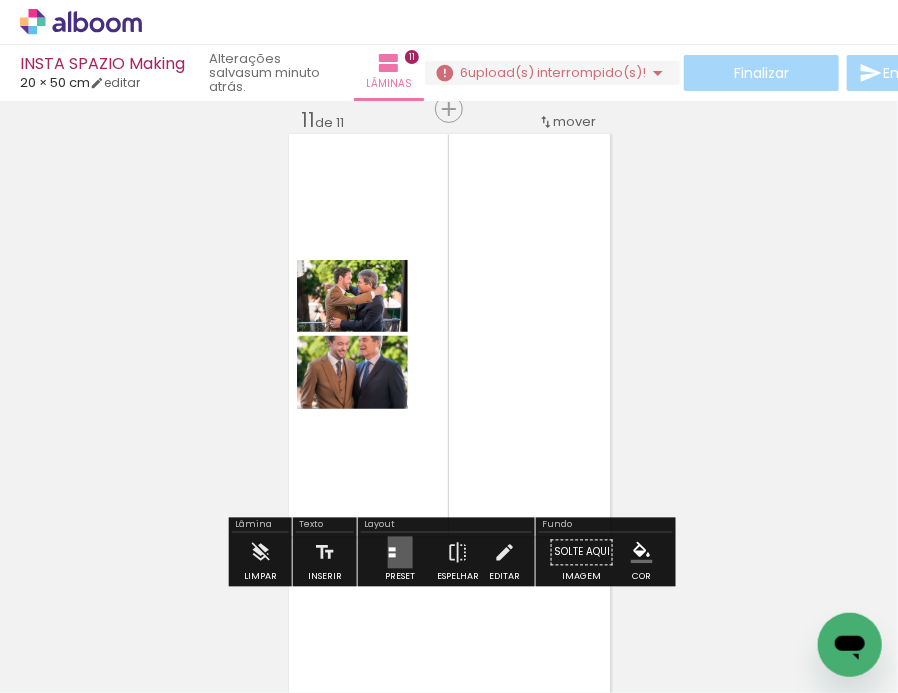 click 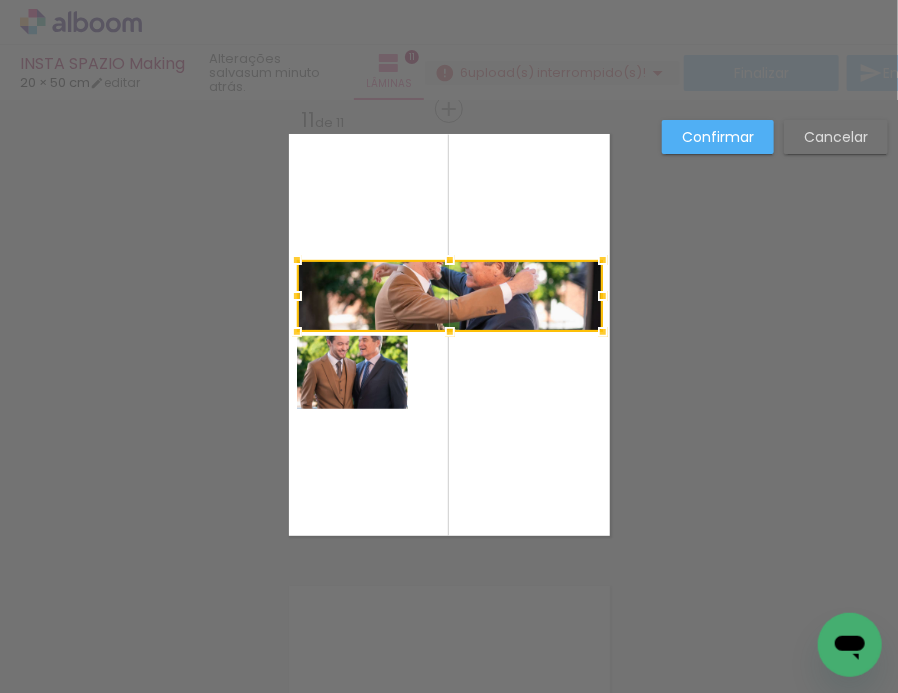 drag, startPoint x: 407, startPoint y: 297, endPoint x: 561, endPoint y: 297, distance: 154 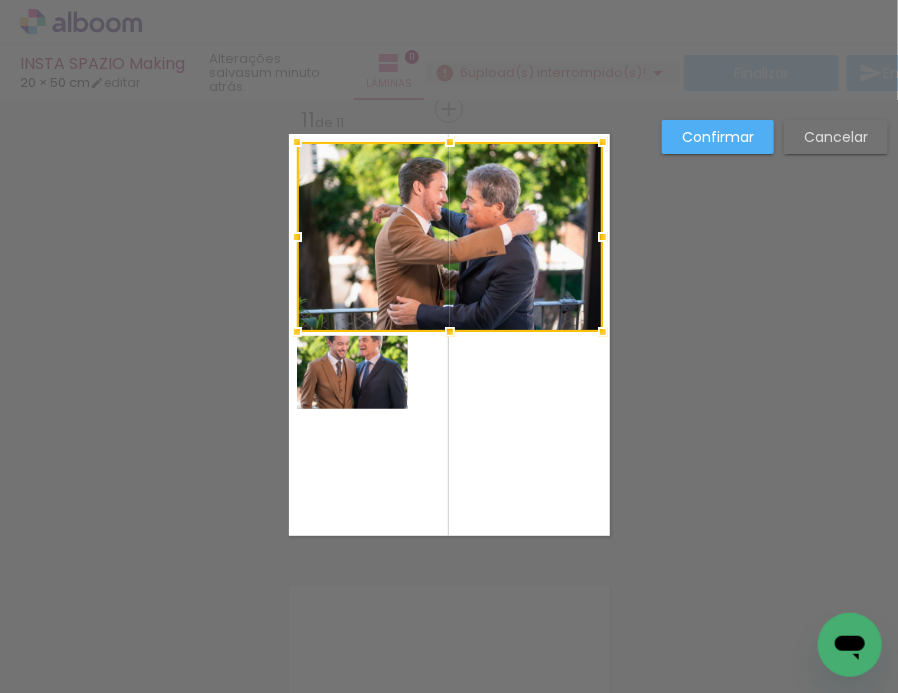 drag, startPoint x: 451, startPoint y: 257, endPoint x: 454, endPoint y: 139, distance: 118.03813 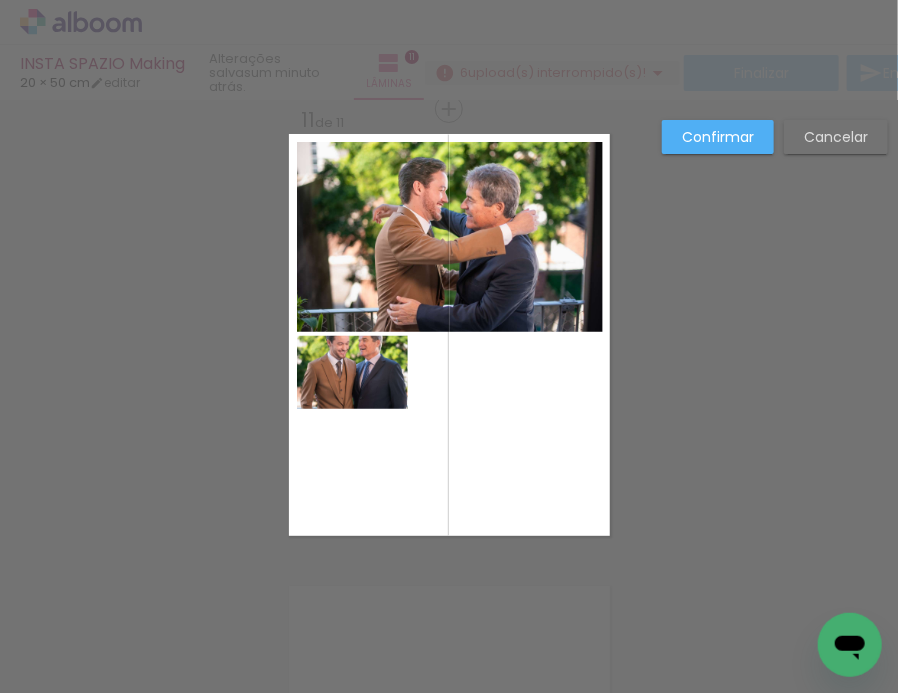 click 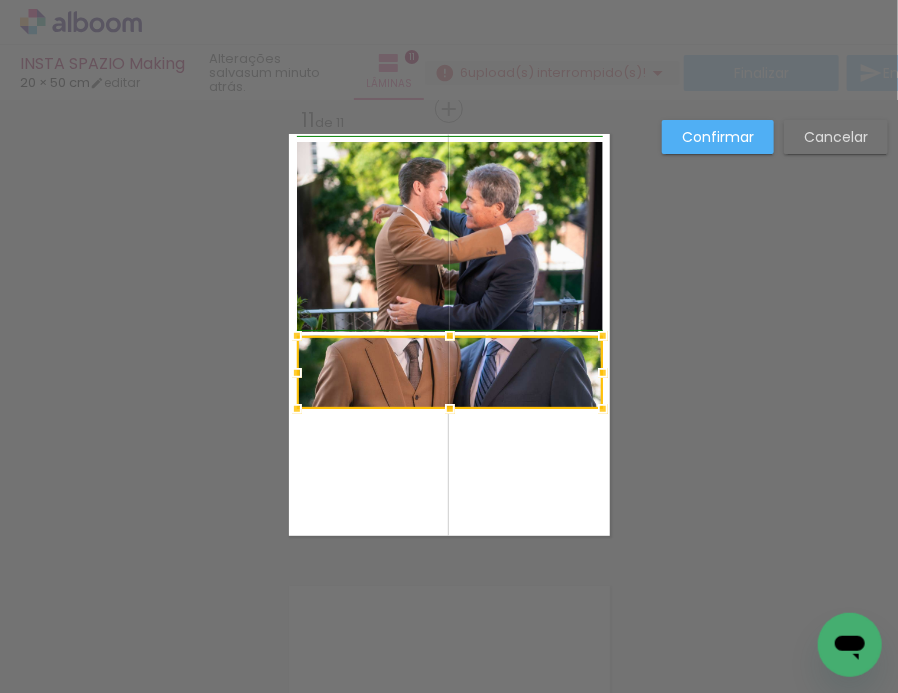 drag, startPoint x: 407, startPoint y: 374, endPoint x: 598, endPoint y: 372, distance: 191.01047 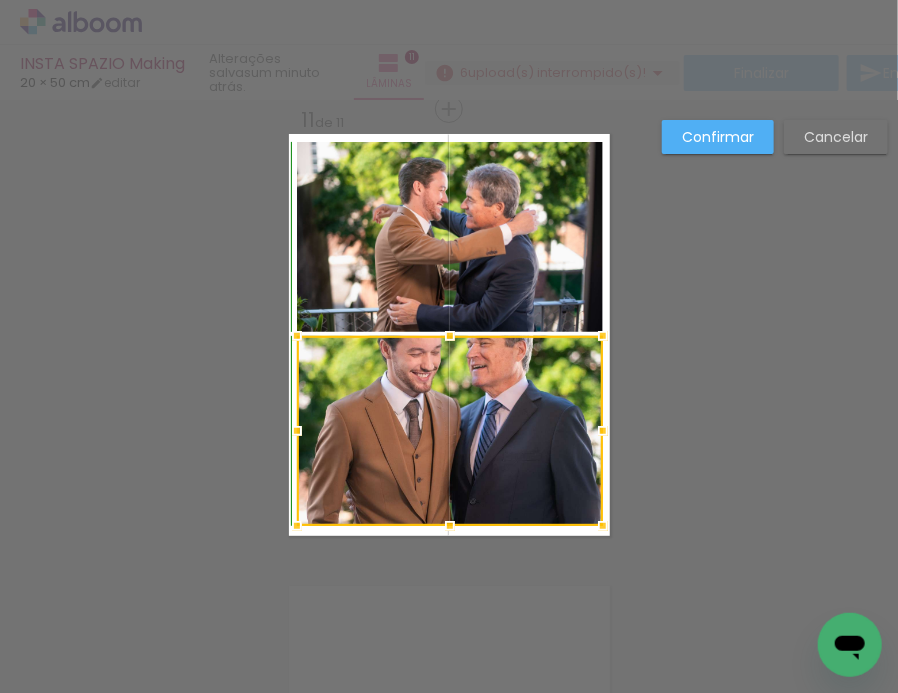 drag, startPoint x: 448, startPoint y: 410, endPoint x: 452, endPoint y: 526, distance: 116.06895 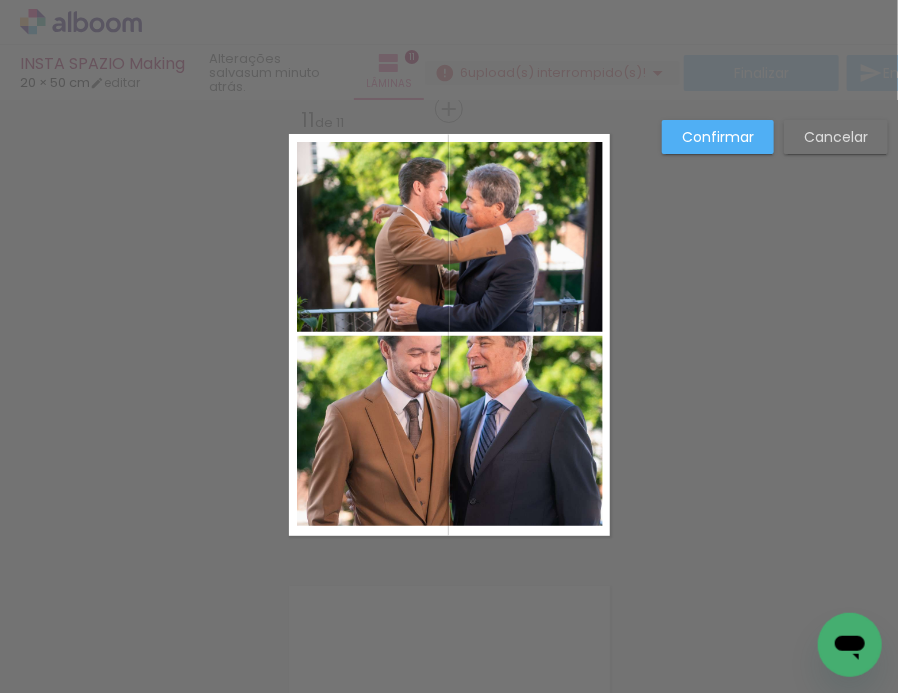 click 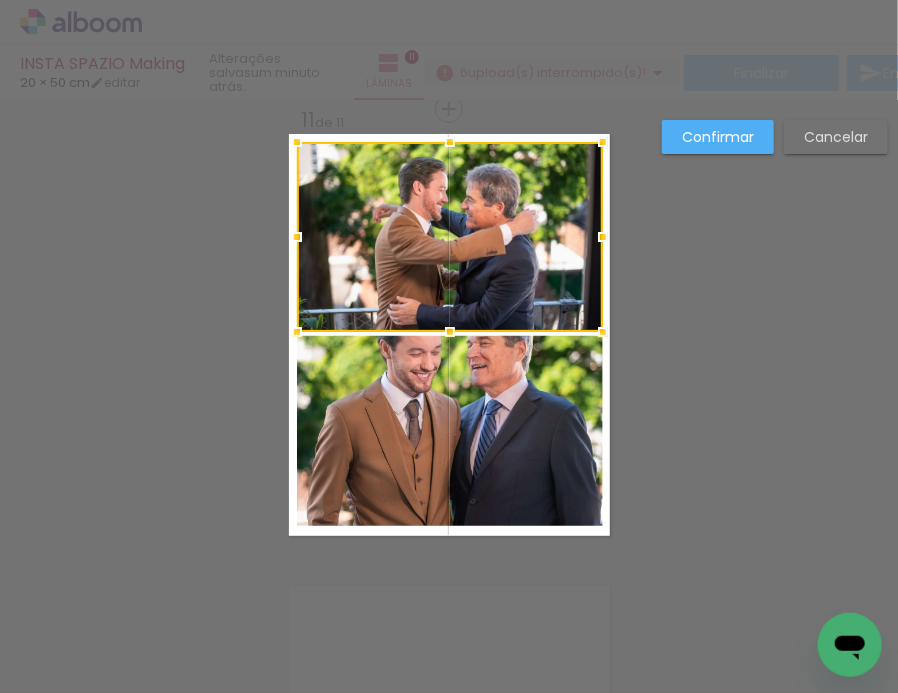 click at bounding box center [450, 237] 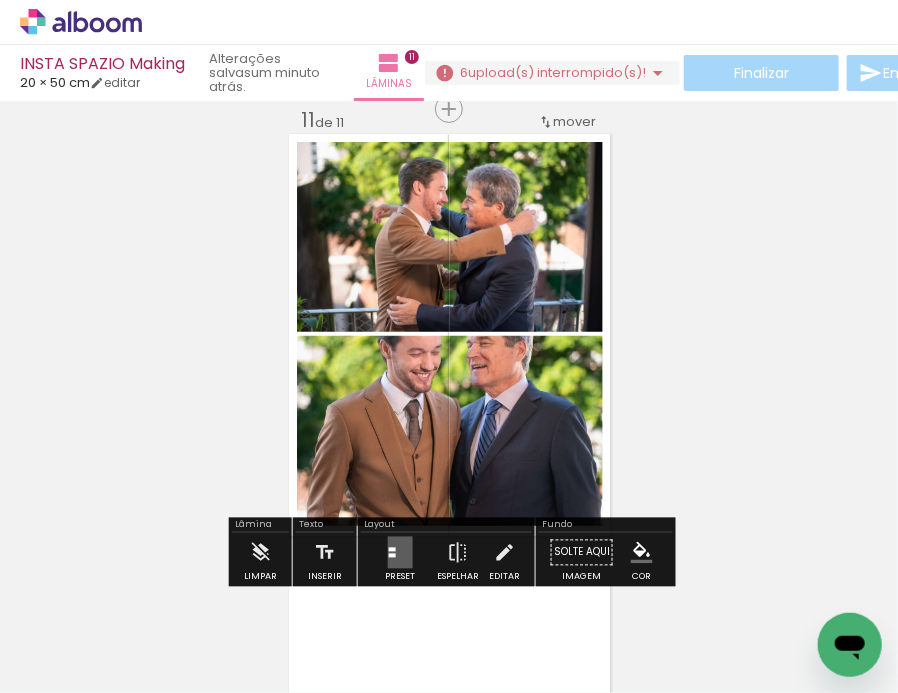 click 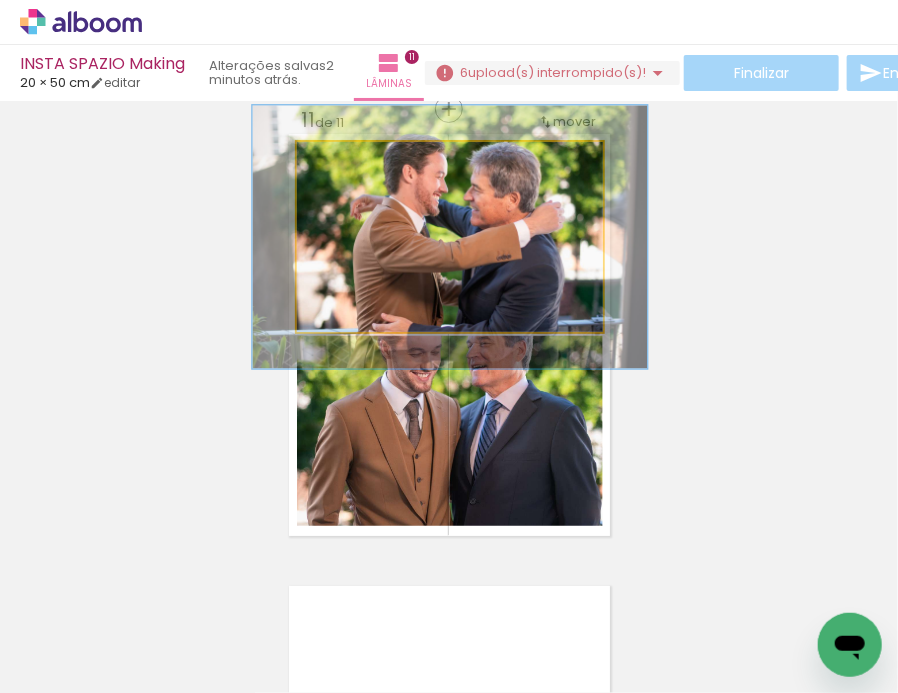 drag, startPoint x: 345, startPoint y: 171, endPoint x: 365, endPoint y: 169, distance: 20.09975 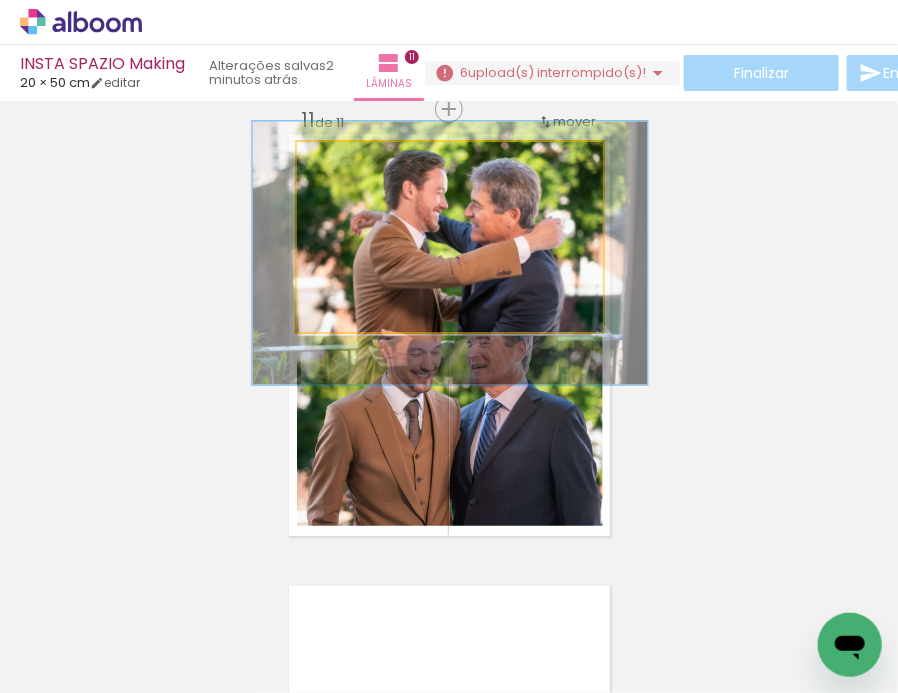 drag, startPoint x: 433, startPoint y: 243, endPoint x: 433, endPoint y: 259, distance: 16 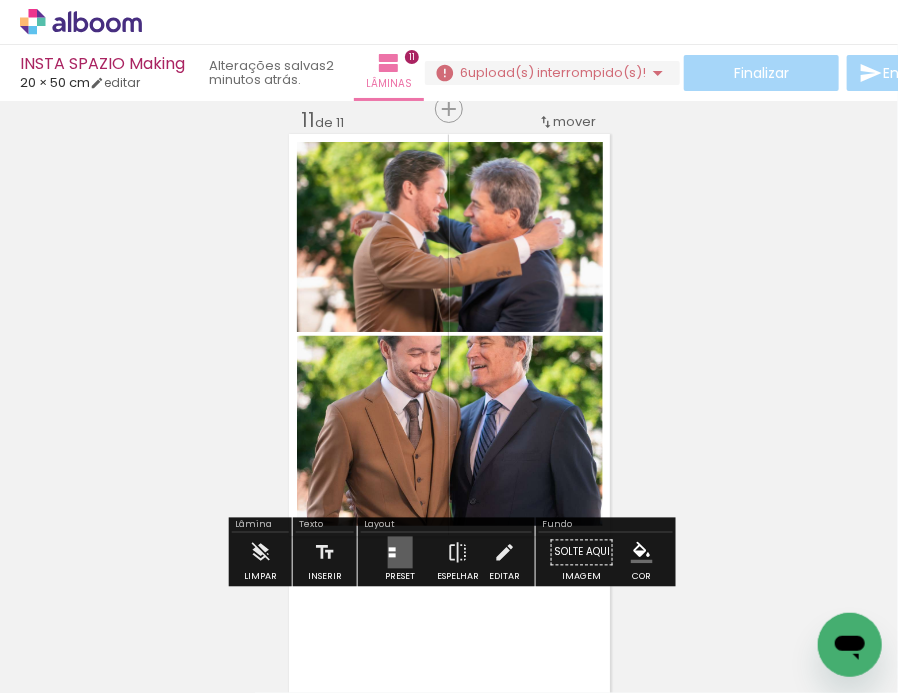 click 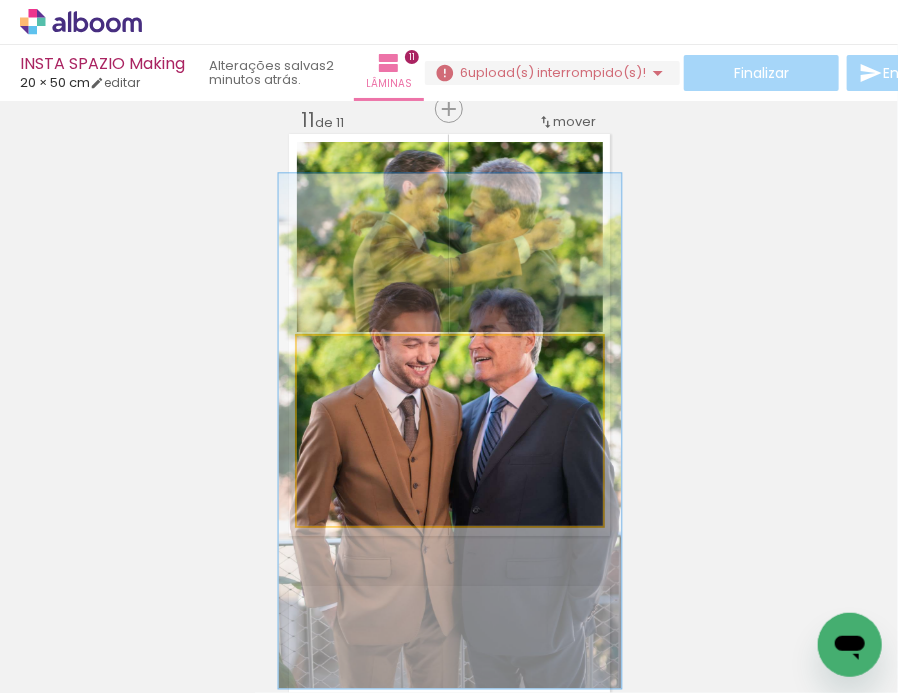 type on "112" 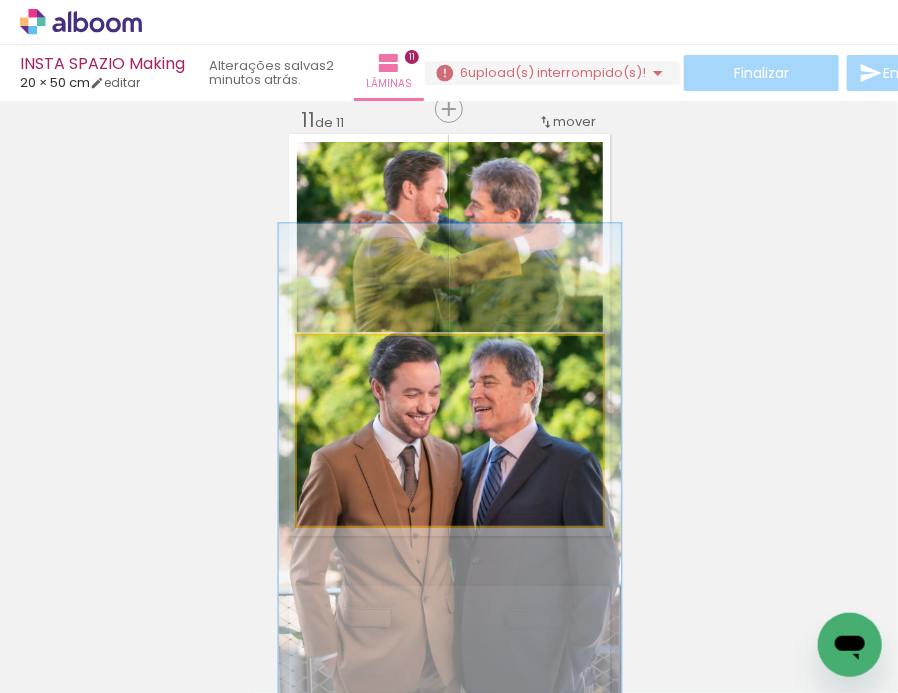 drag, startPoint x: 443, startPoint y: 399, endPoint x: 443, endPoint y: 449, distance: 50 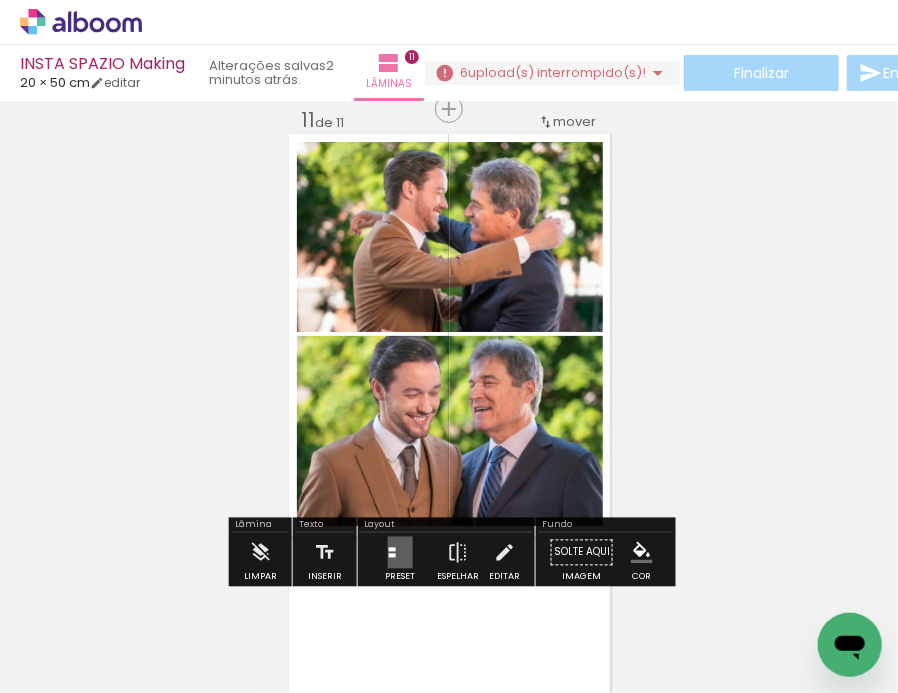 click on "Inserir lâmina 1  de 11  Inserir lâmina 2  de 11  Inserir lâmina 3  de 11  Inserir lâmina 4  de 11  Inserir lâmina 5  de 11  Inserir lâmina 6  de 11  Inserir lâmina 7  de 11  Inserir lâmina 8  de 11  Inserir lâmina 9  de 11  Inserir lâmina 10  de 11  Inserir lâmina 11  de 11 O Designbox precisará aumentar a sua imagem em 152% para exportar para impressão. O Designbox precisará aumentar a sua imagem em 157% para exportar para impressão." at bounding box center (449, -1725) 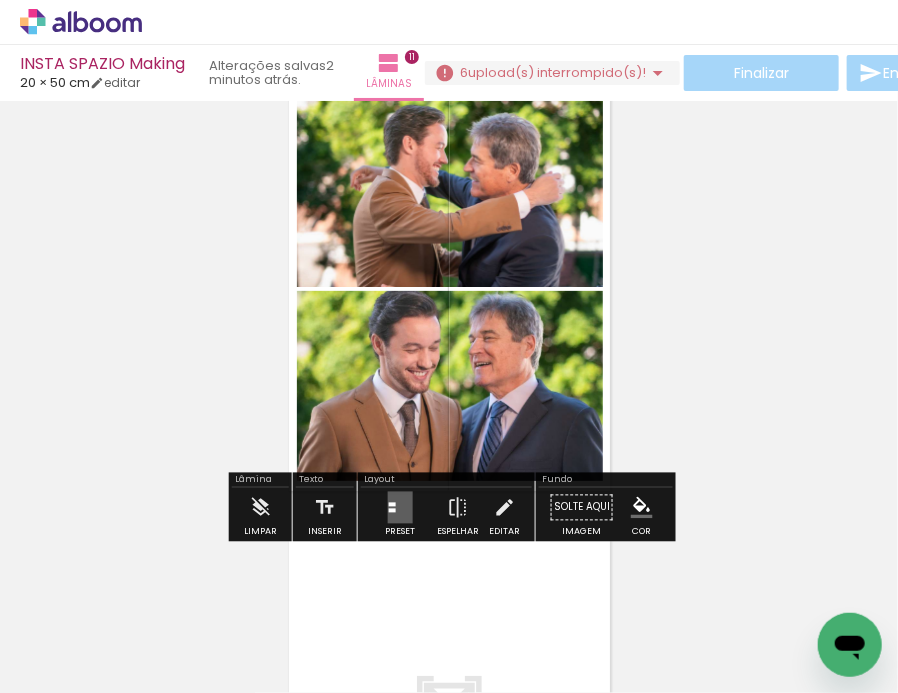 scroll, scrollTop: 4584, scrollLeft: 0, axis: vertical 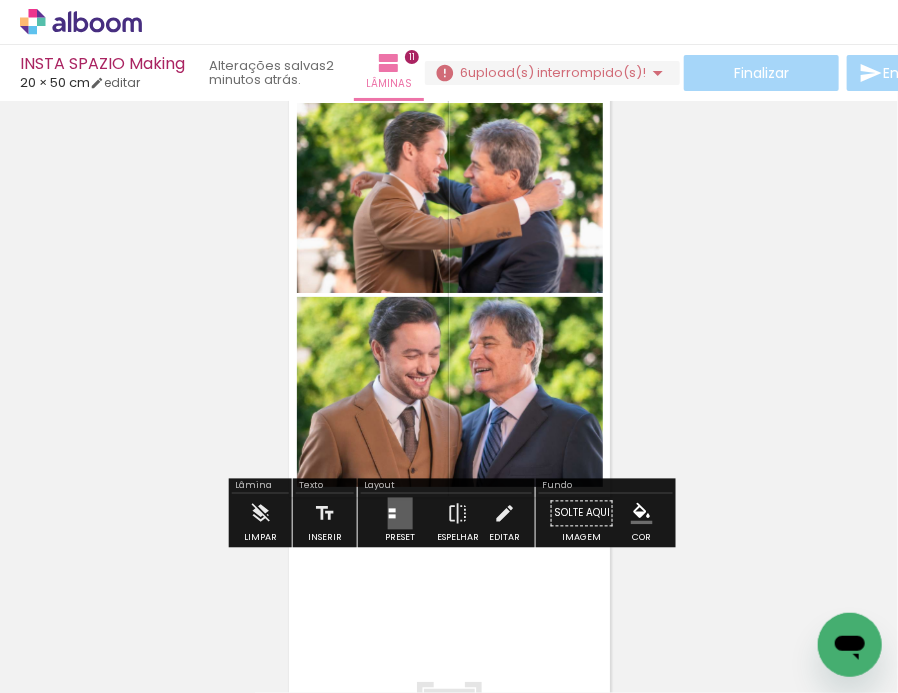 click 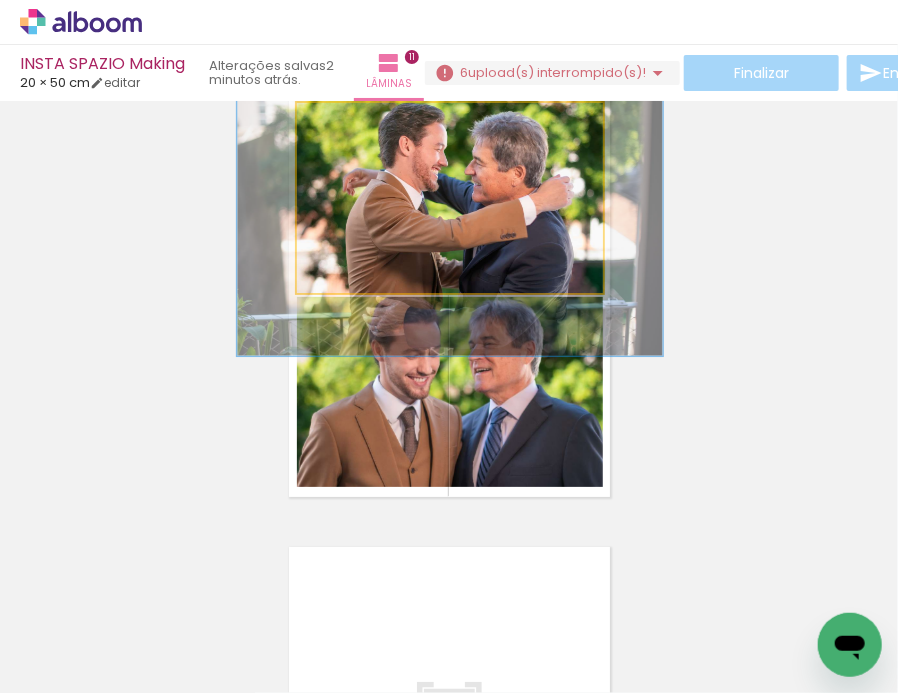 type on "139" 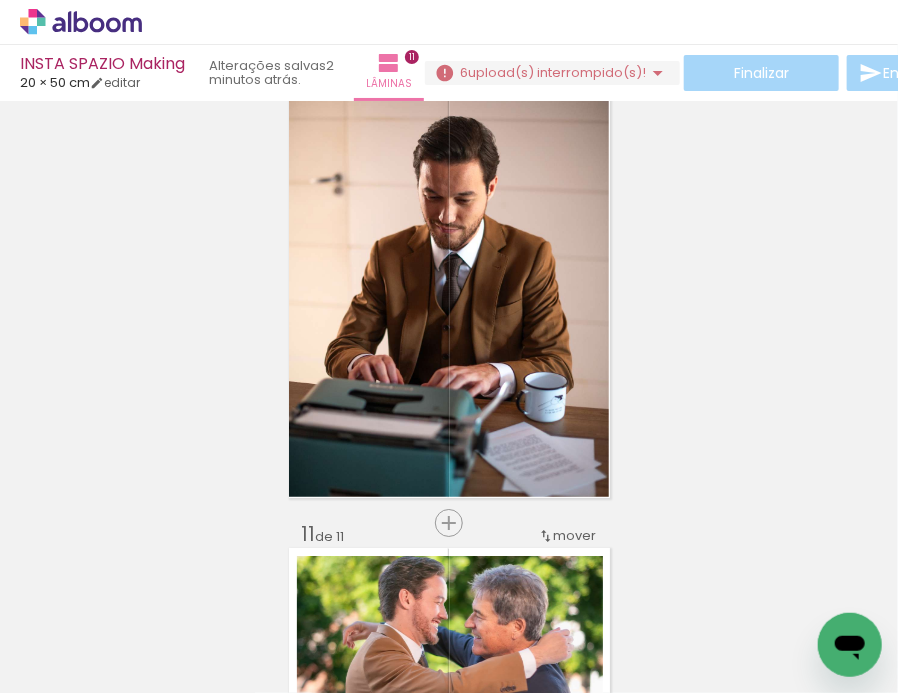 scroll, scrollTop: 4117, scrollLeft: 0, axis: vertical 